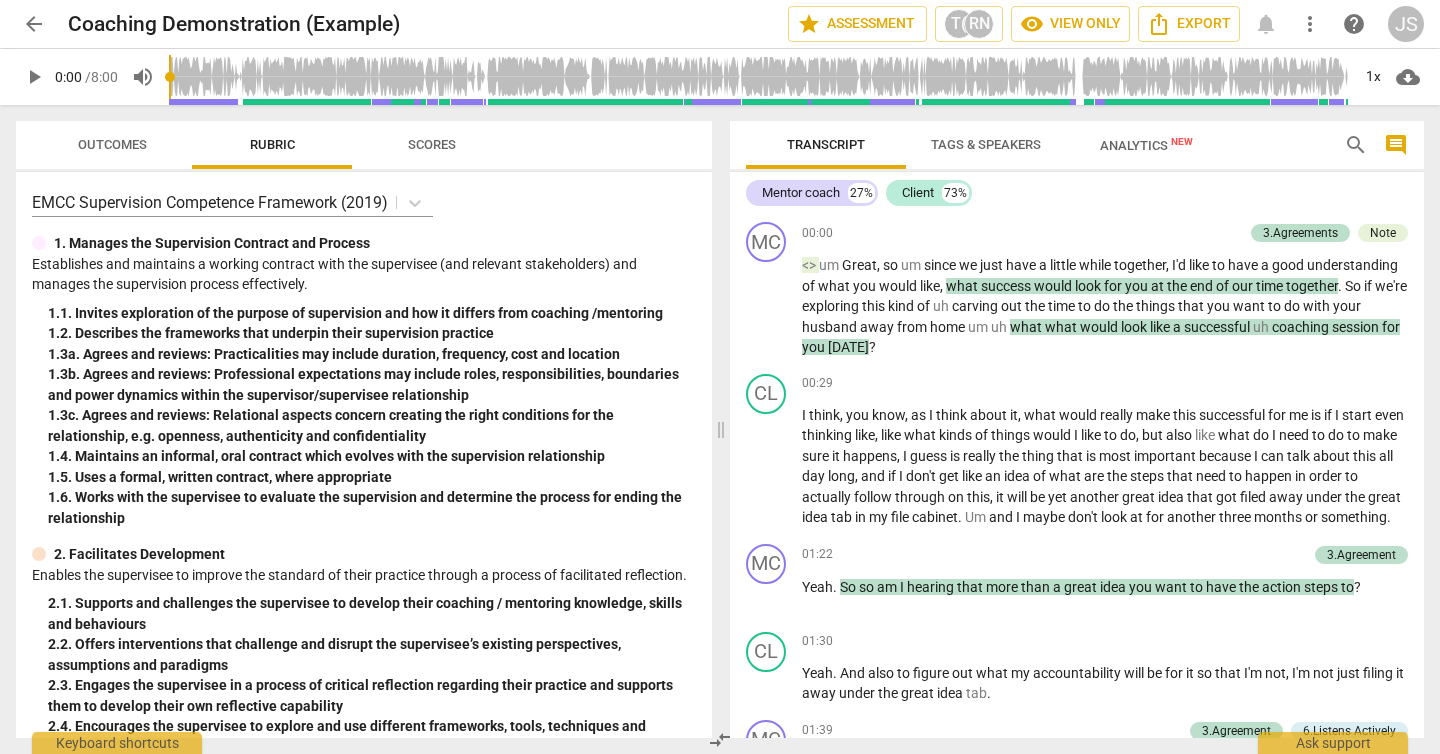 scroll, scrollTop: 0, scrollLeft: 0, axis: both 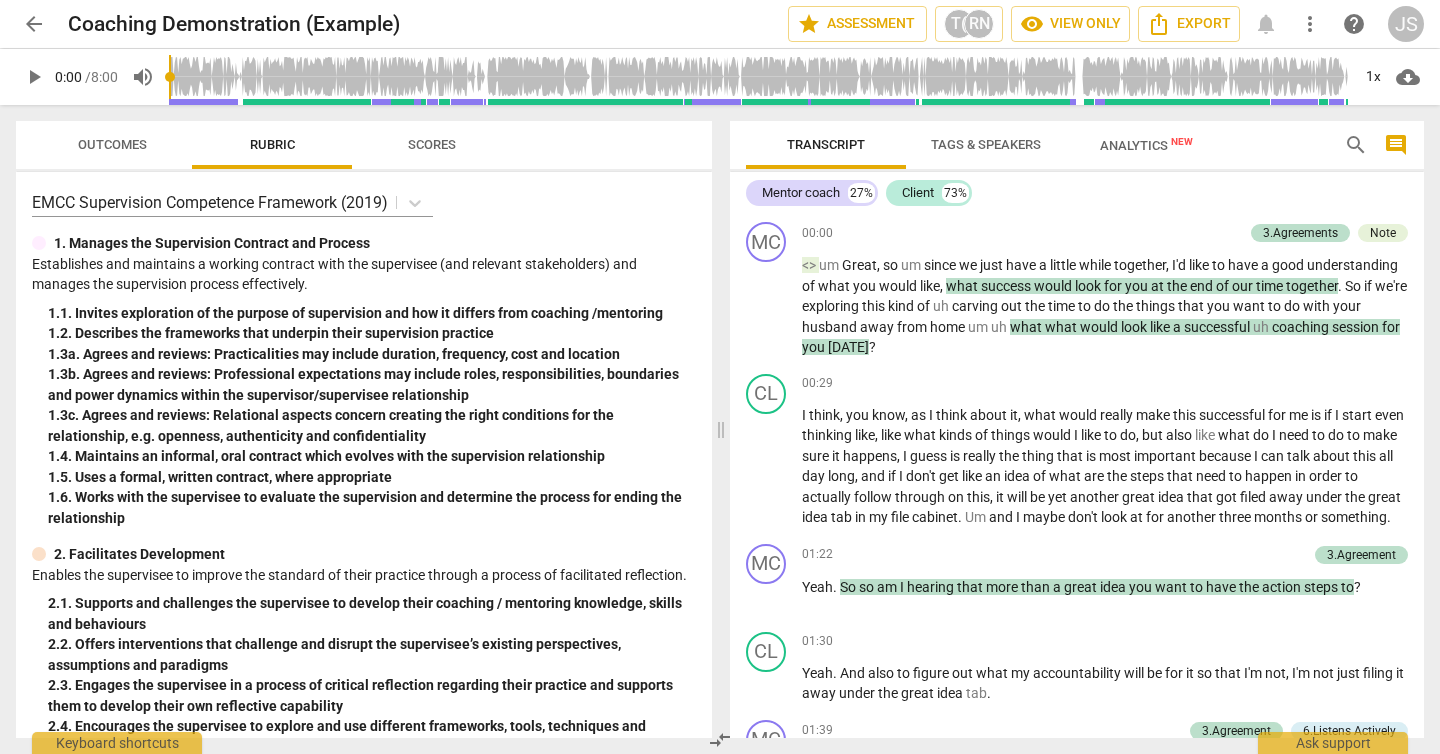 click on "arrow_back" at bounding box center [34, 24] 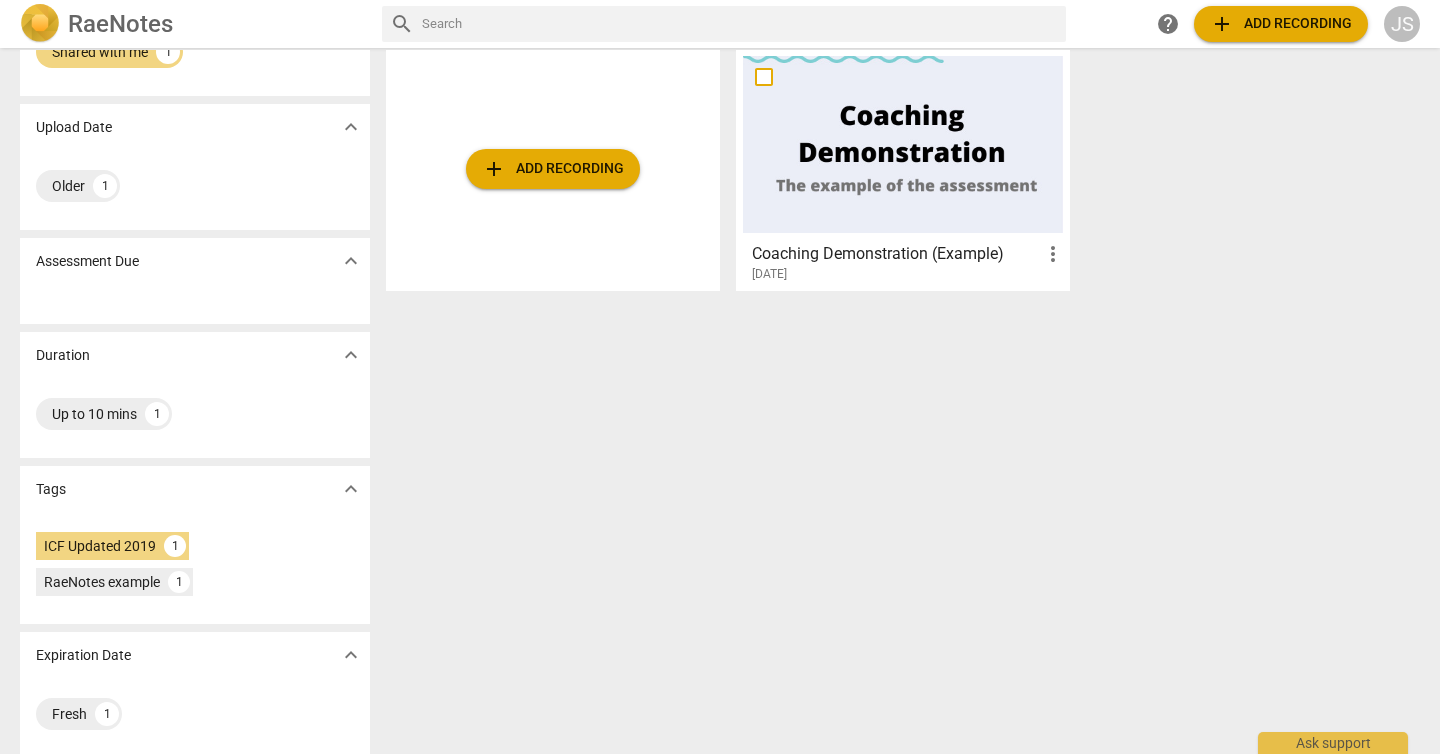 scroll, scrollTop: 103, scrollLeft: 0, axis: vertical 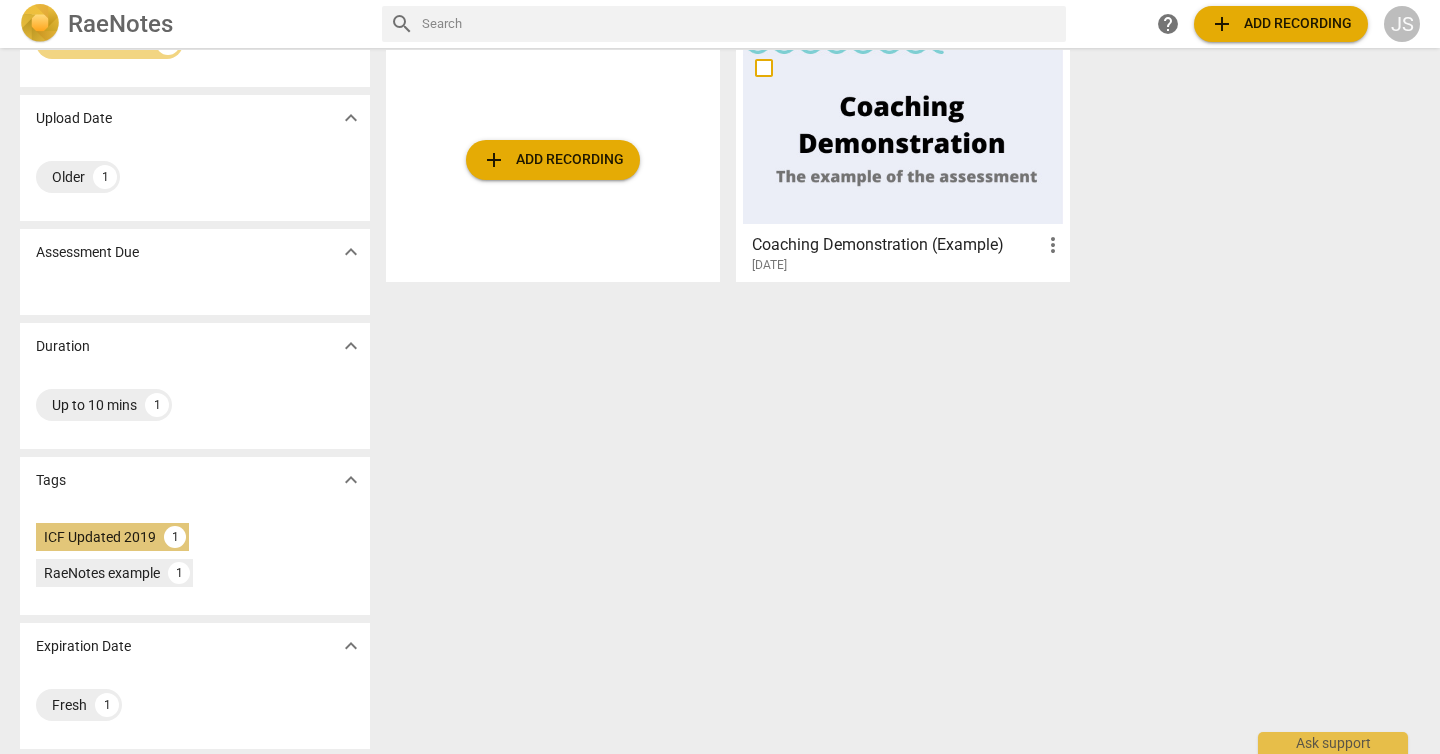 click on "ICF Updated 2019" at bounding box center (100, 537) 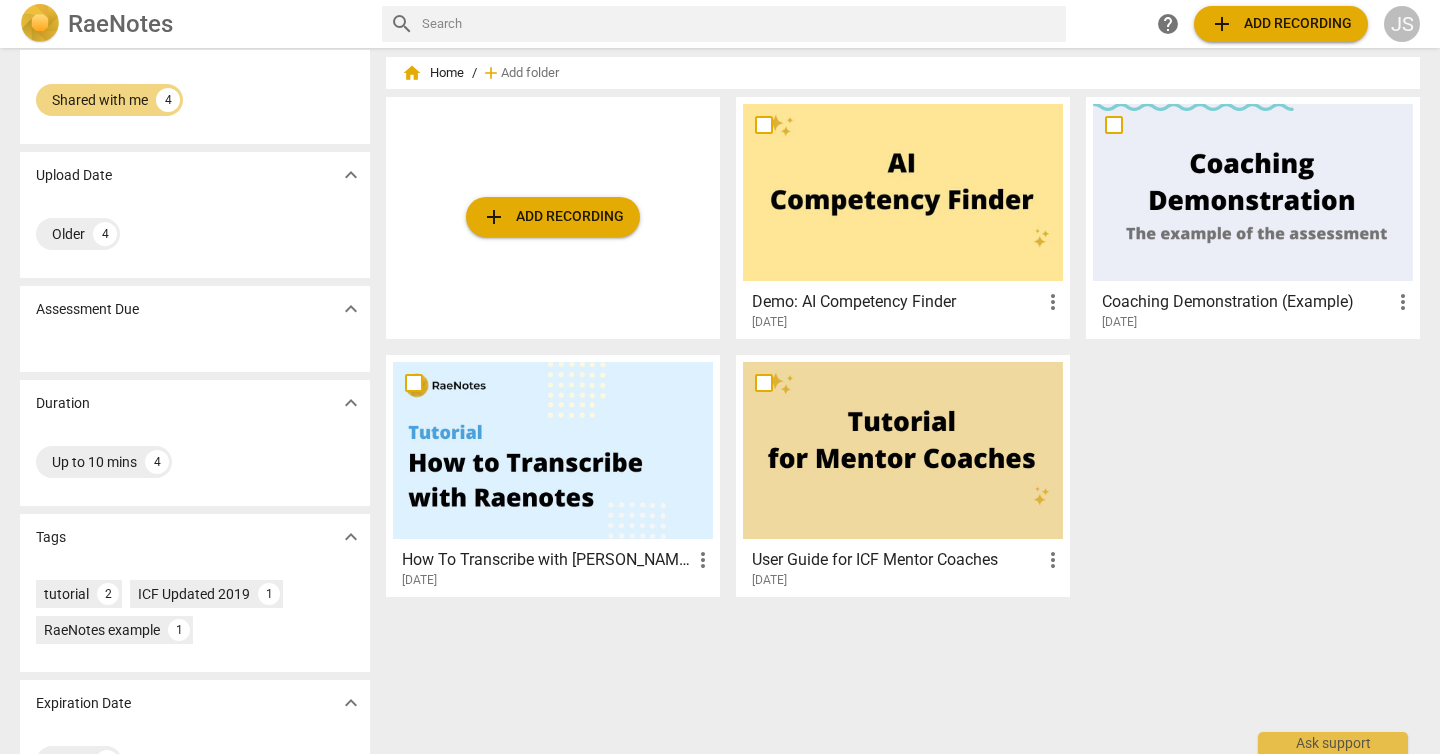 scroll, scrollTop: 106, scrollLeft: 0, axis: vertical 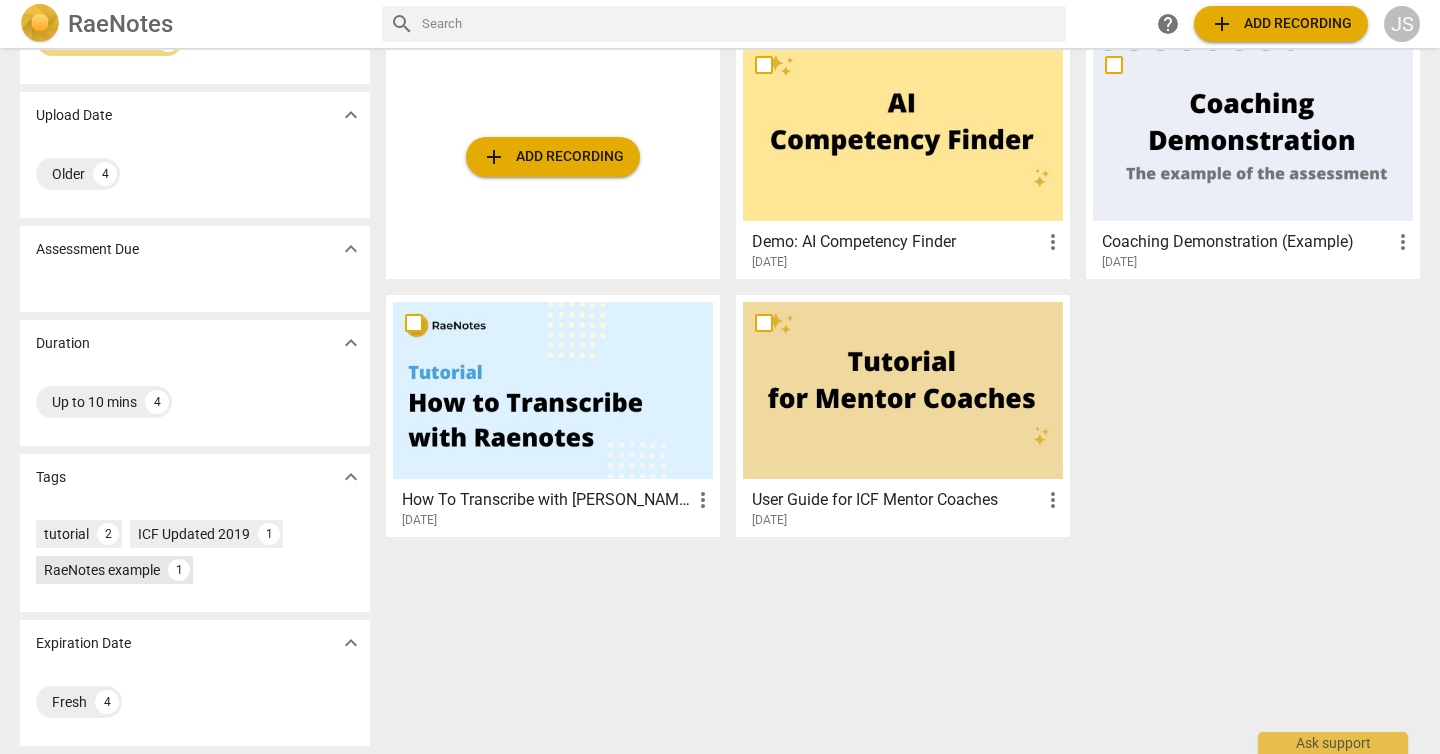 click on "1" at bounding box center (179, 570) 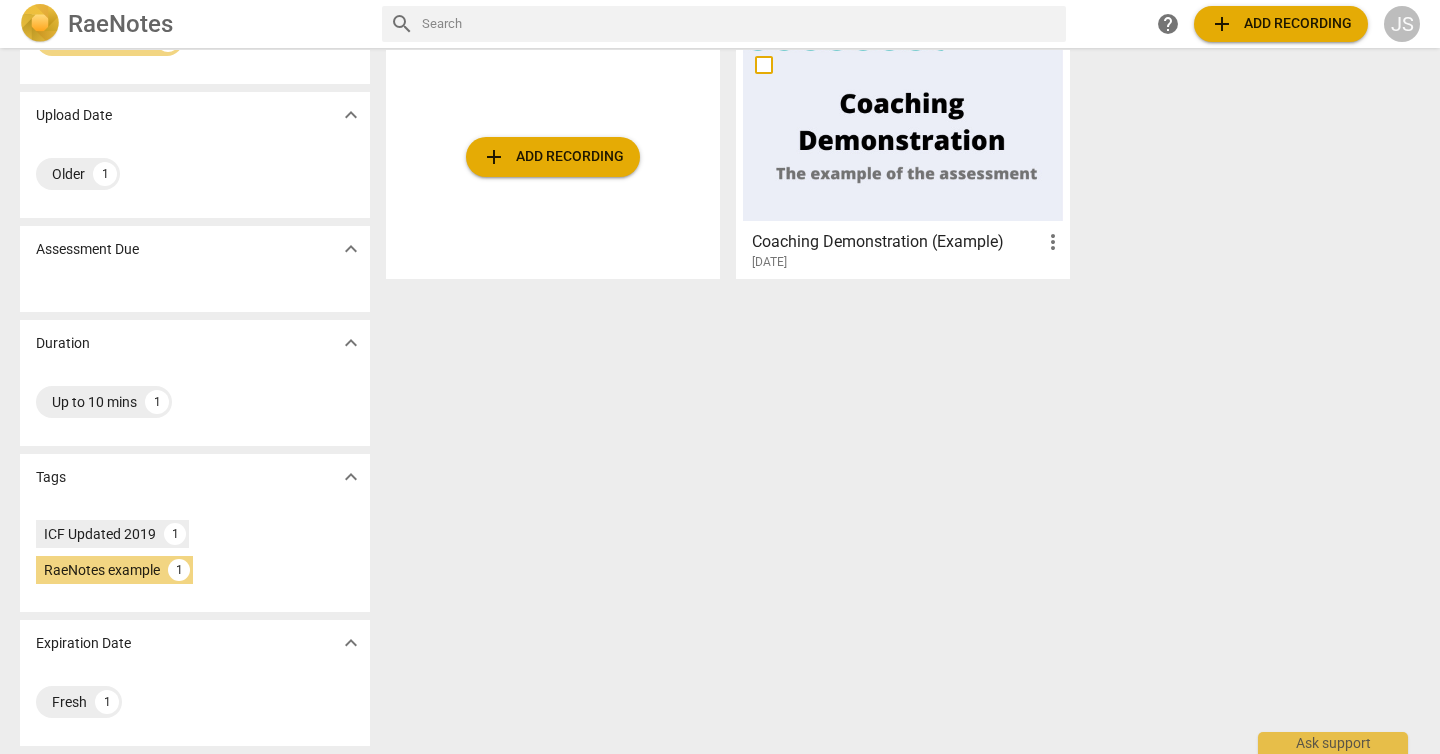 scroll, scrollTop: 0, scrollLeft: 0, axis: both 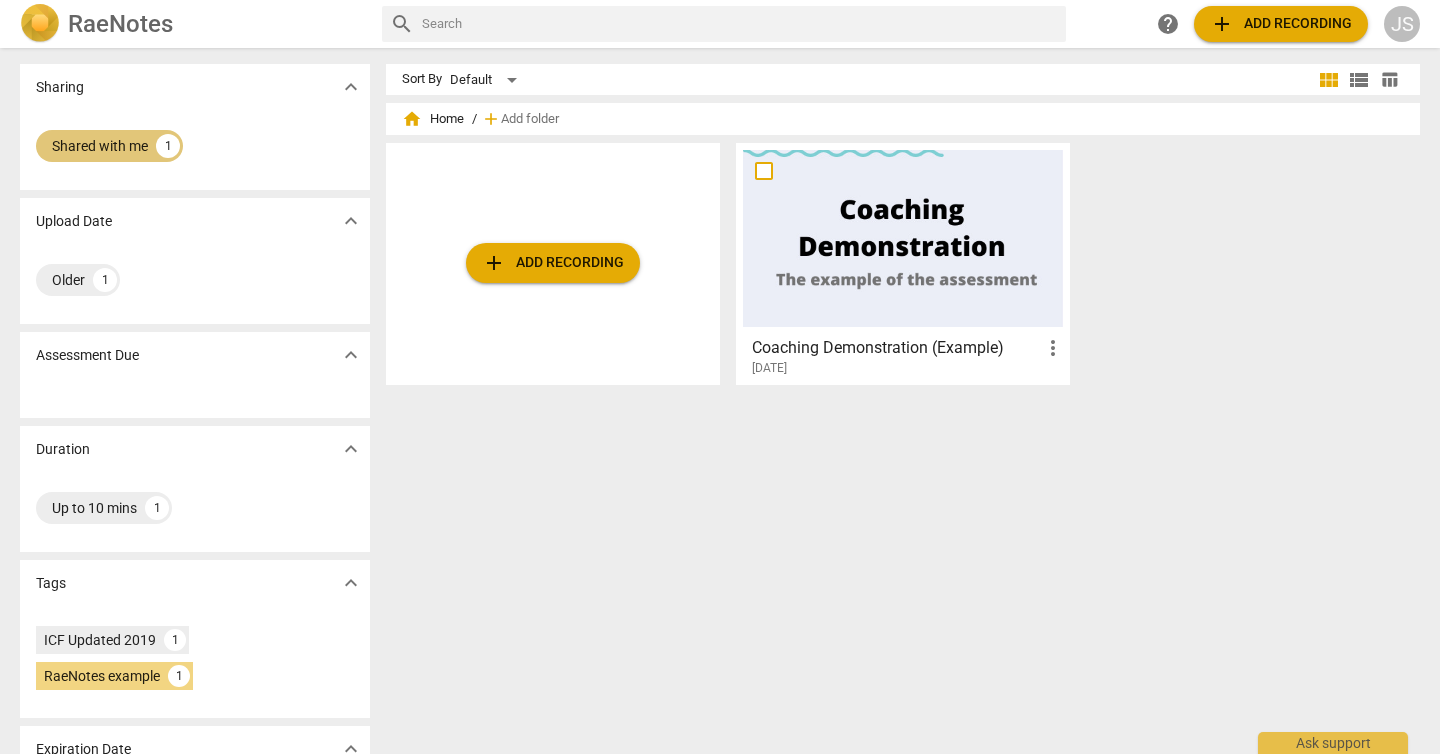 click on "Shared with me" at bounding box center (100, 146) 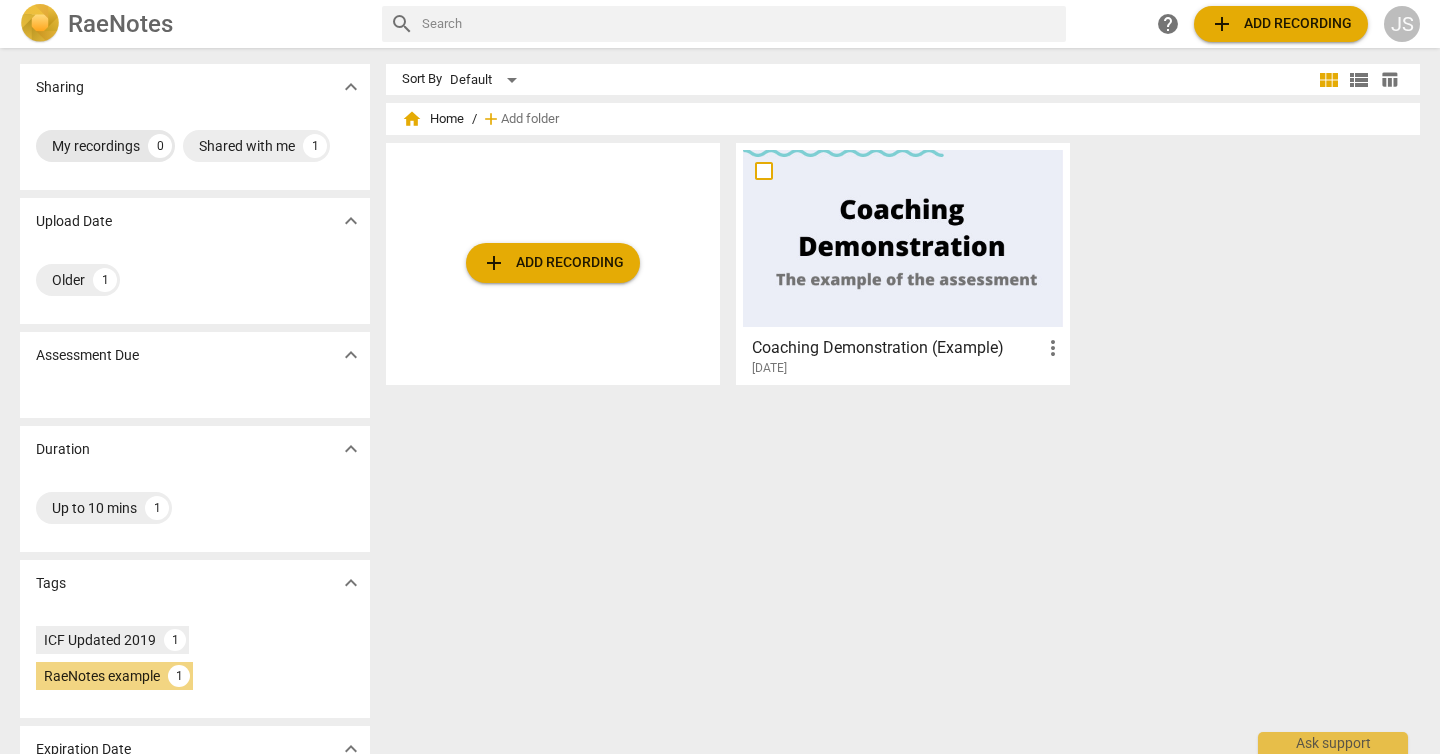 click on "My recordings" at bounding box center (96, 146) 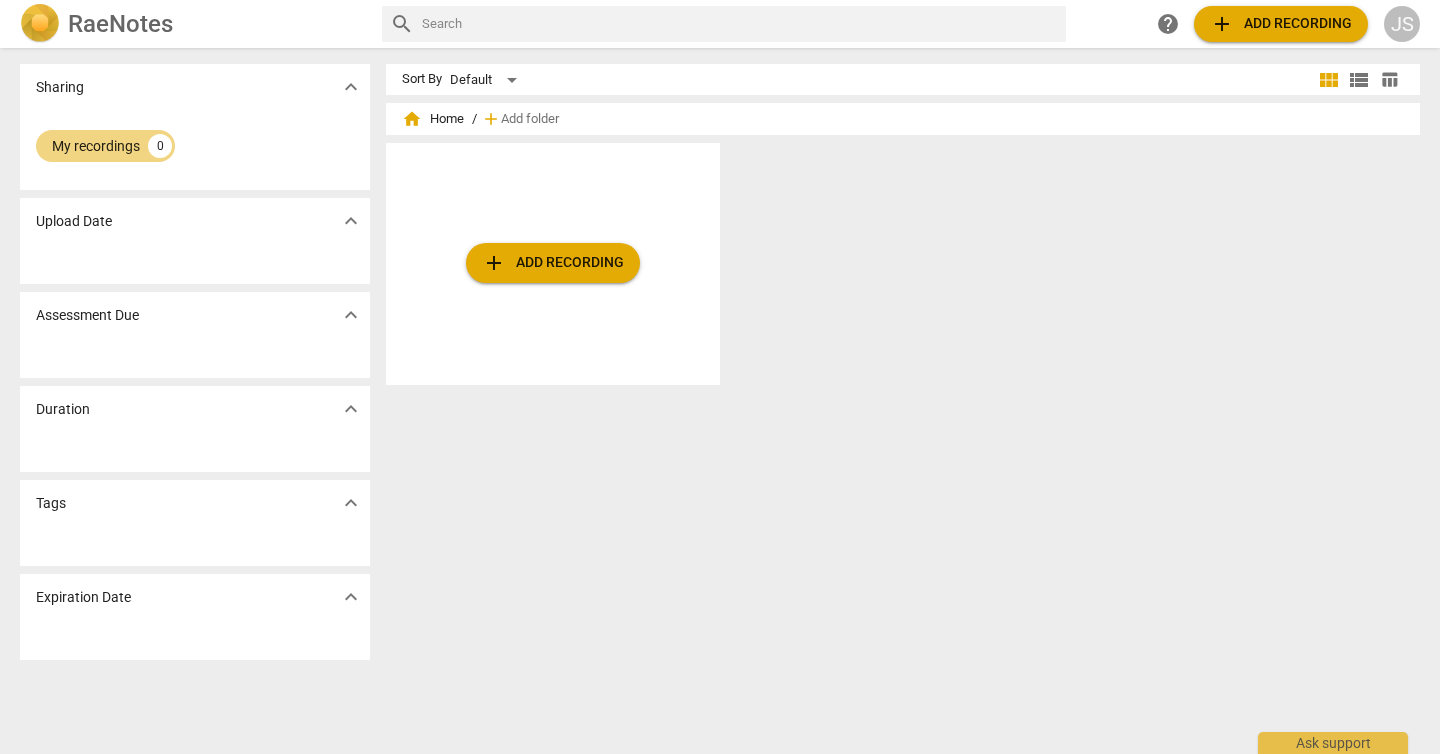 click on "expand_more" at bounding box center (351, 221) 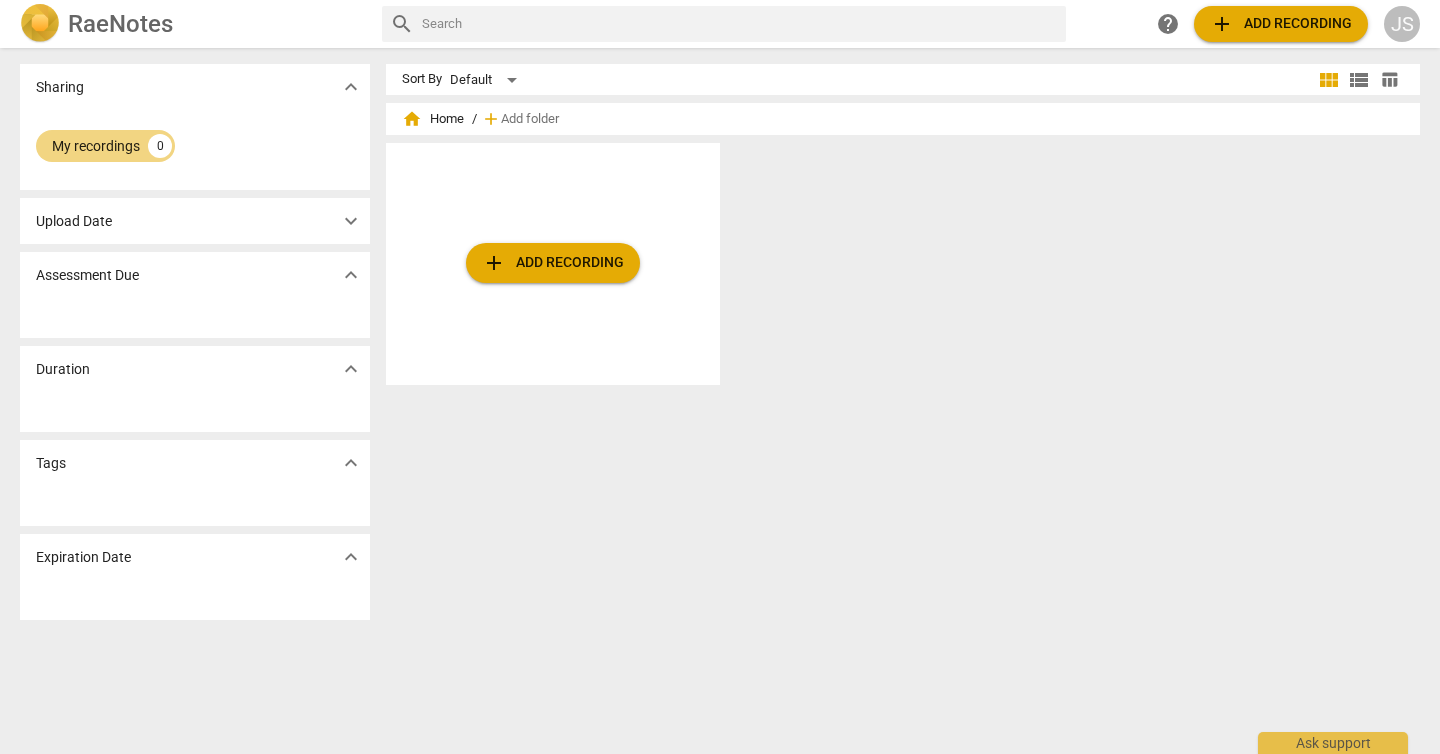 click on "expand_more" at bounding box center [351, 221] 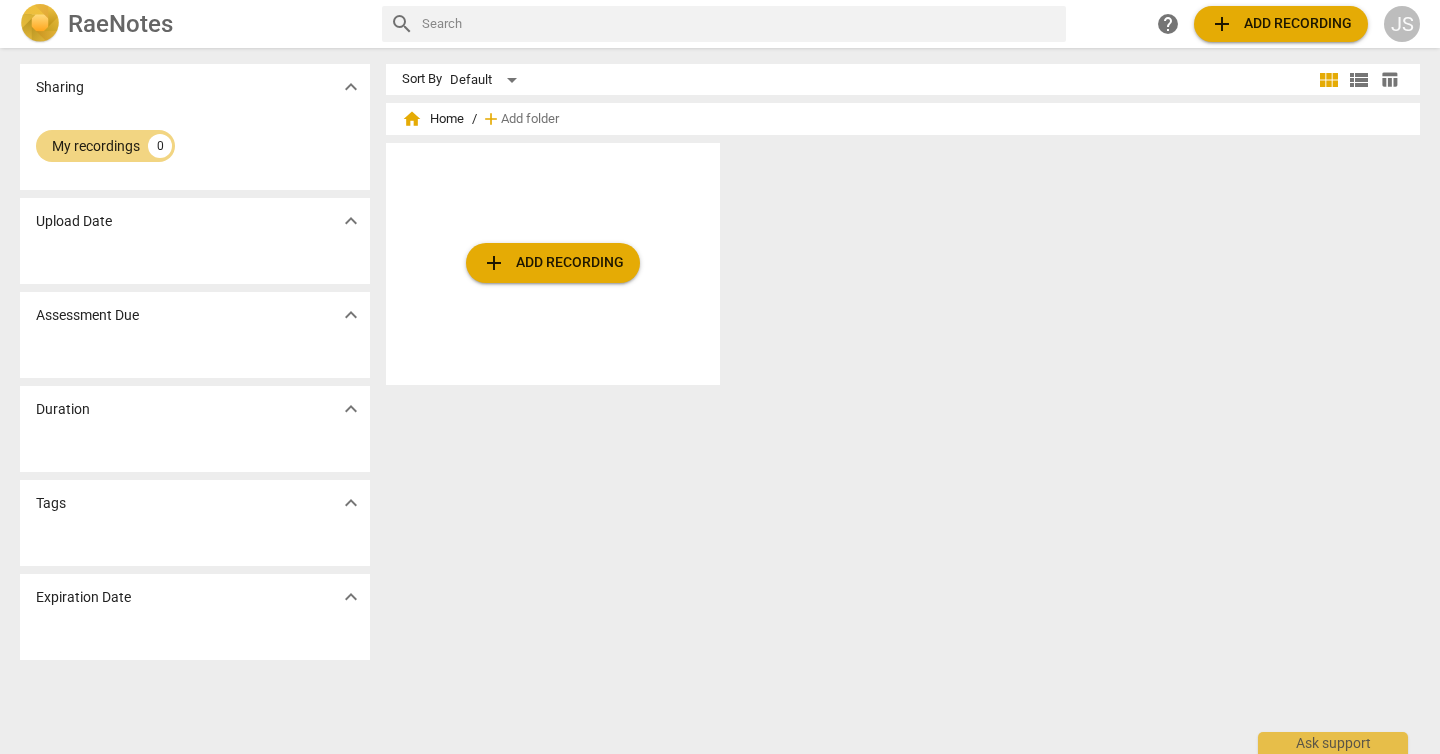 click on "add   Add recording" at bounding box center (553, 263) 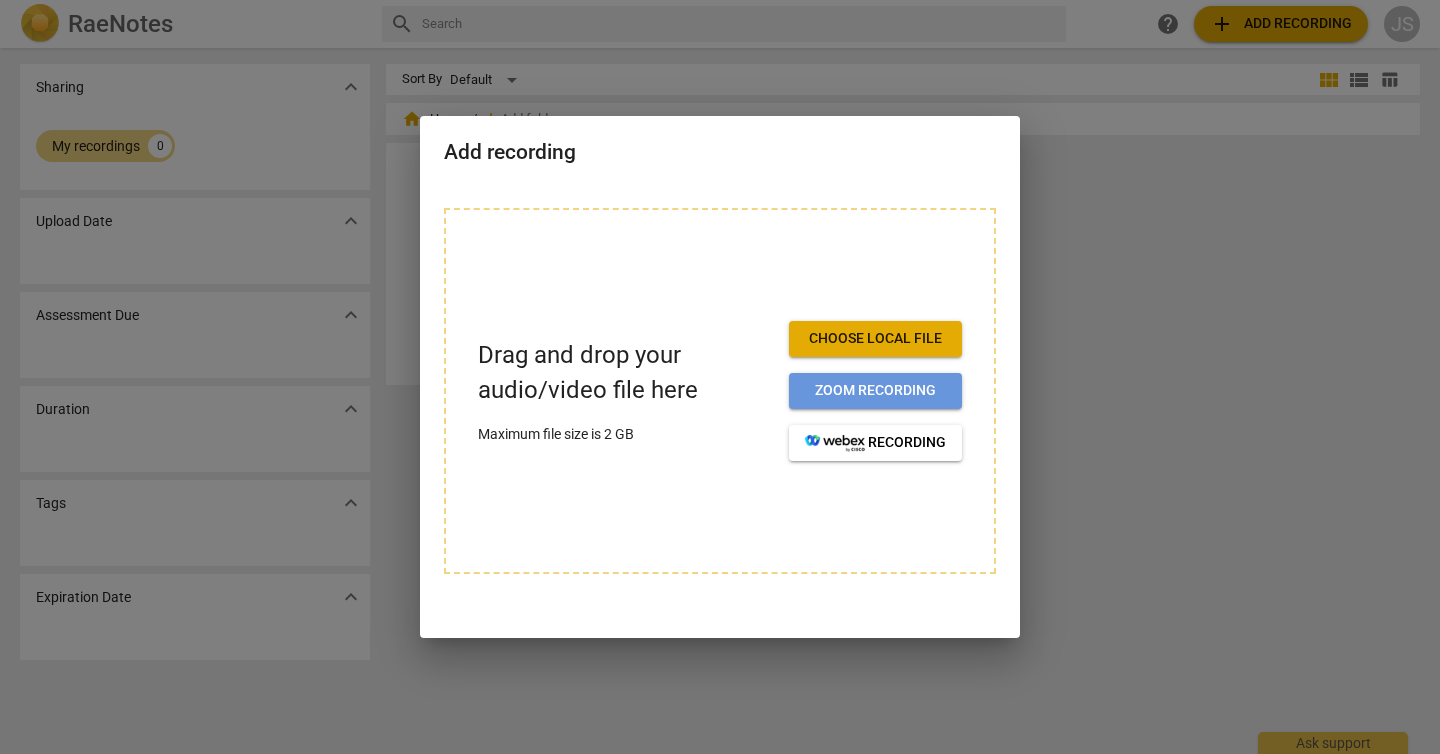 click on "Zoom recording" at bounding box center (875, 391) 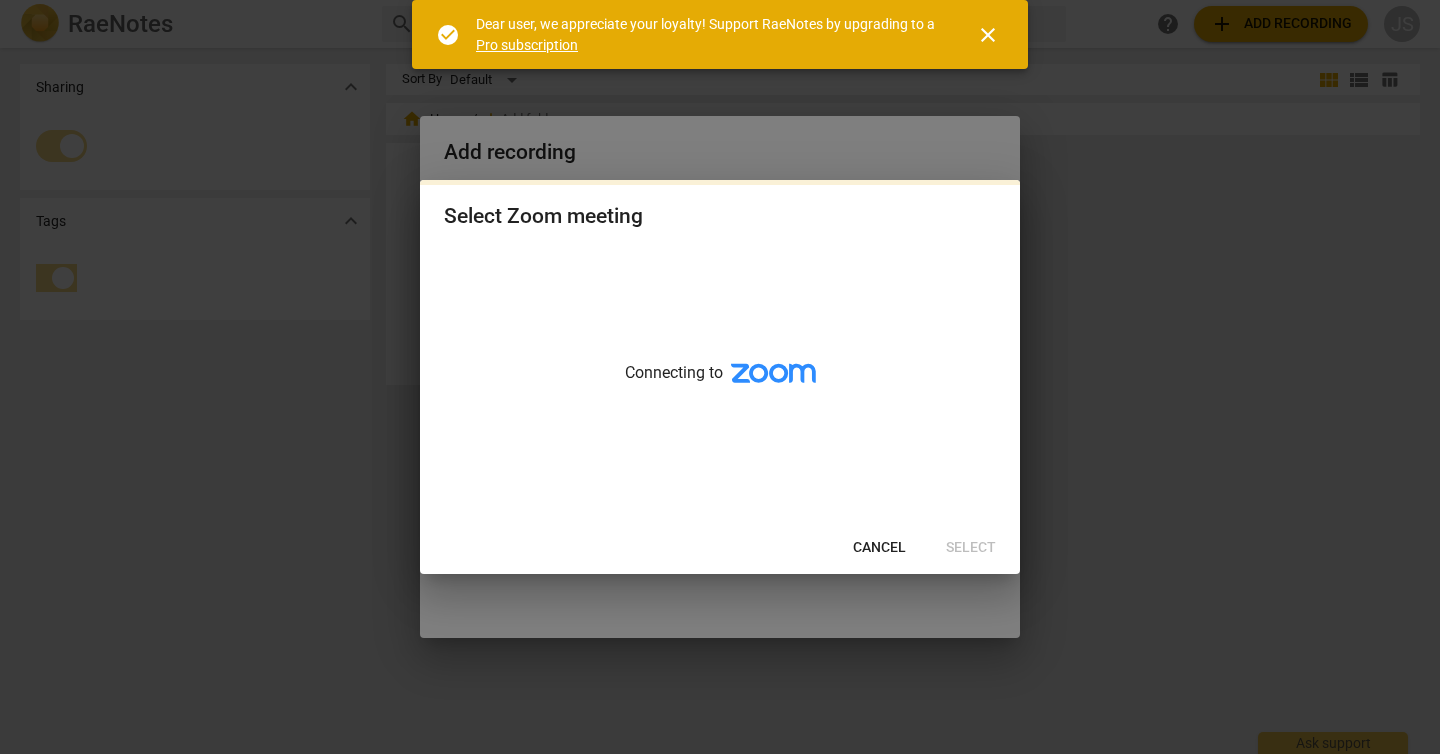 scroll, scrollTop: 0, scrollLeft: 0, axis: both 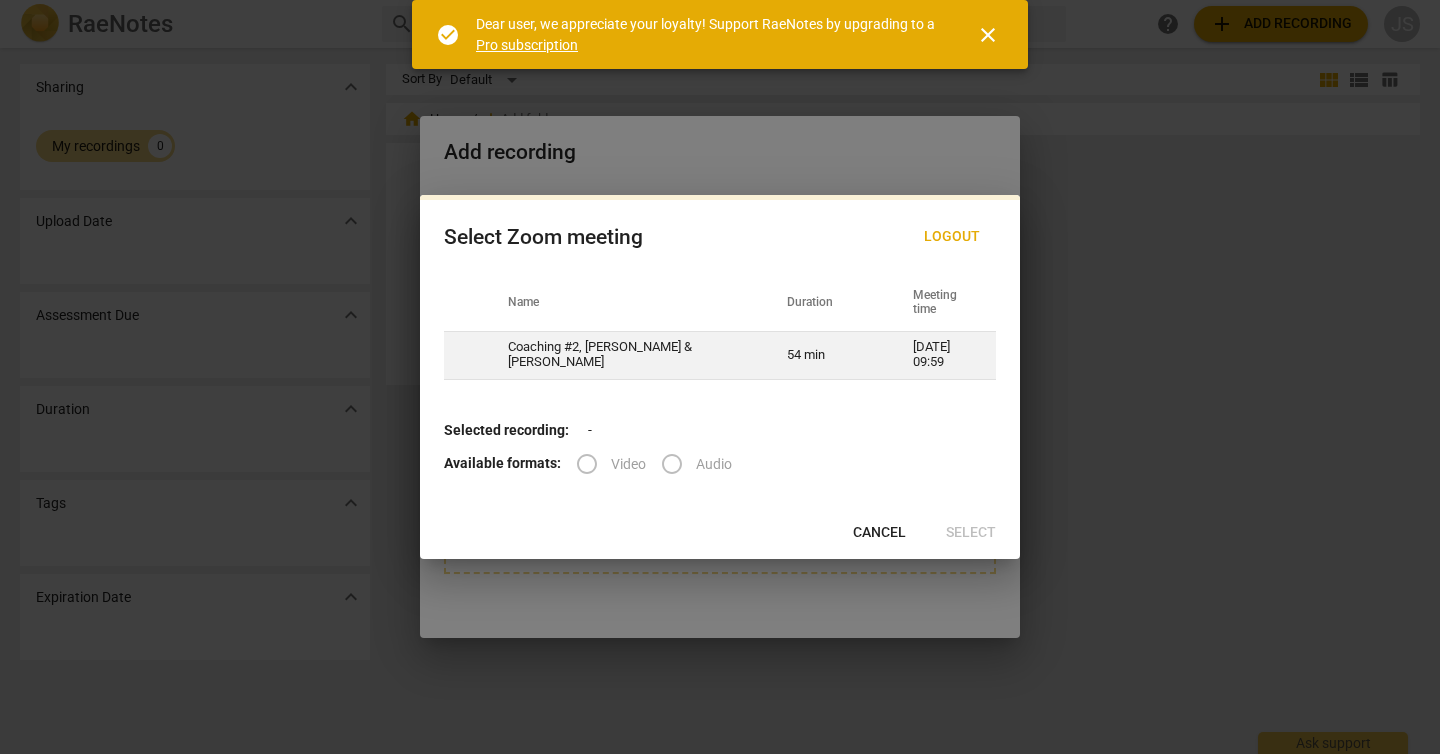 click on "54 min" at bounding box center (826, 355) 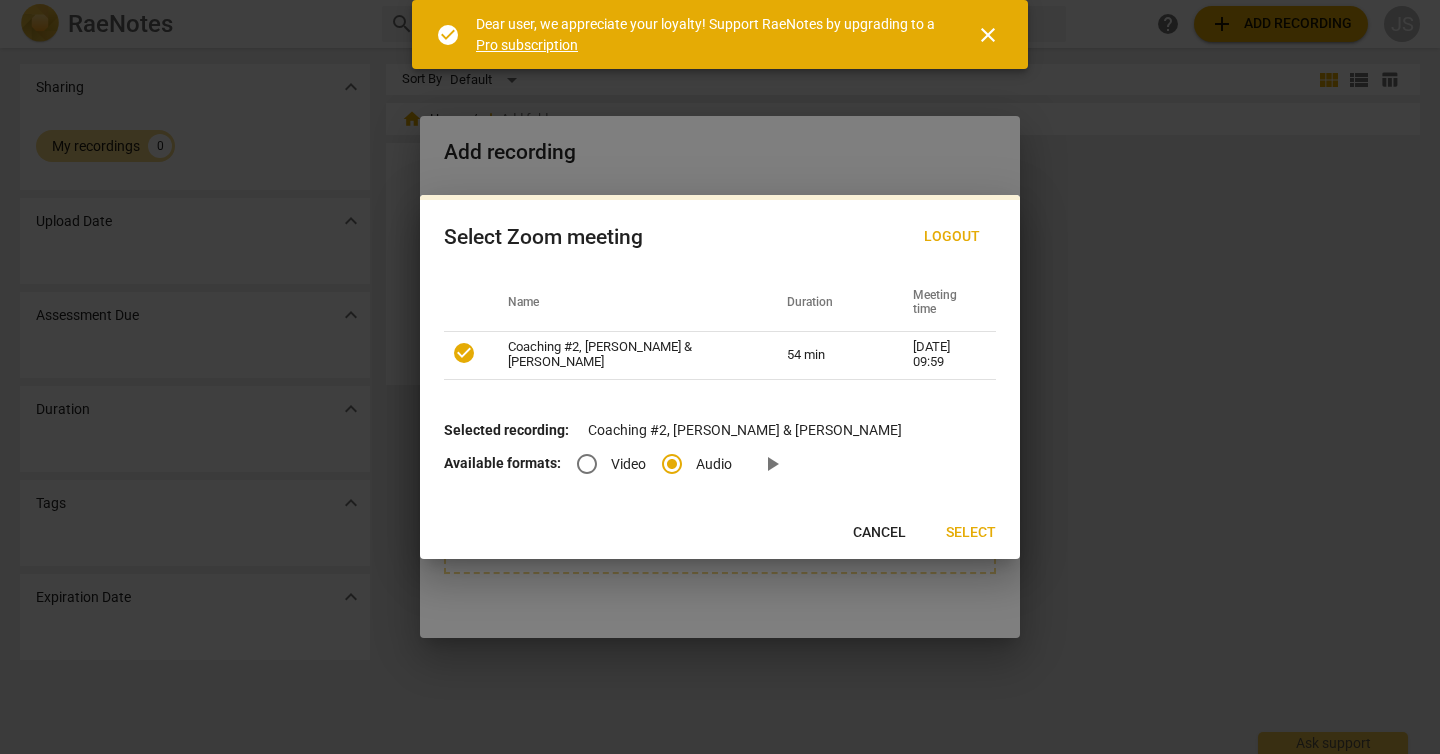 click on "Select" at bounding box center (971, 533) 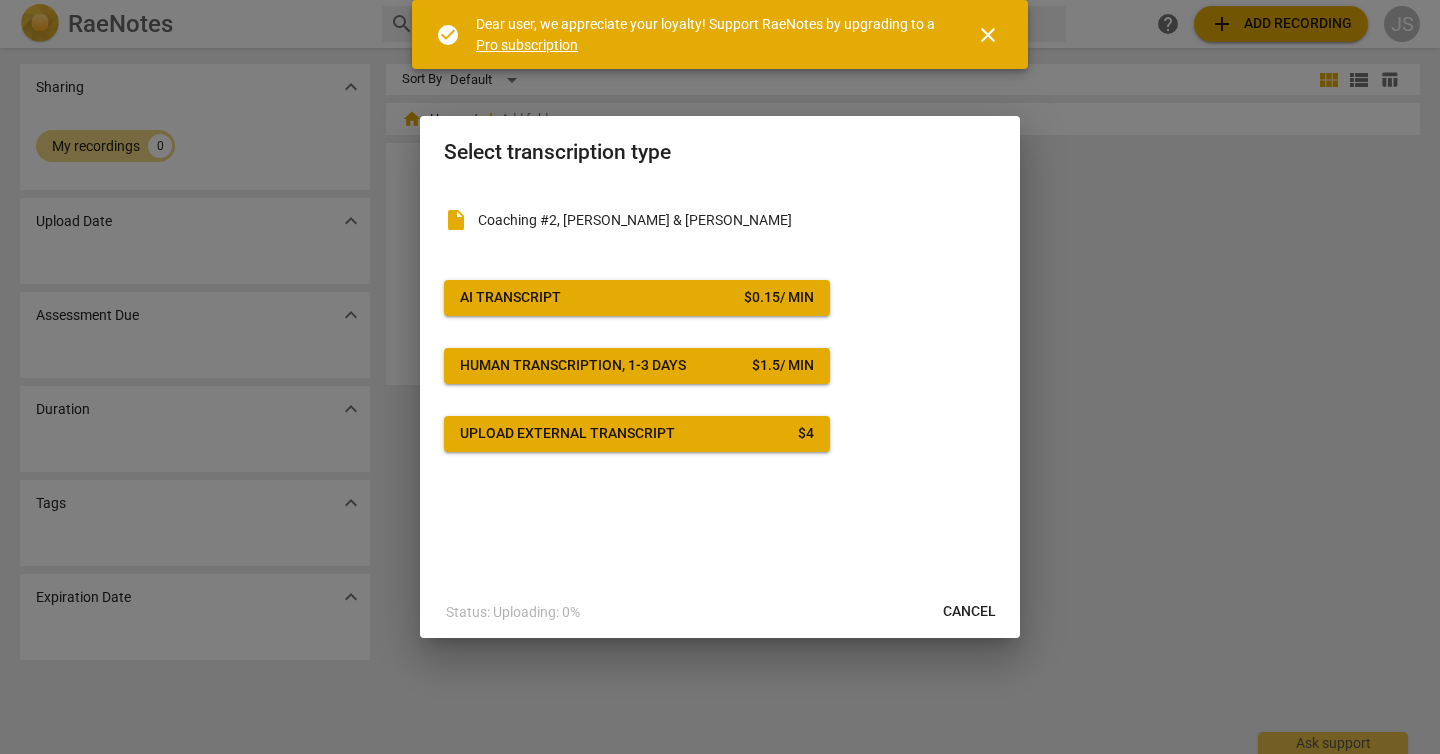 click on "AI Transcript $ 0.15  / min" at bounding box center (637, 298) 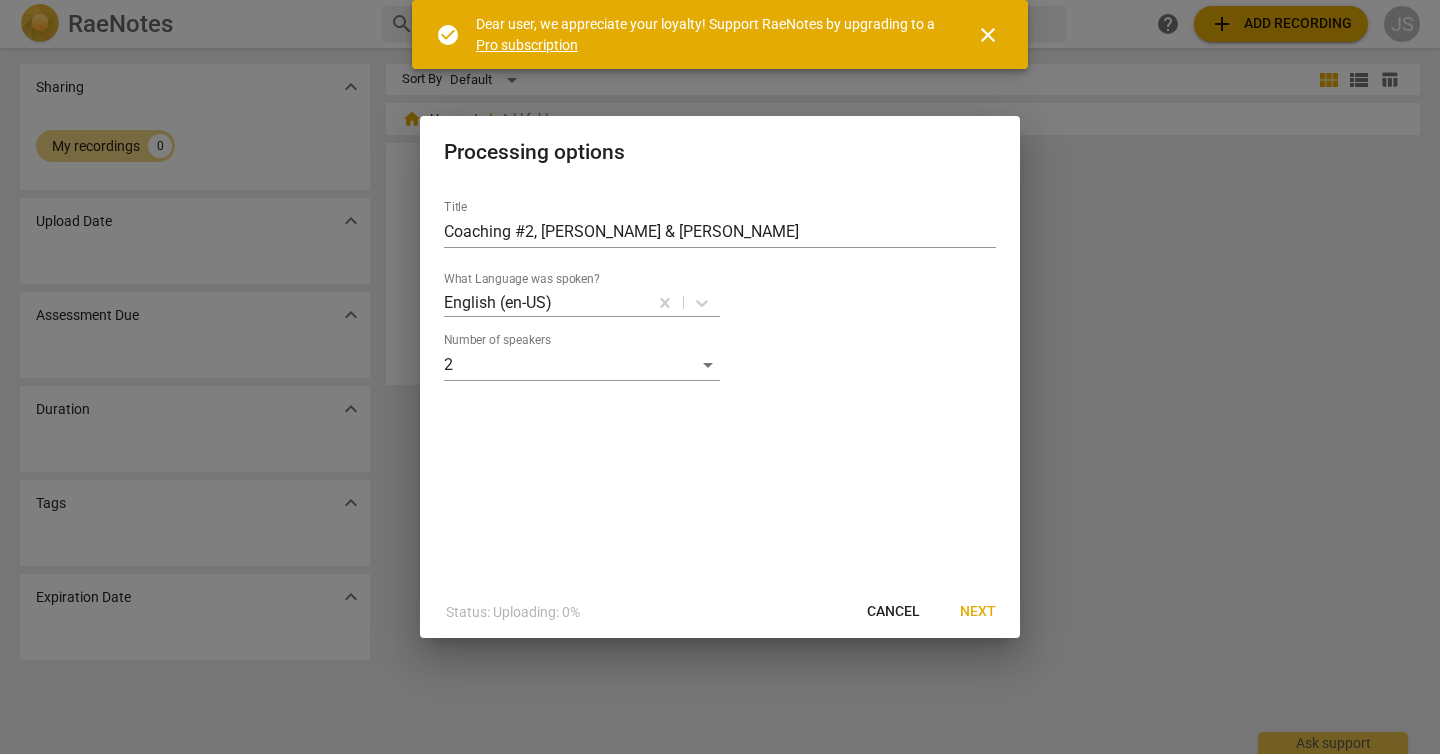 click on "Next" at bounding box center (978, 612) 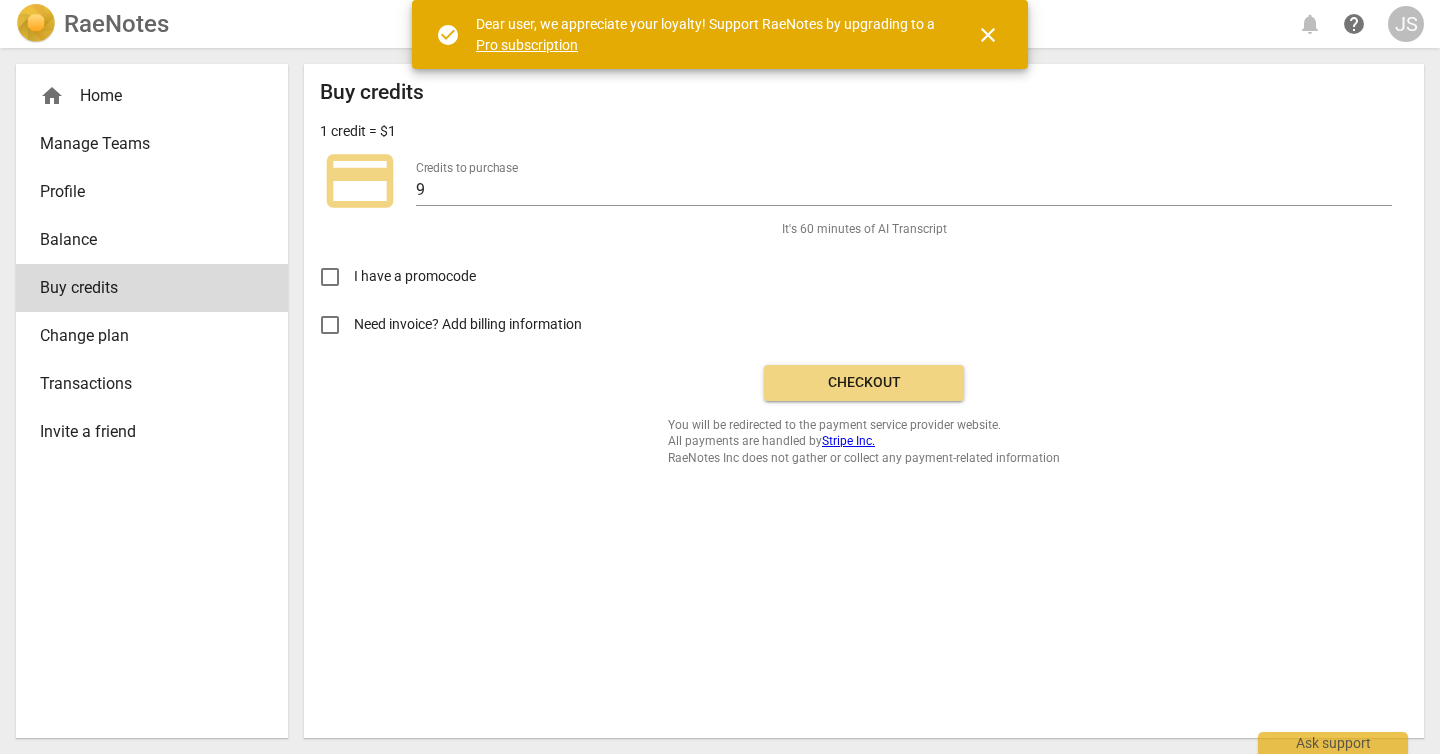 click on "close" at bounding box center [988, 35] 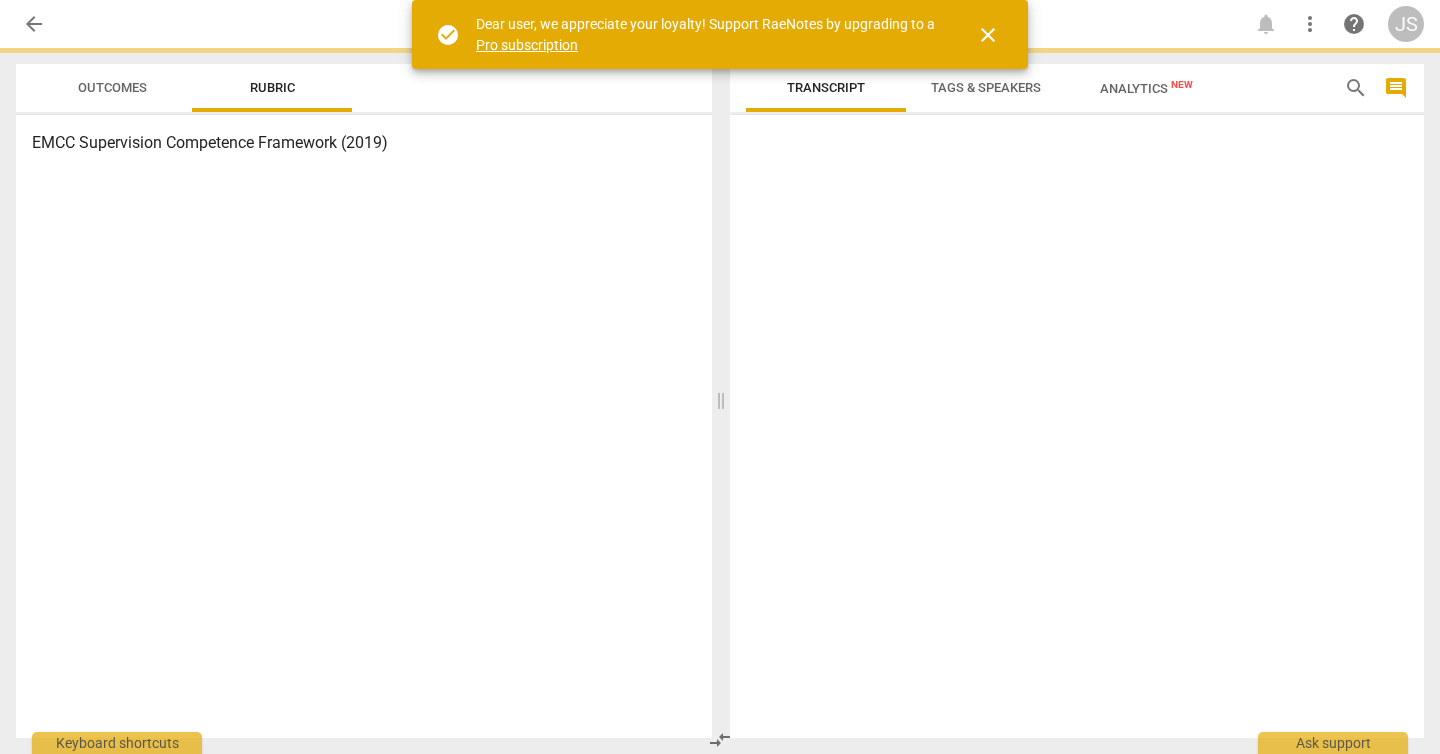 scroll, scrollTop: 0, scrollLeft: 0, axis: both 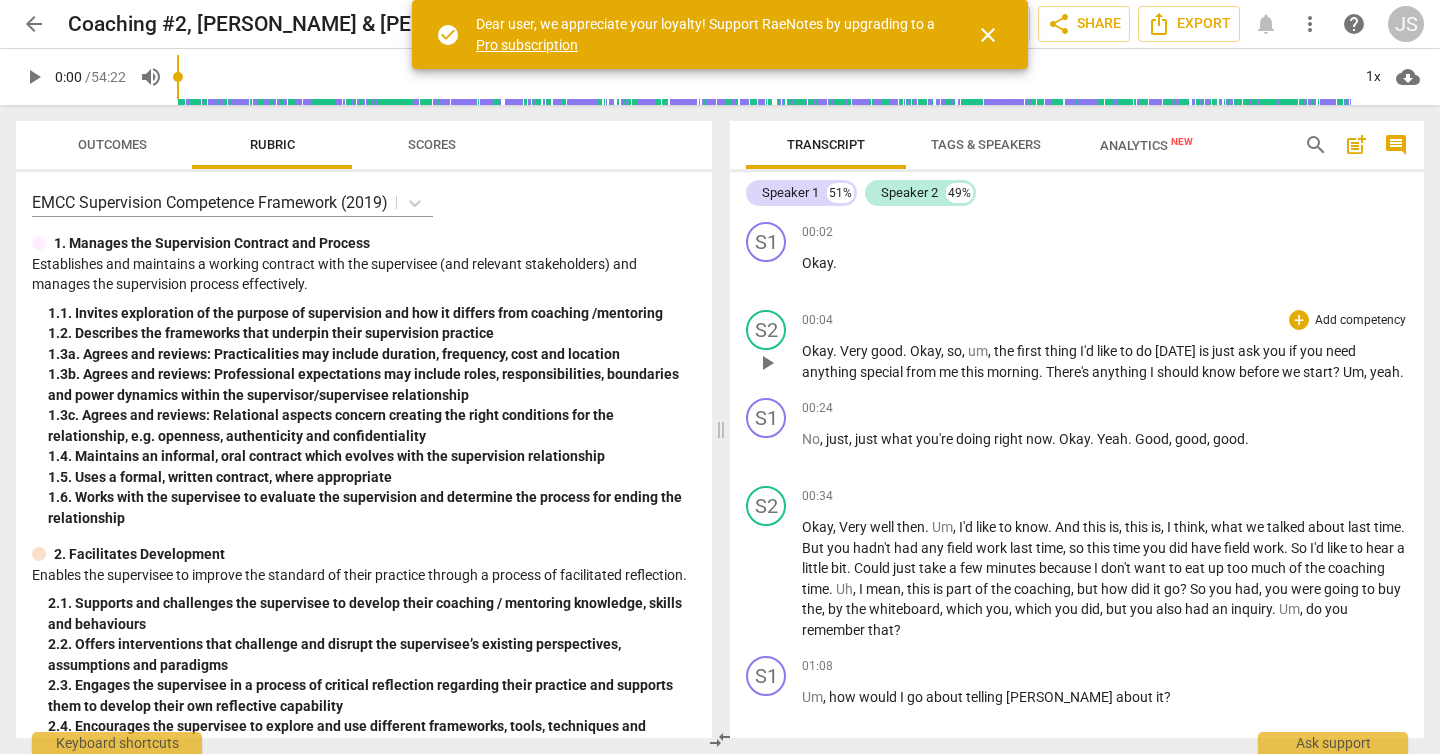 click on "play_arrow" at bounding box center (767, 363) 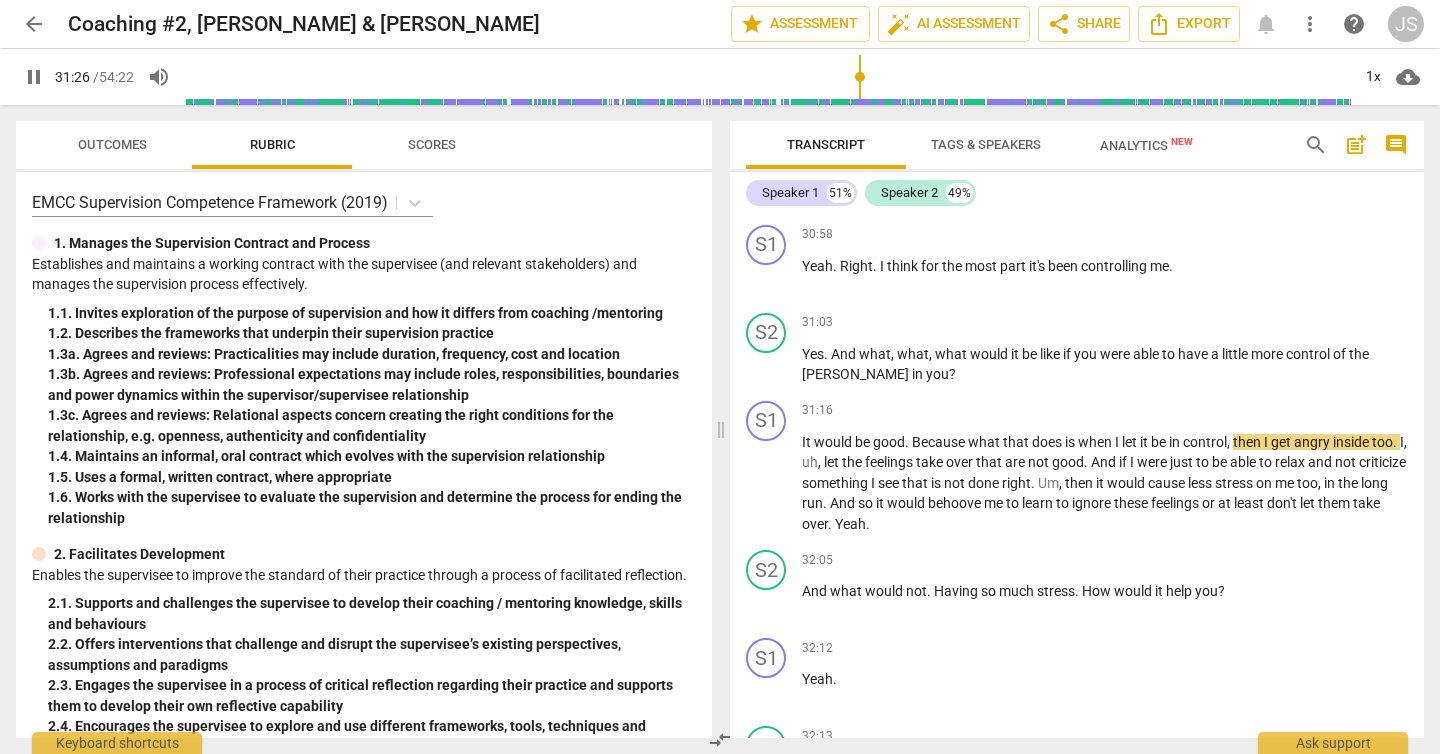 scroll, scrollTop: 17686, scrollLeft: 0, axis: vertical 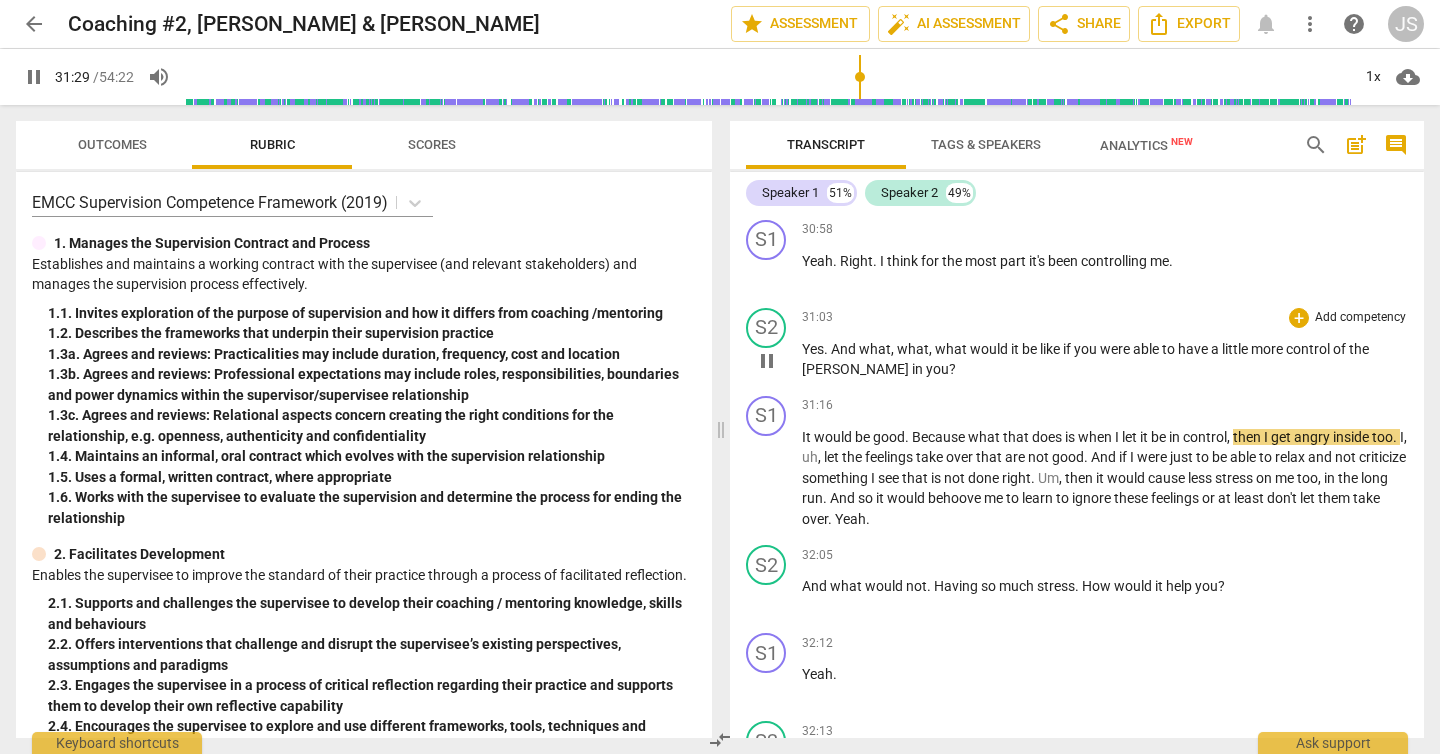 click on "pause" at bounding box center [767, 361] 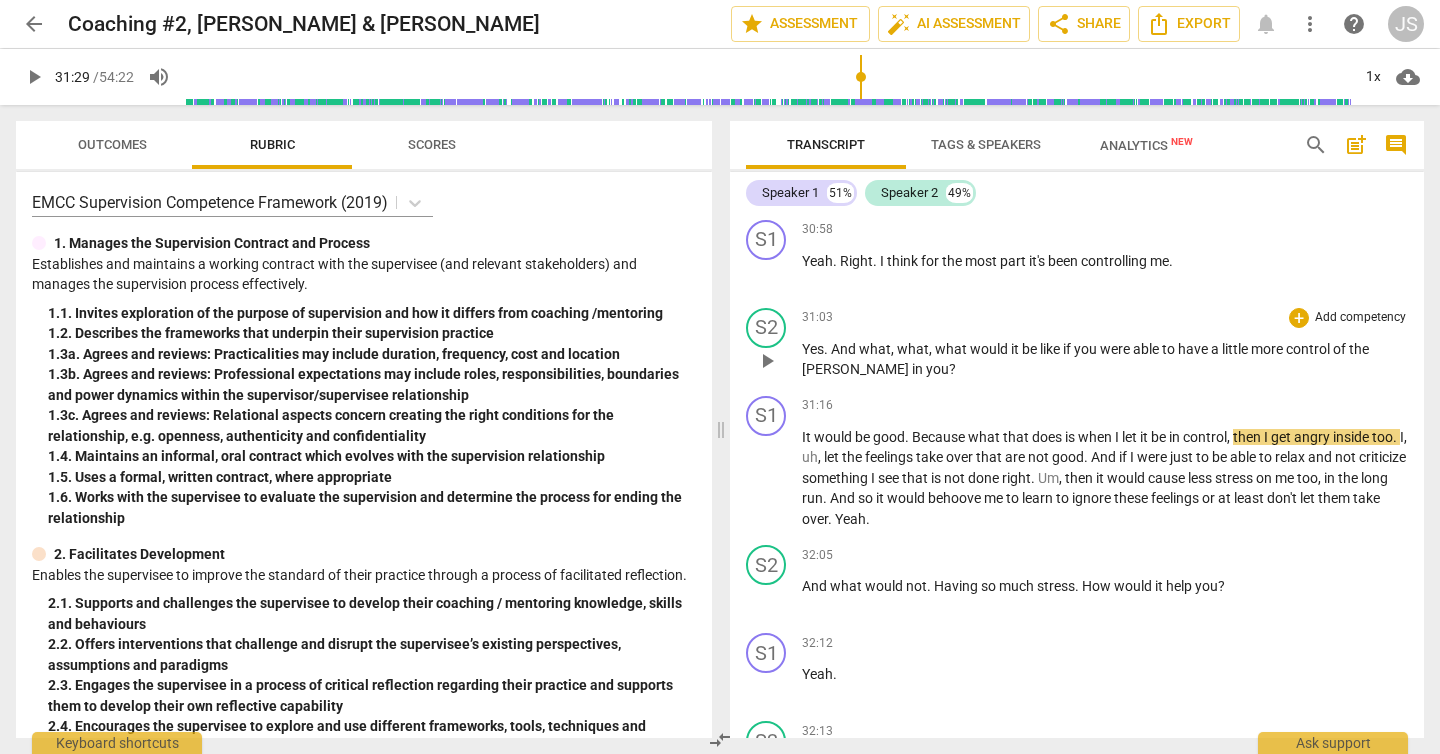 click on "play_arrow" at bounding box center [767, 361] 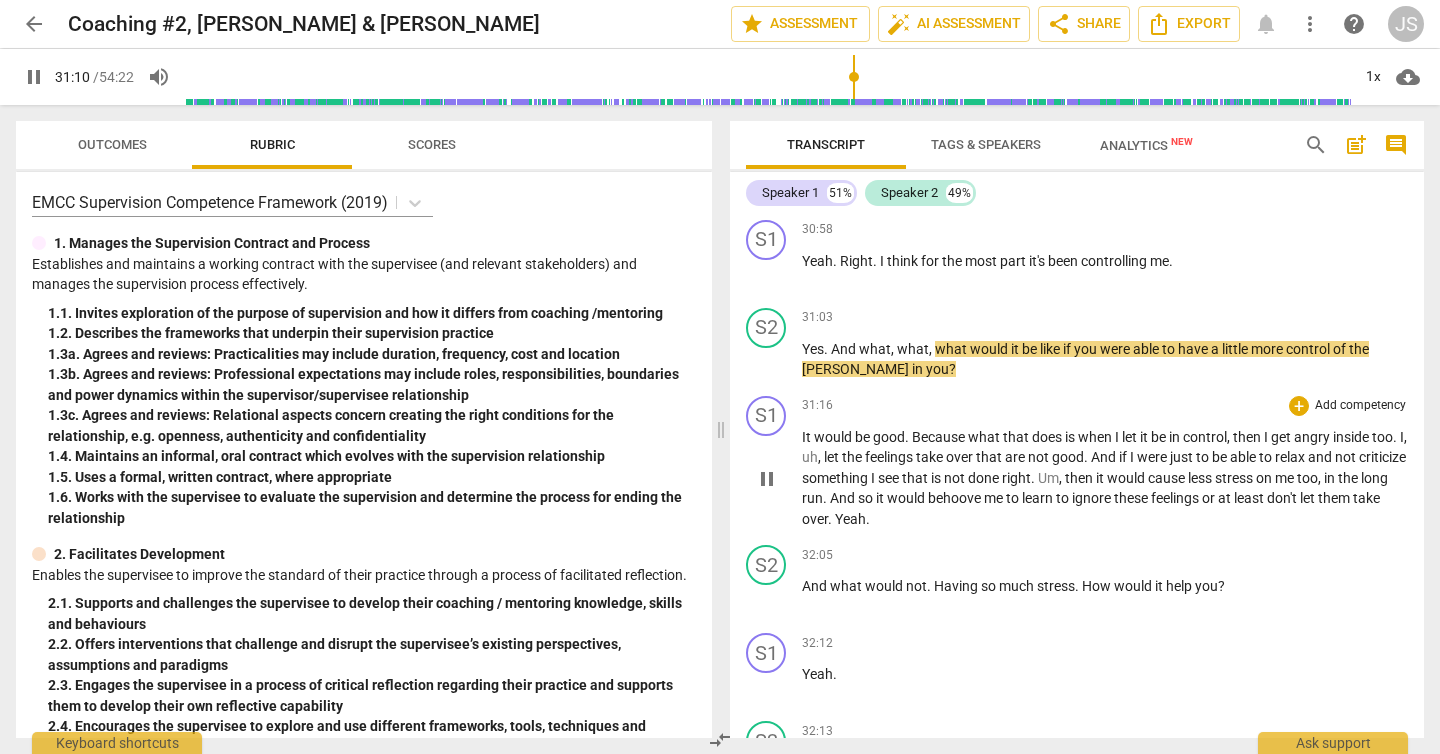 click on "uh" at bounding box center (810, 457) 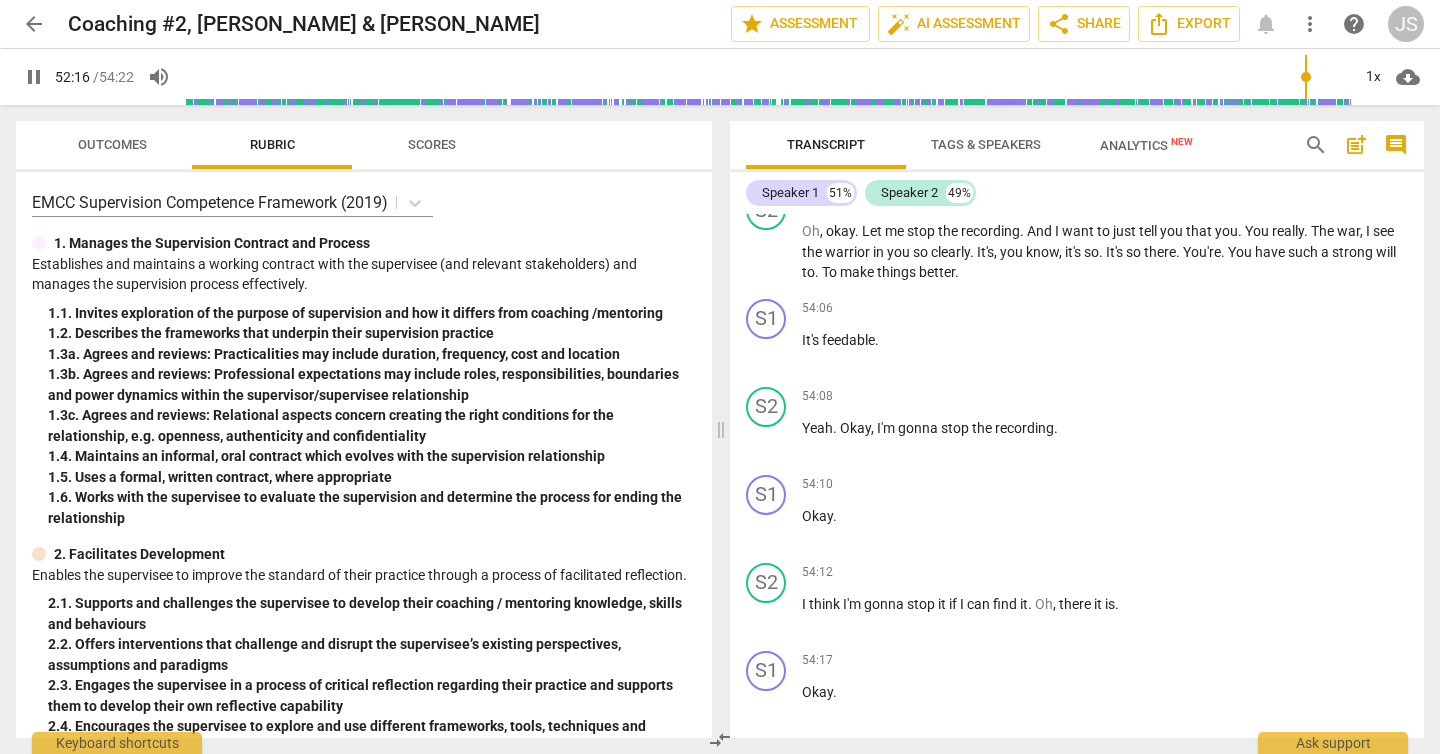 scroll, scrollTop: 32754, scrollLeft: 0, axis: vertical 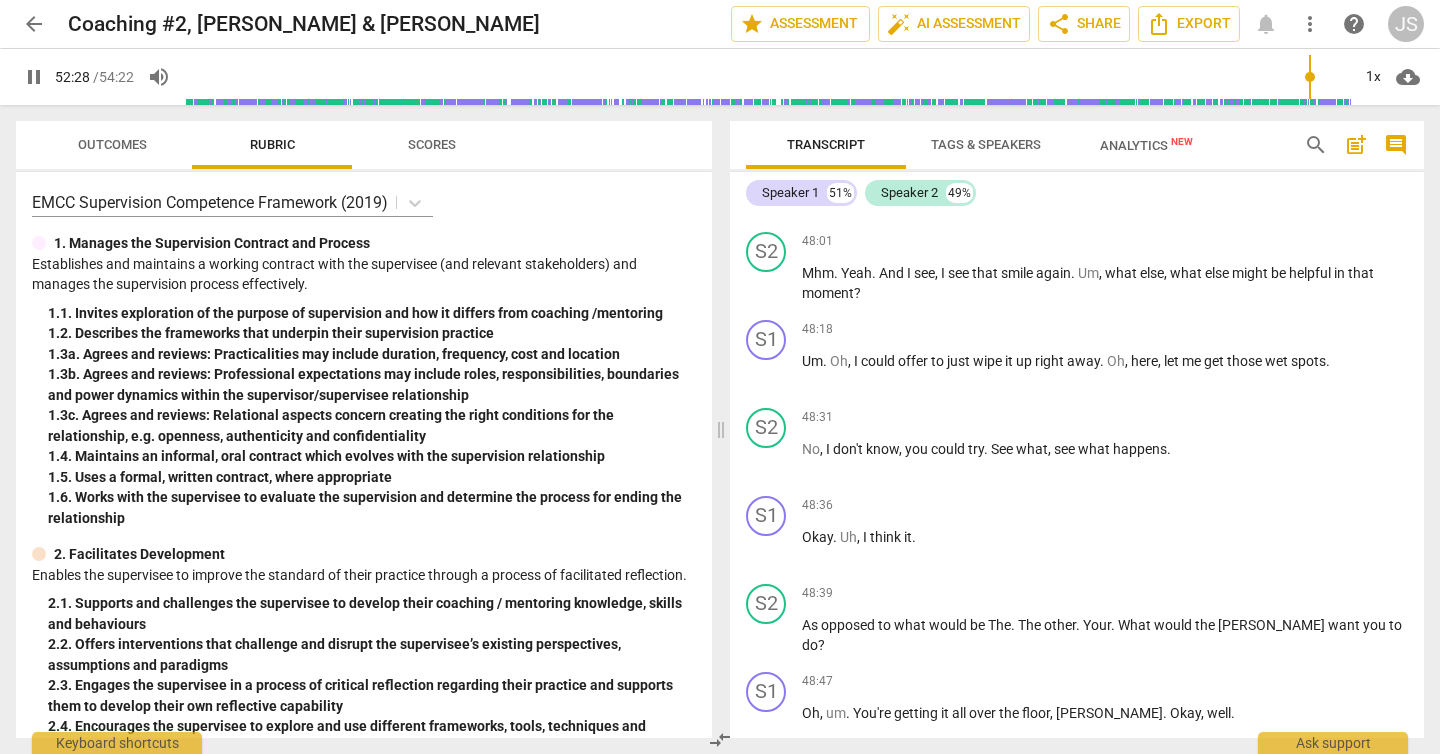 type on "3148" 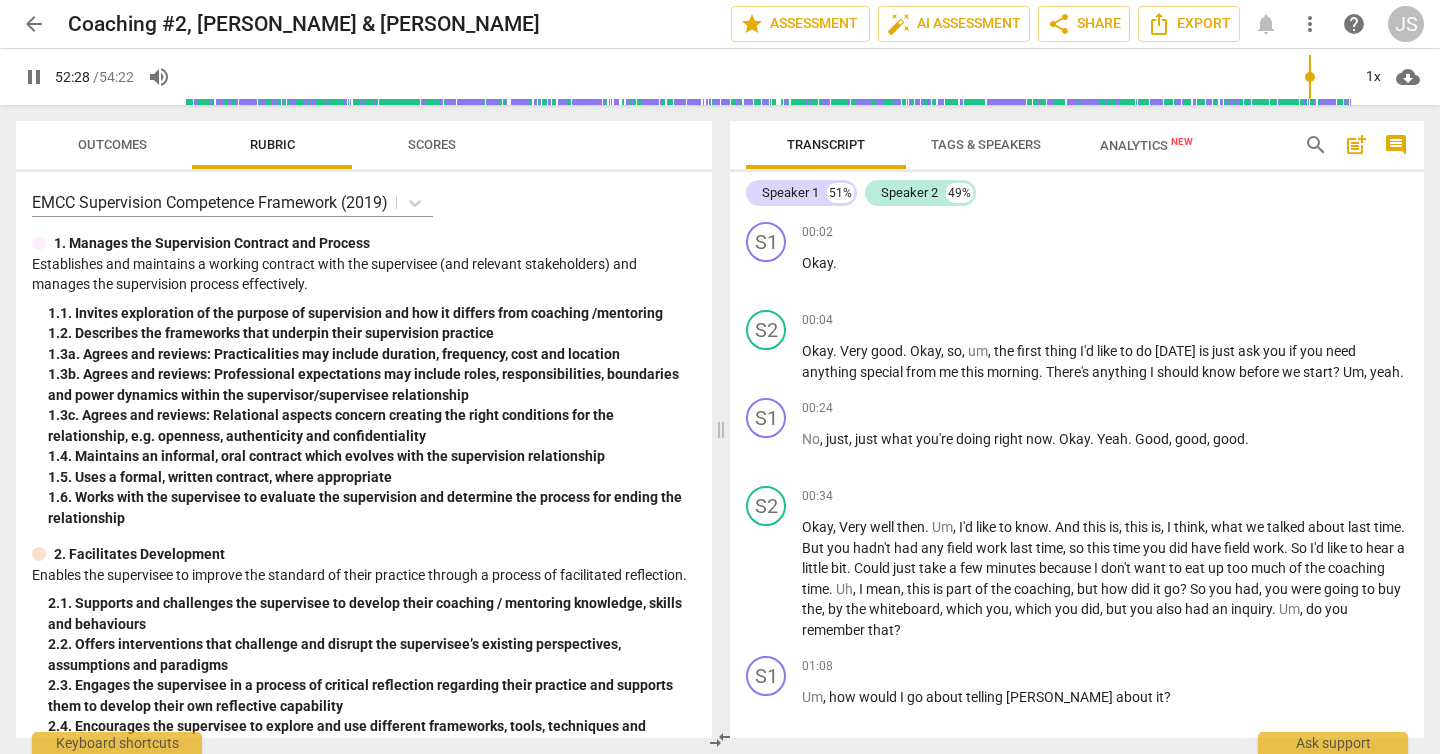 scroll, scrollTop: 0, scrollLeft: 0, axis: both 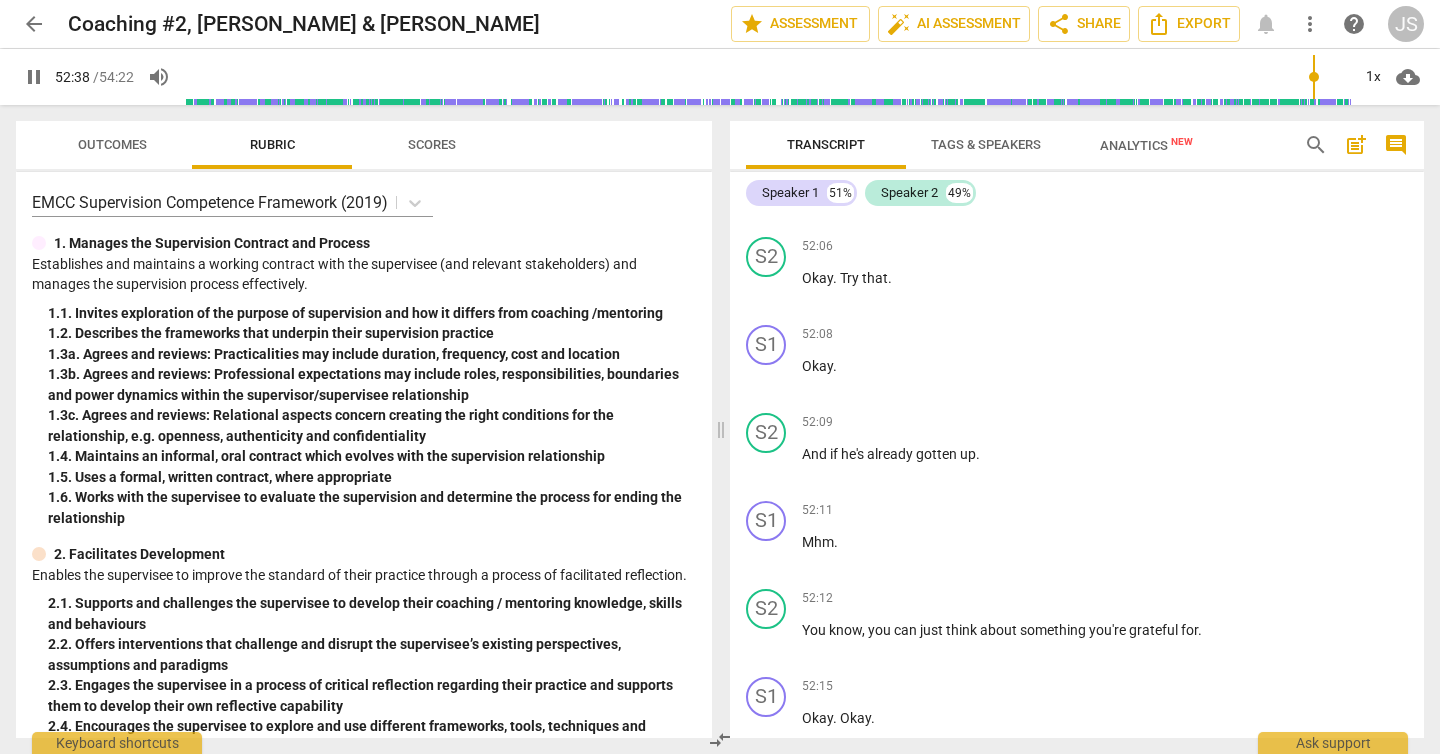 click on "52:08 + Add competency keyboard_arrow_right Okay ." at bounding box center (1105, 361) 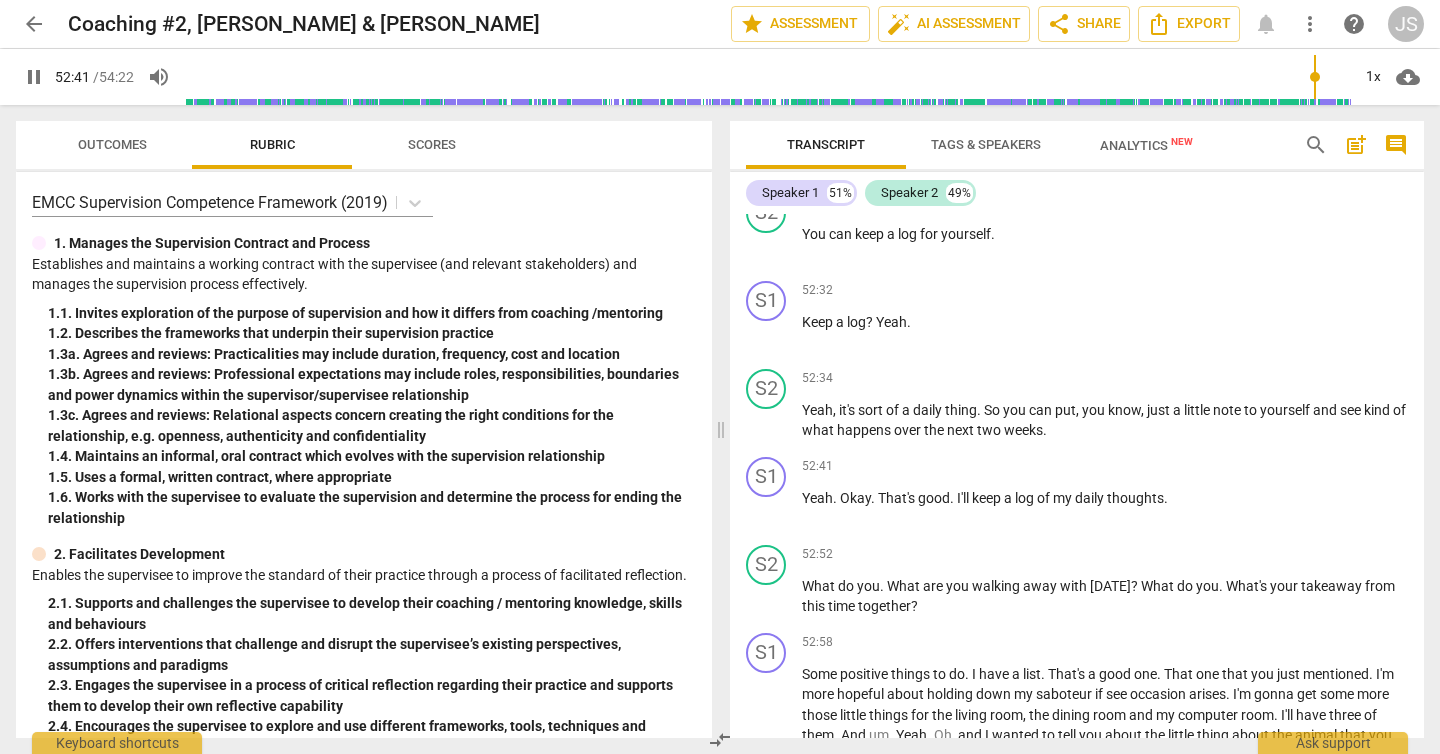 scroll, scrollTop: 32133, scrollLeft: 0, axis: vertical 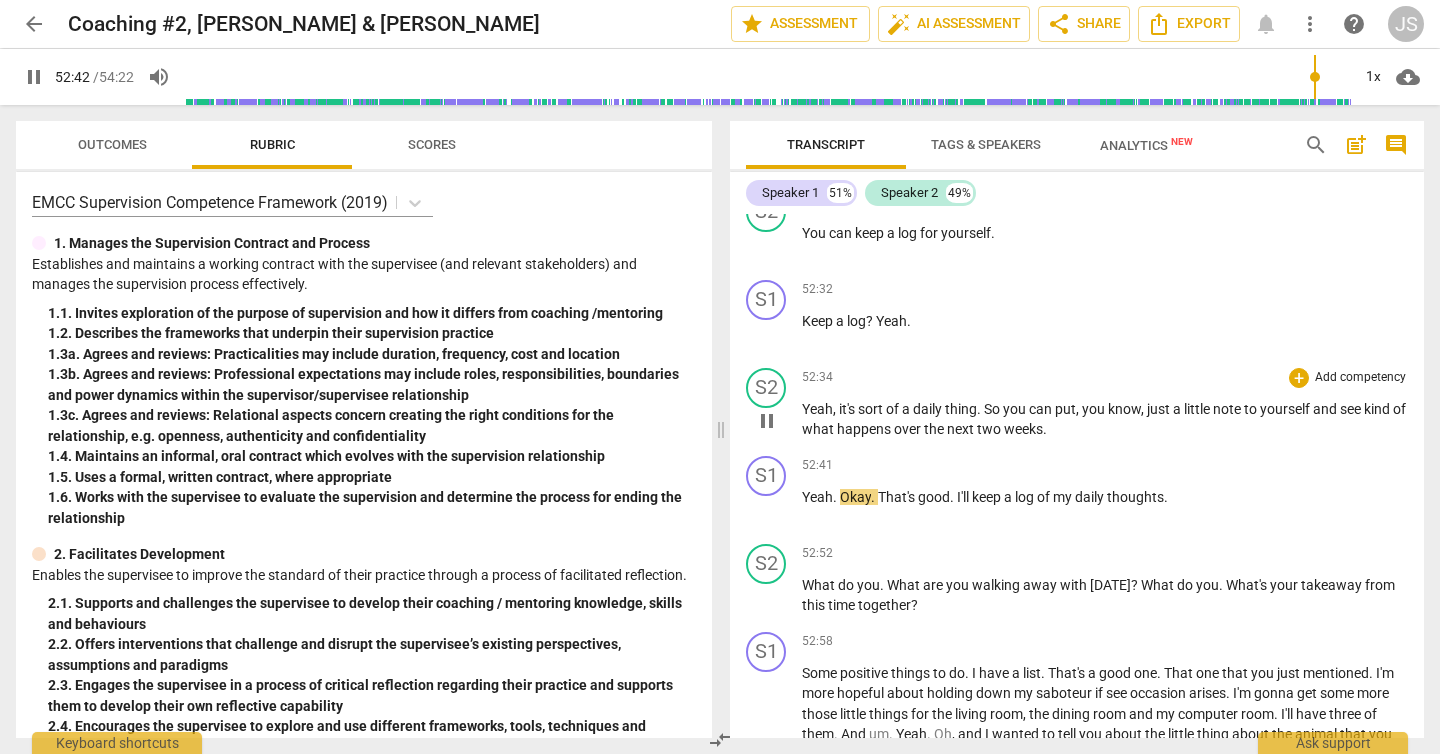 click on "pause" at bounding box center [767, 421] 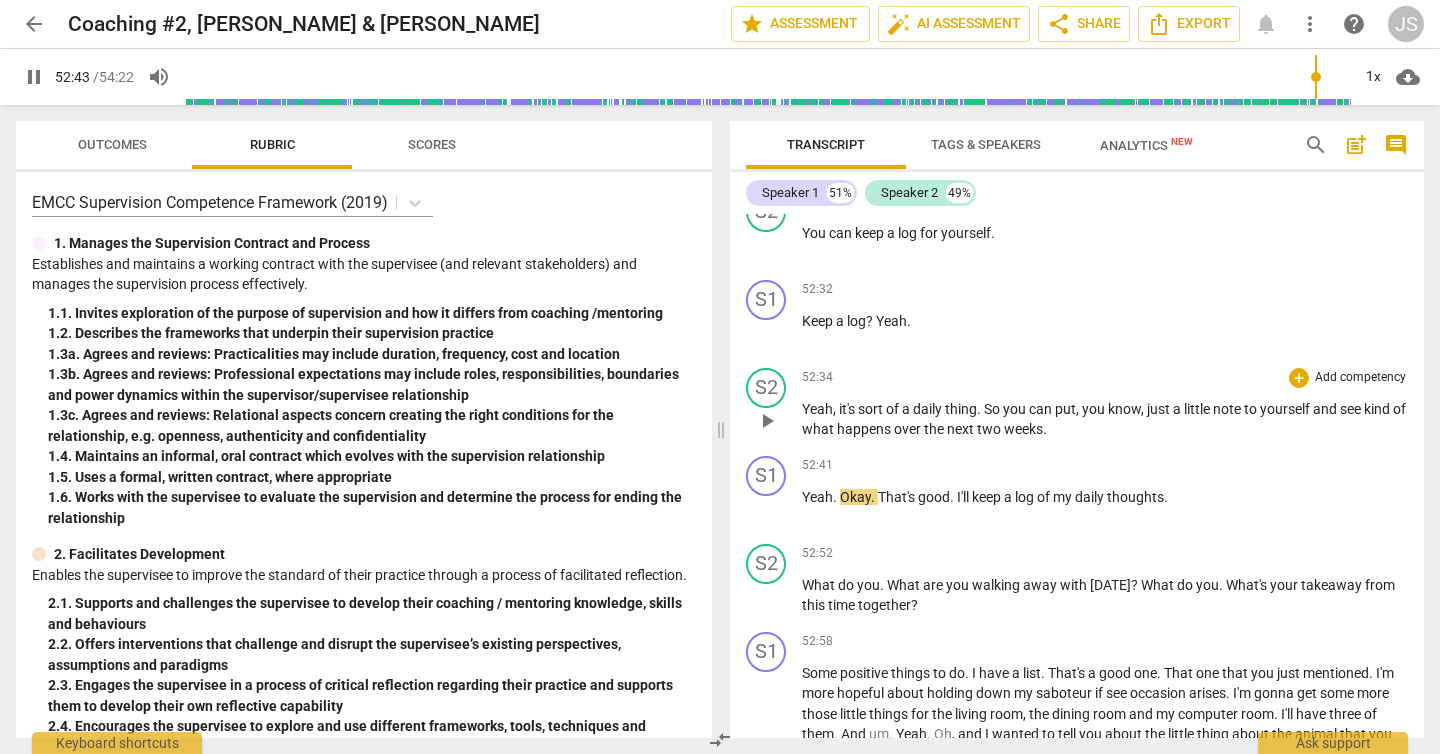 type on "3163" 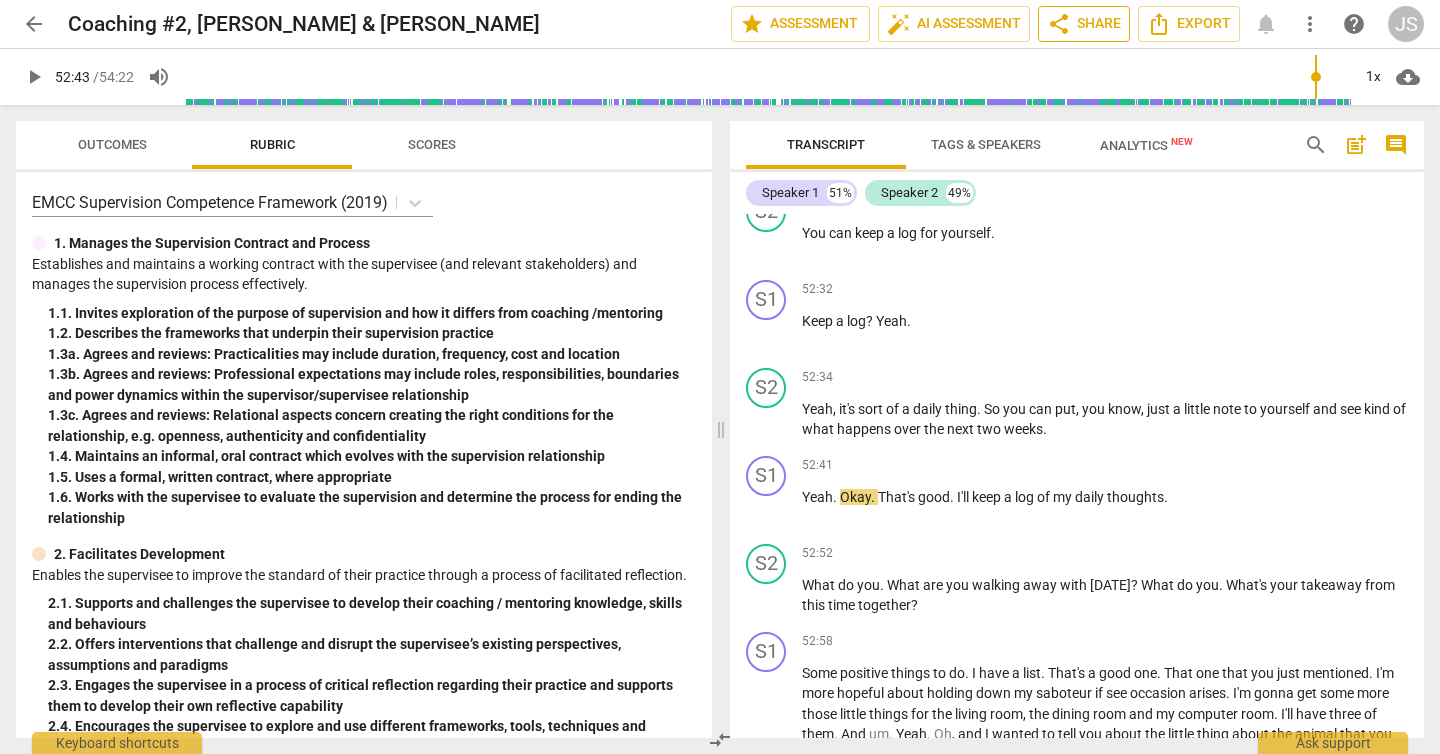 click on "share    Share" at bounding box center [1084, 24] 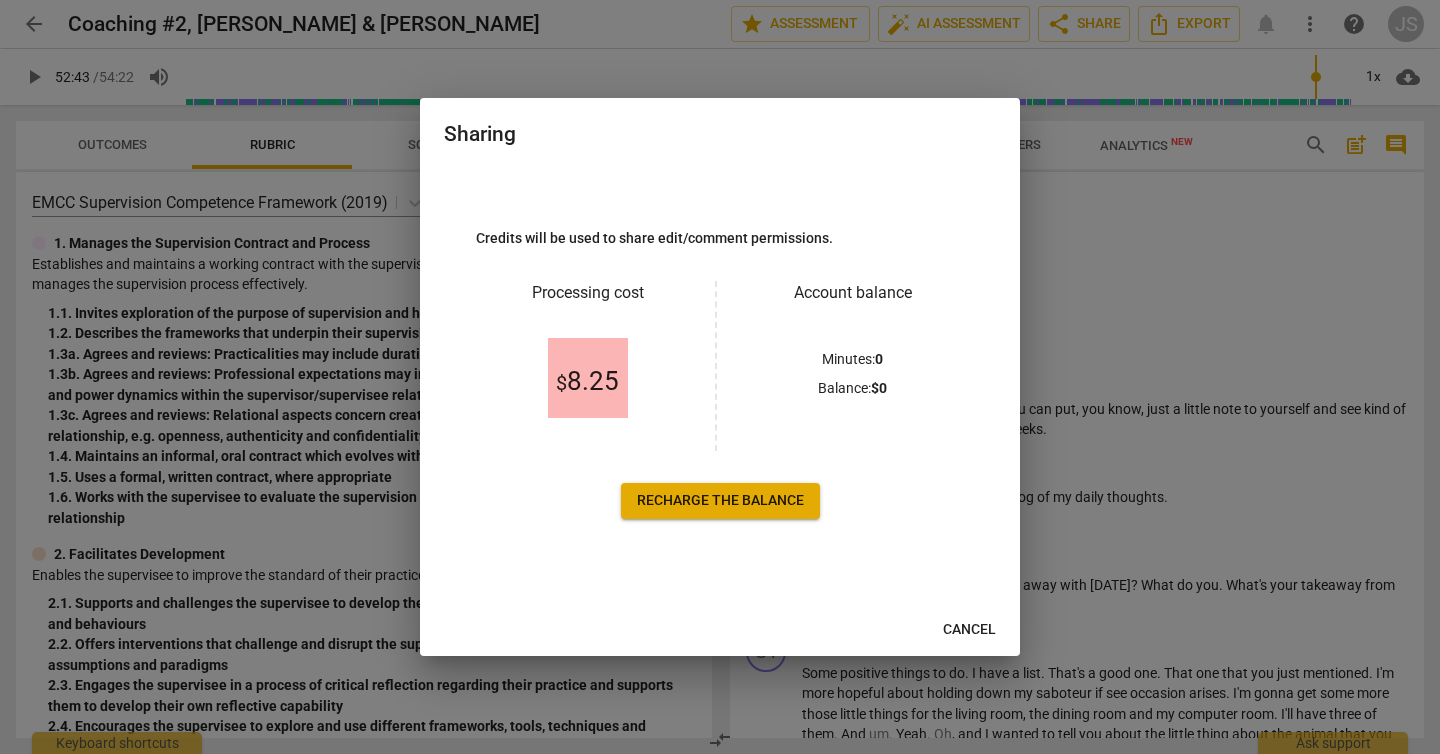 click on "Cancel" at bounding box center (969, 630) 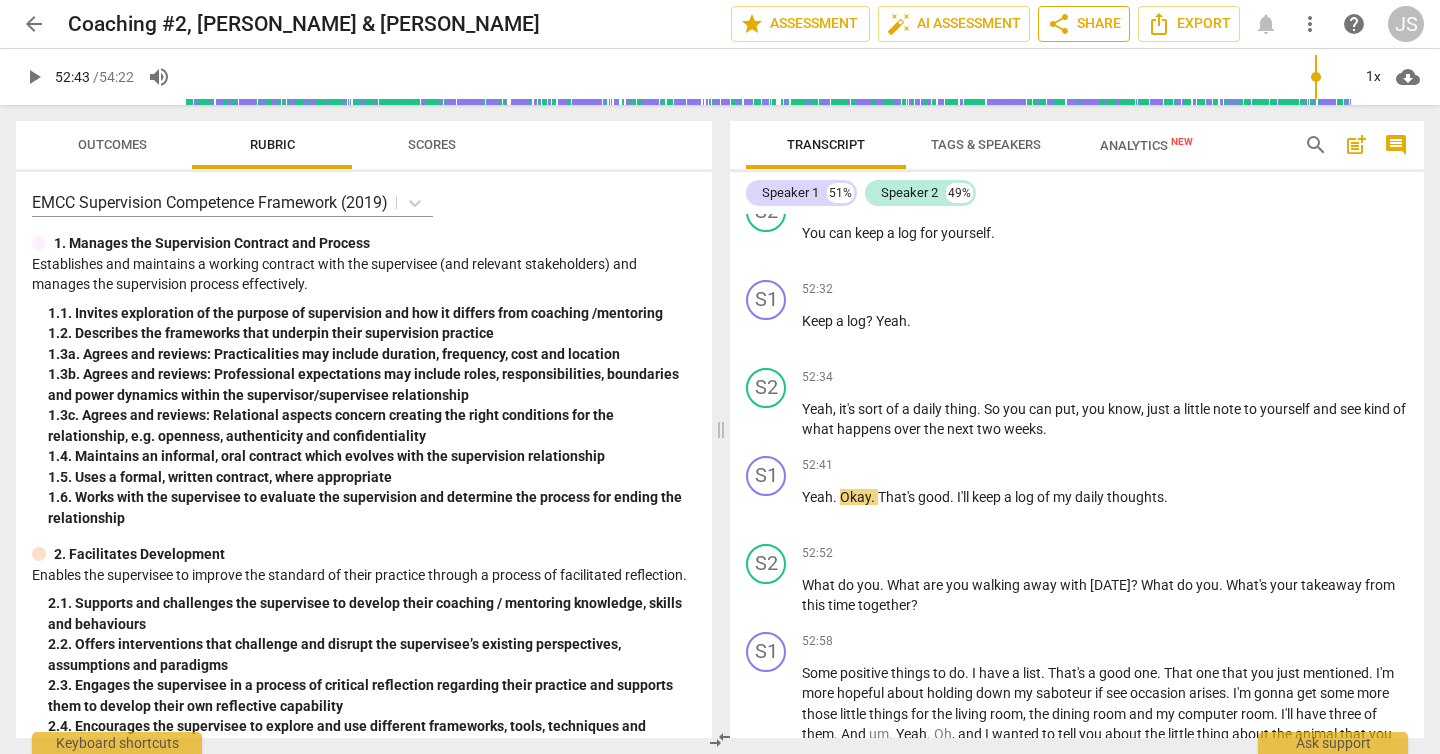click on "share    Share" at bounding box center [1084, 24] 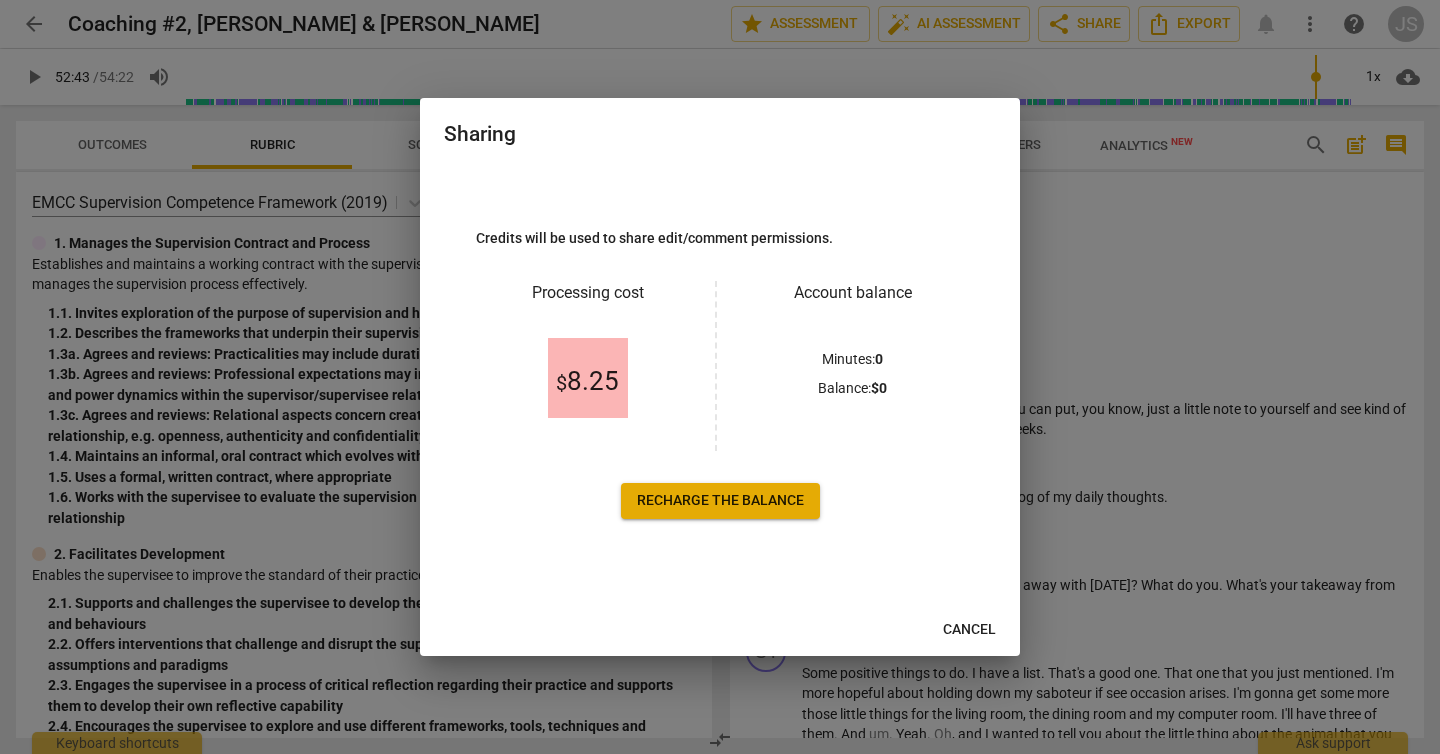 click on "Cancel" at bounding box center (969, 630) 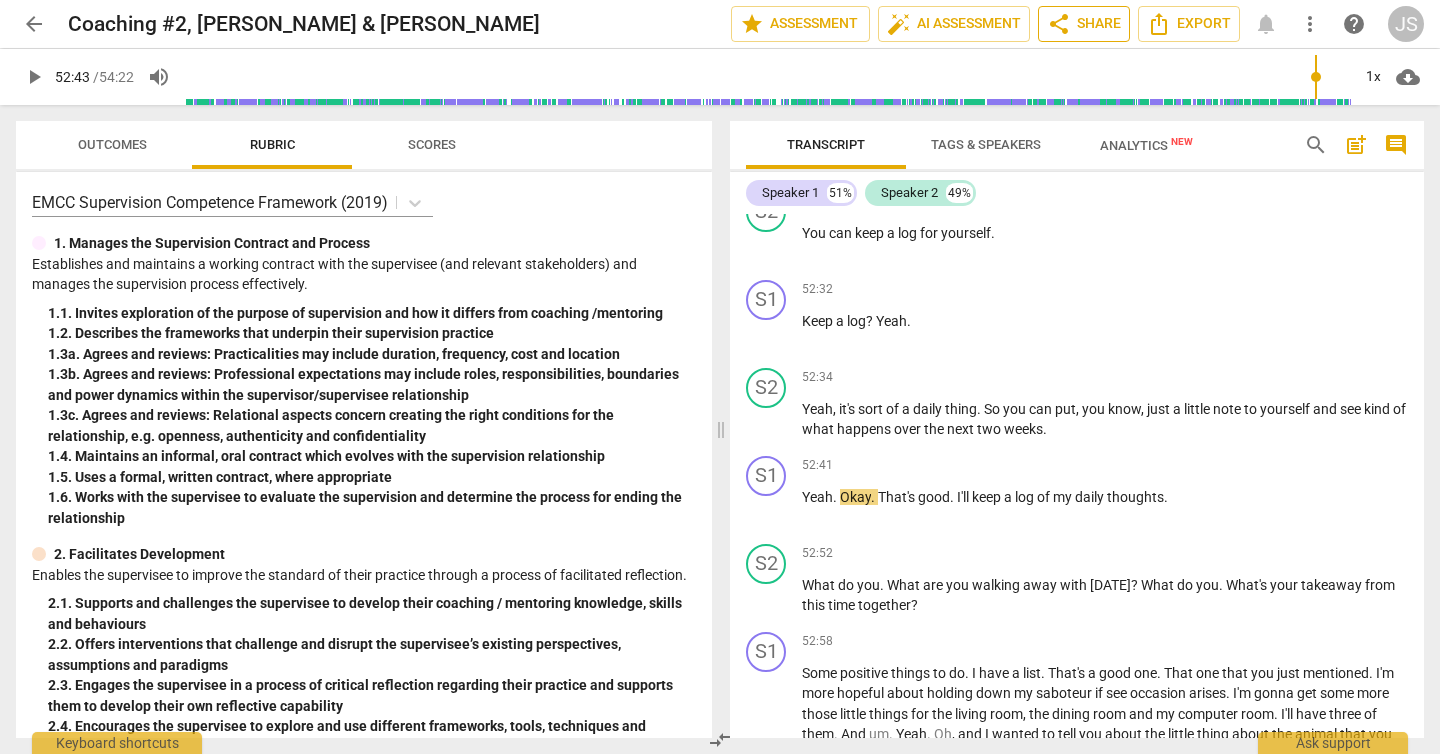 click on "share" at bounding box center [1059, 24] 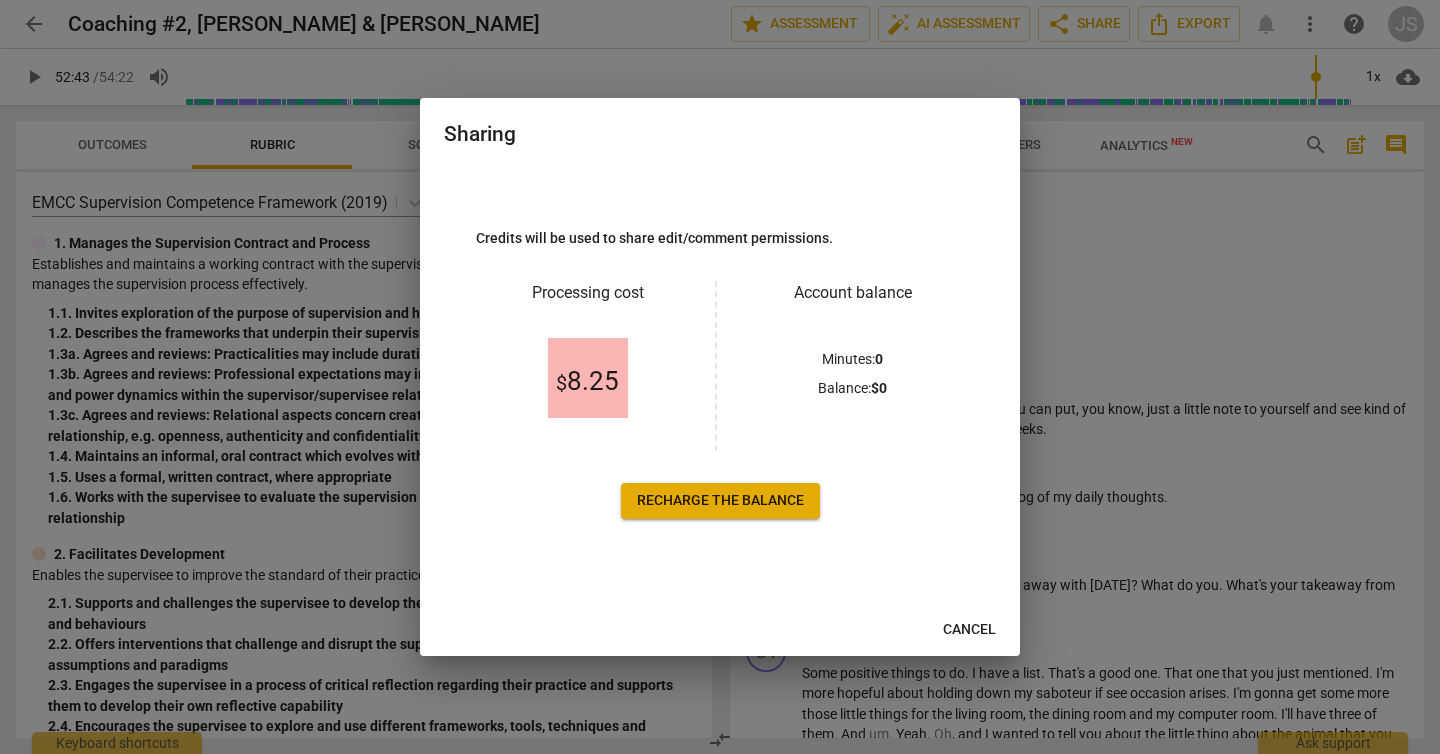 click on "Recharge the balance" at bounding box center [720, 501] 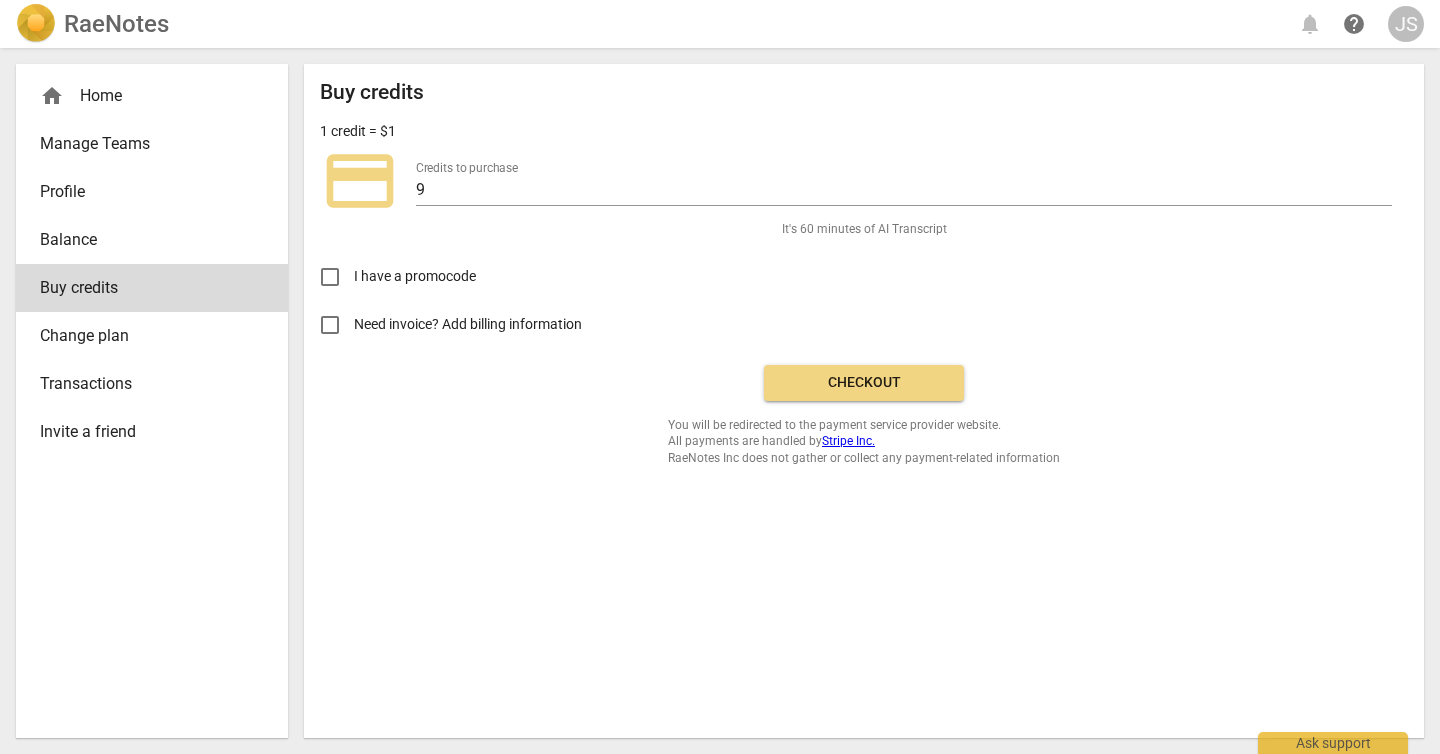 click on "Transactions" at bounding box center (144, 384) 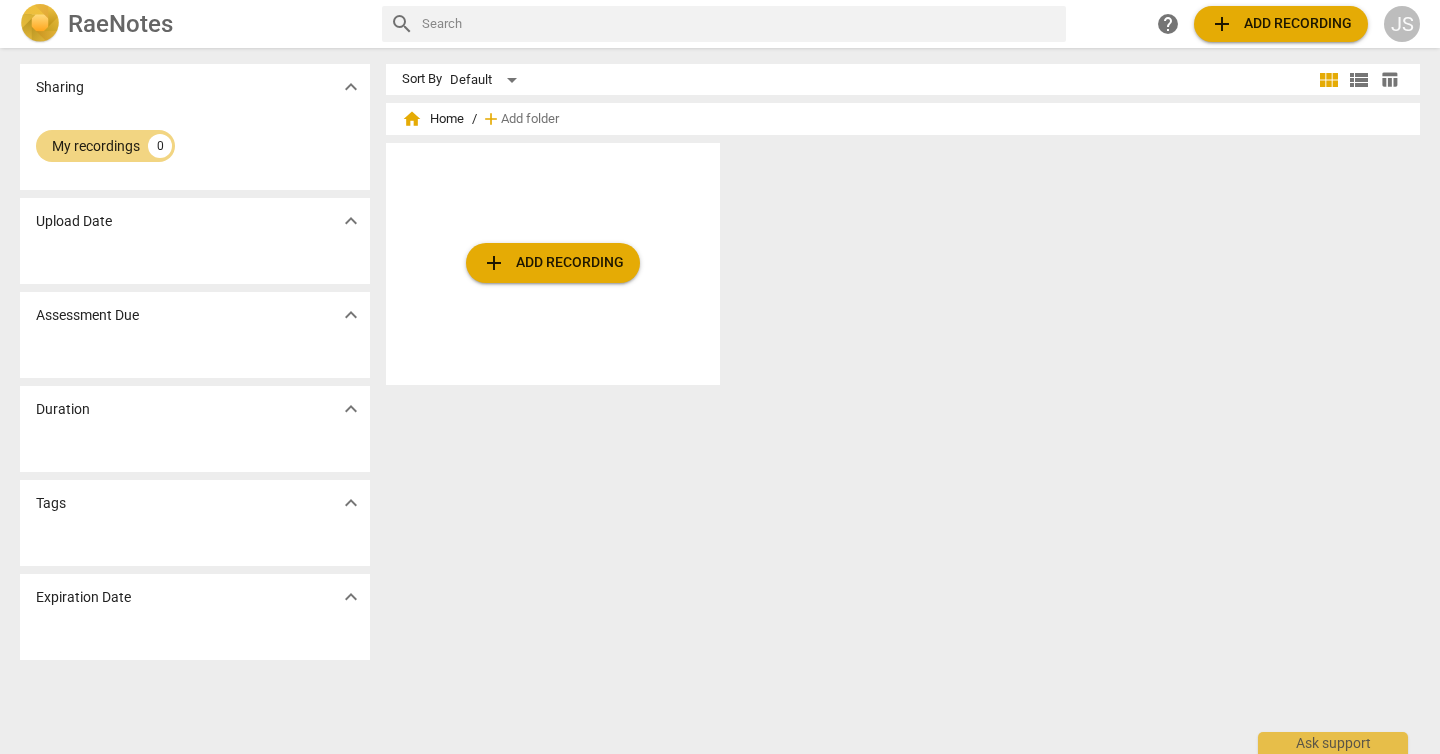 scroll, scrollTop: 0, scrollLeft: 0, axis: both 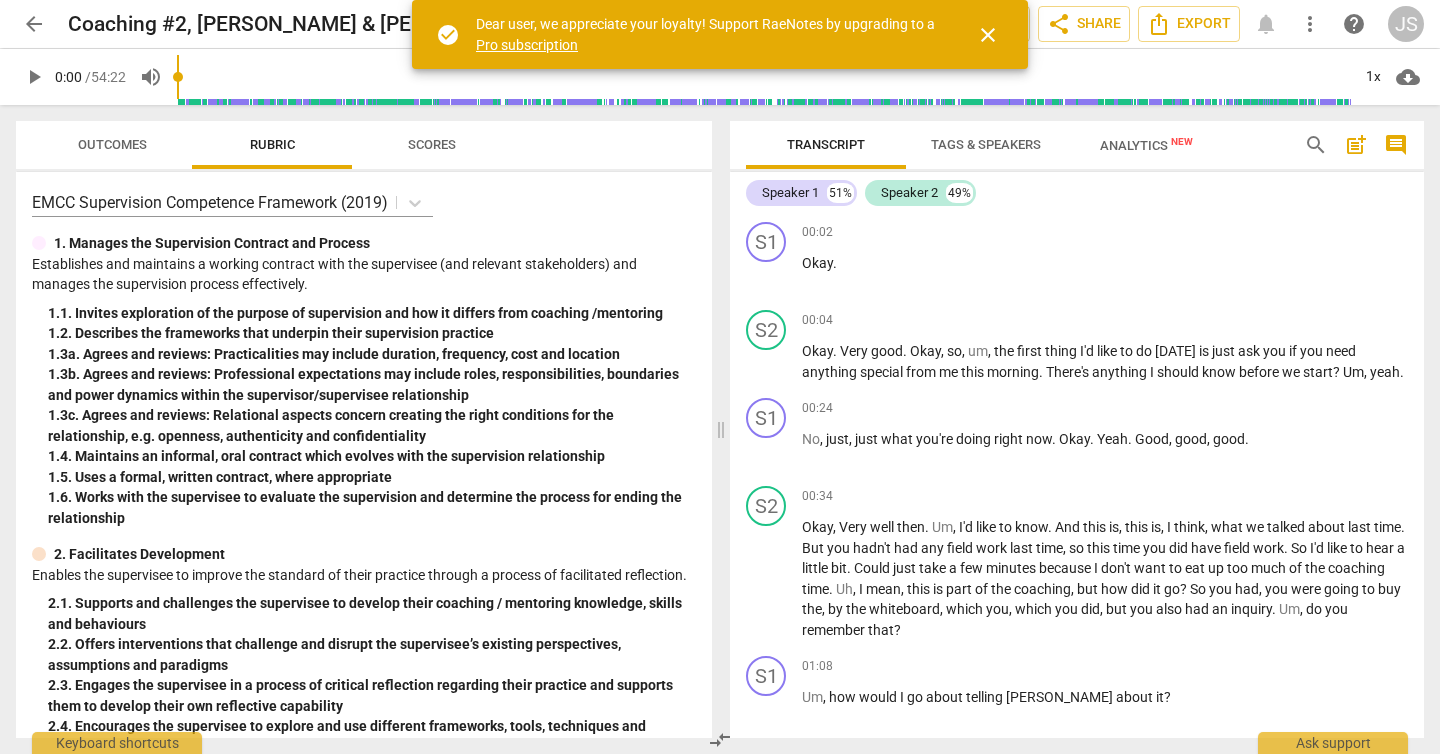 click on "close" at bounding box center (988, 35) 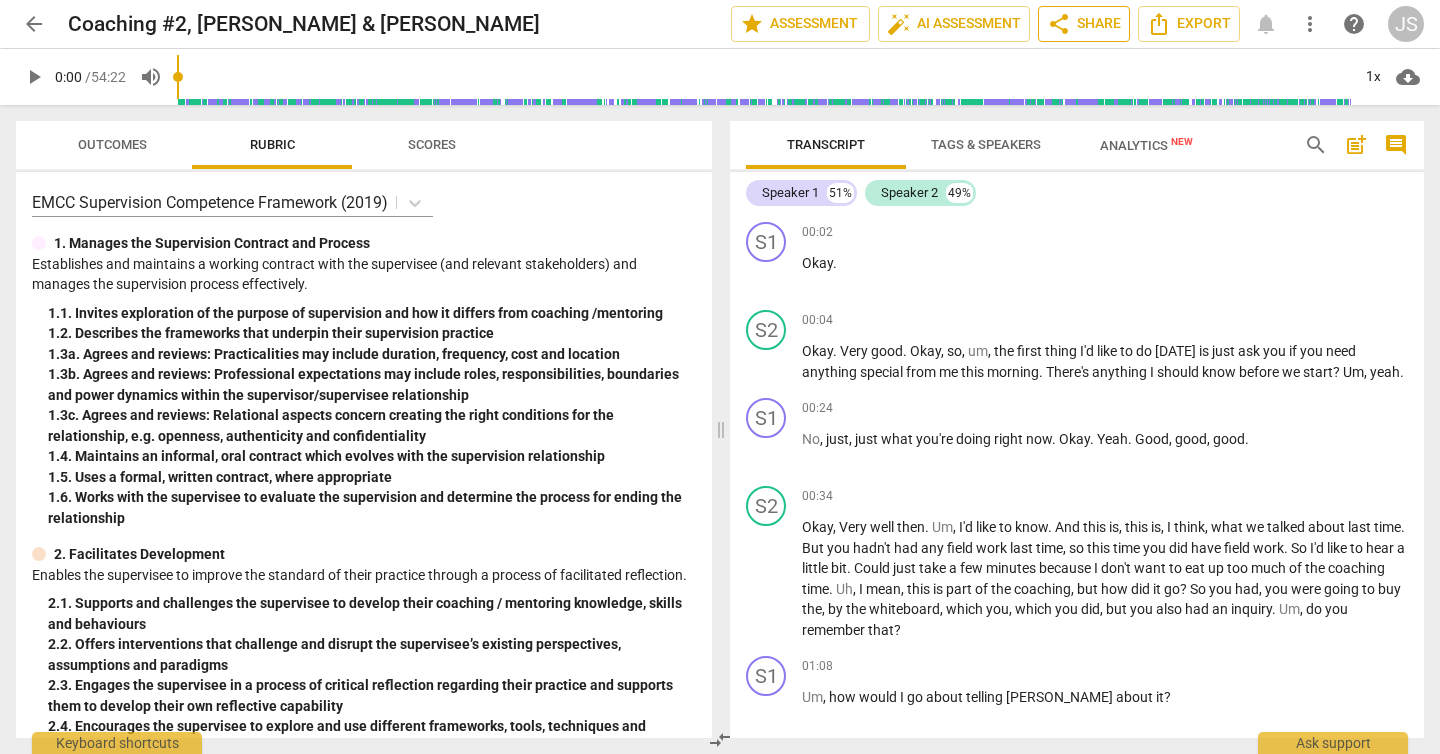 click on "share" at bounding box center (1059, 24) 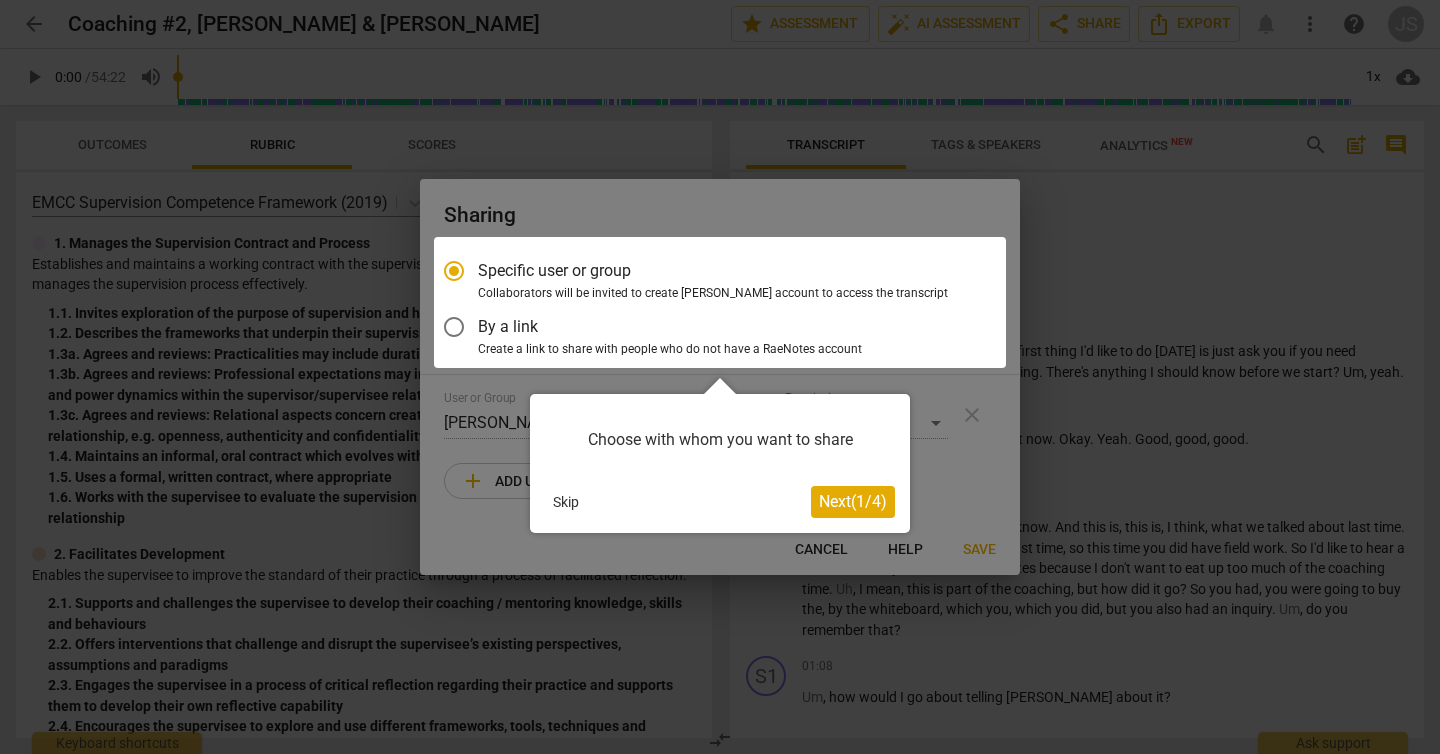 click on "Next  ( 1 / 4 )" at bounding box center (853, 501) 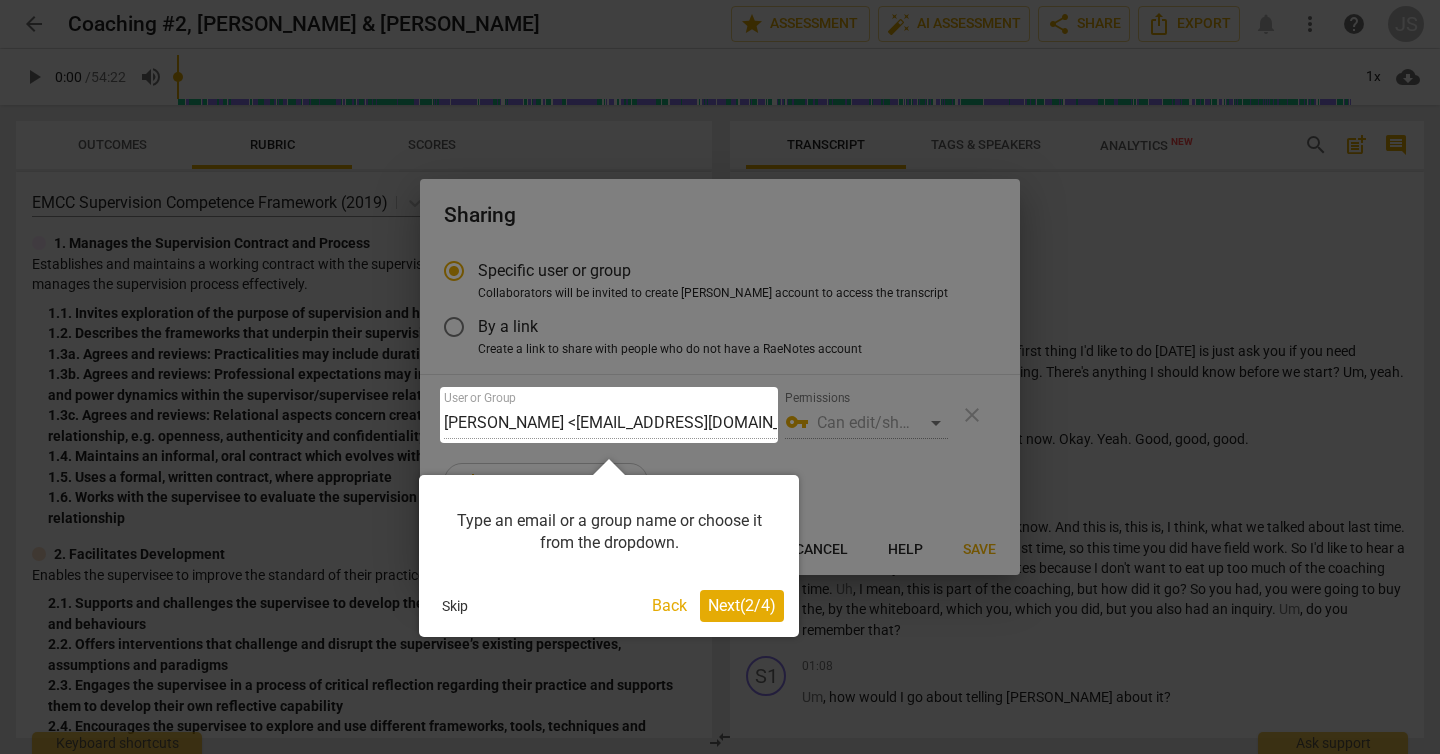 click on "Back" at bounding box center (669, 606) 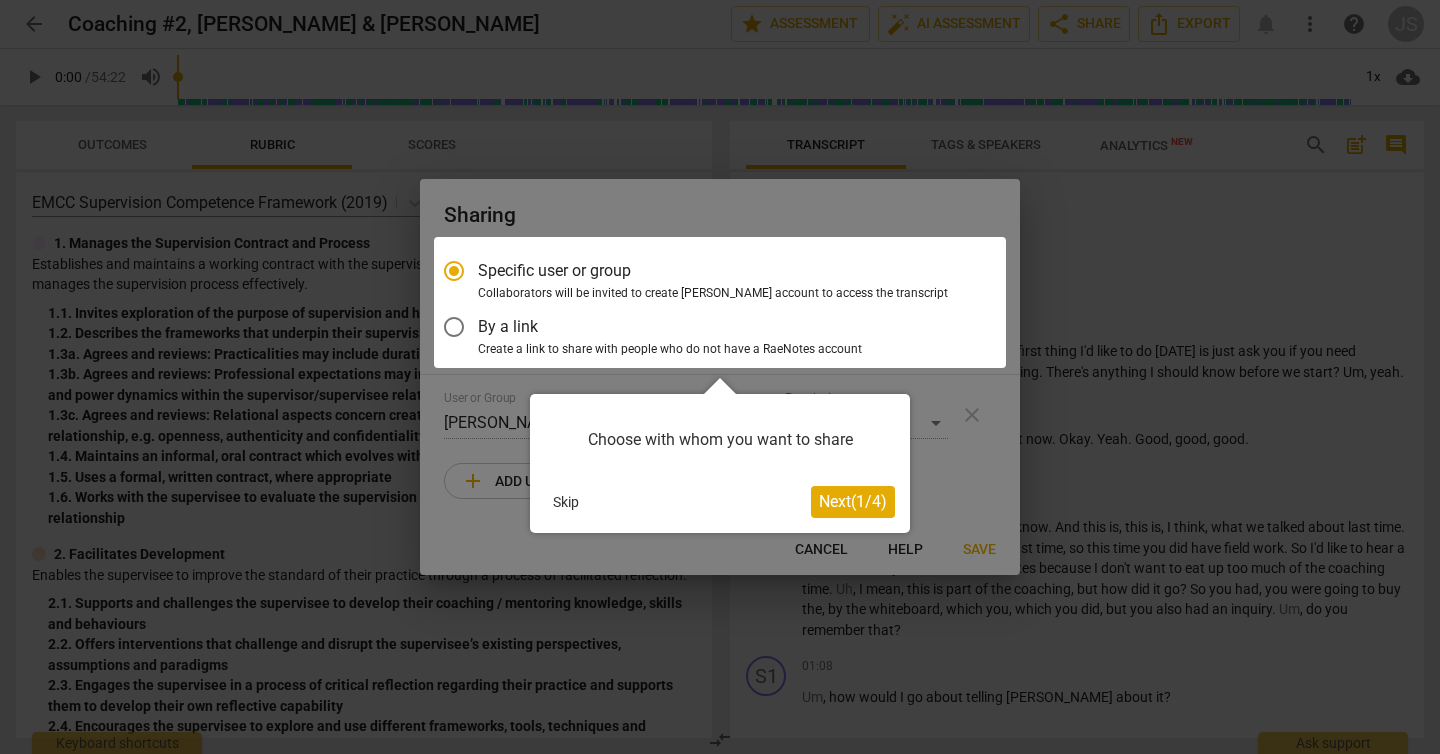 click at bounding box center (720, 302) 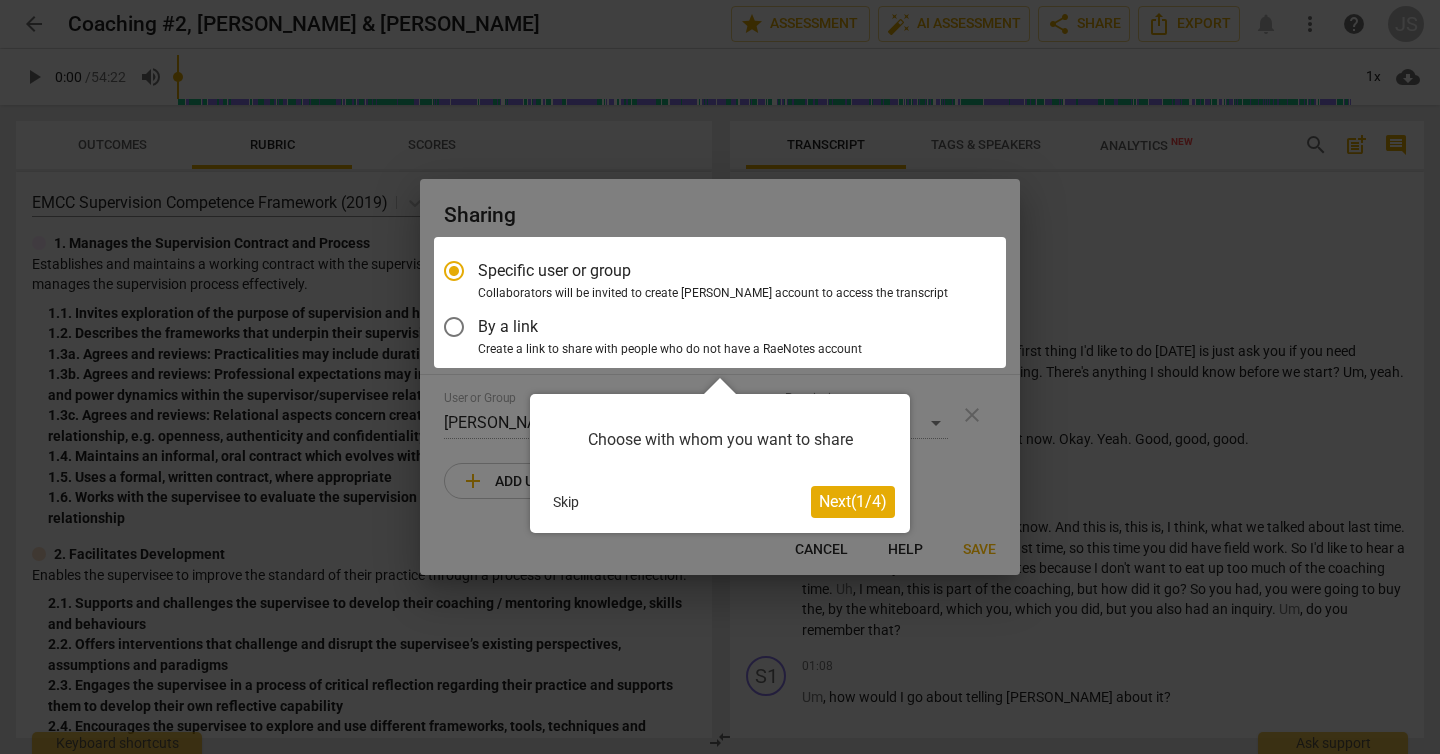 click on "Next  ( 1 / 4 )" at bounding box center [853, 501] 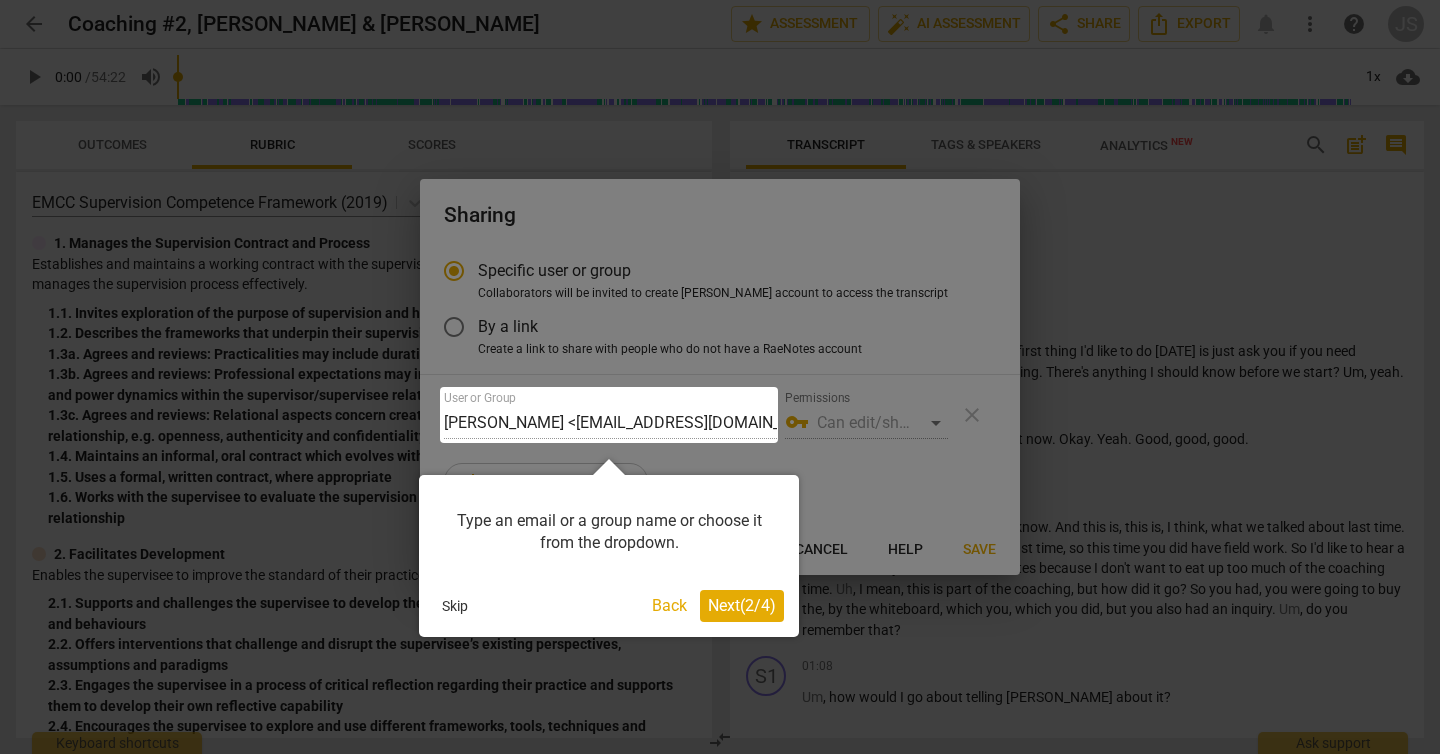 click at bounding box center [609, 415] 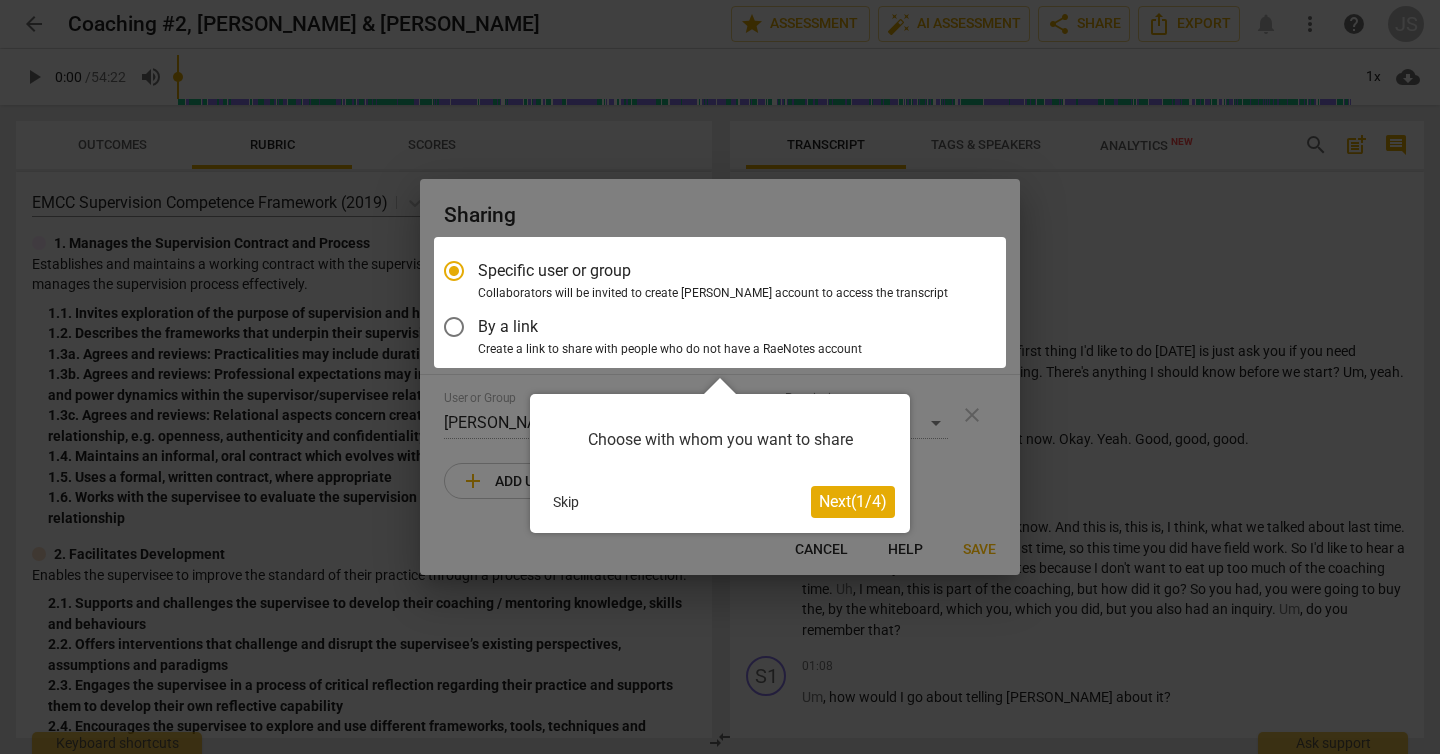 click at bounding box center [720, 302] 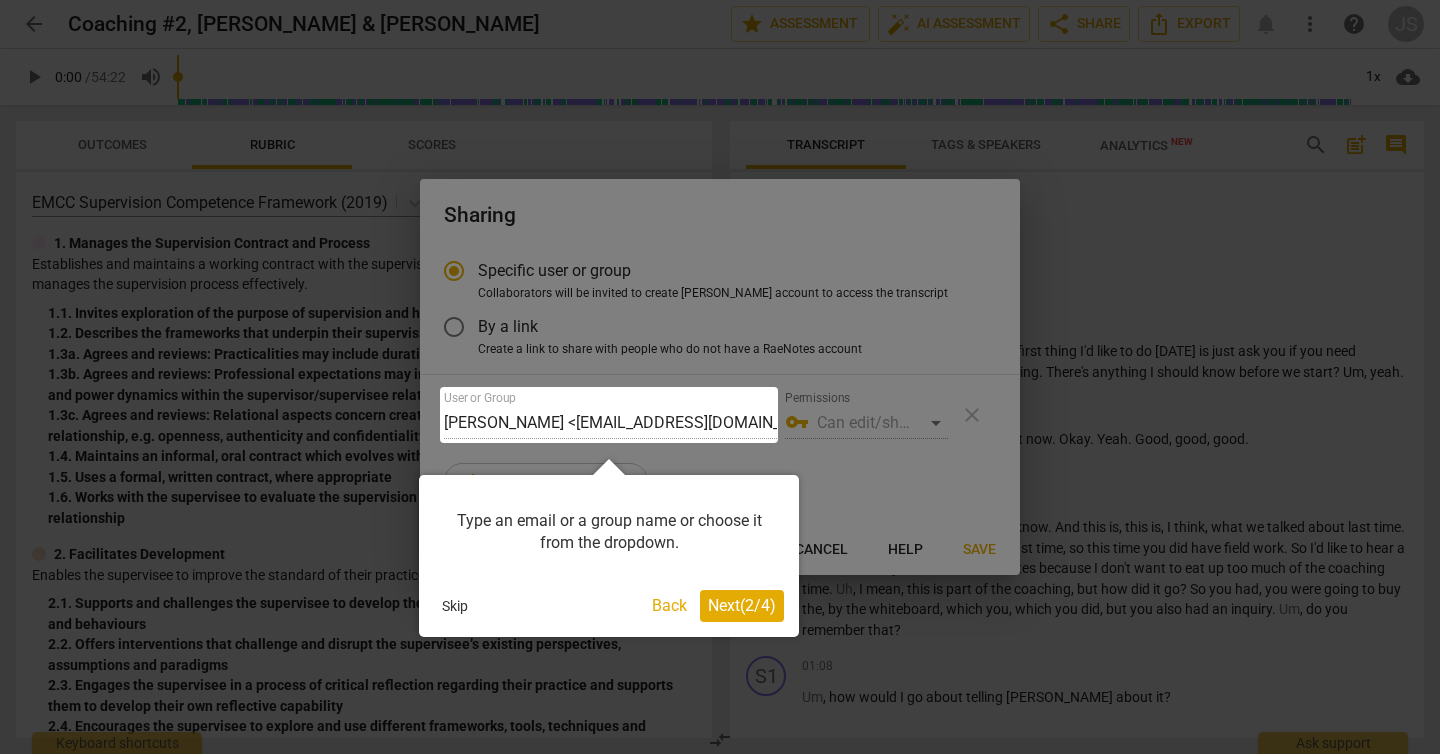click at bounding box center [609, 415] 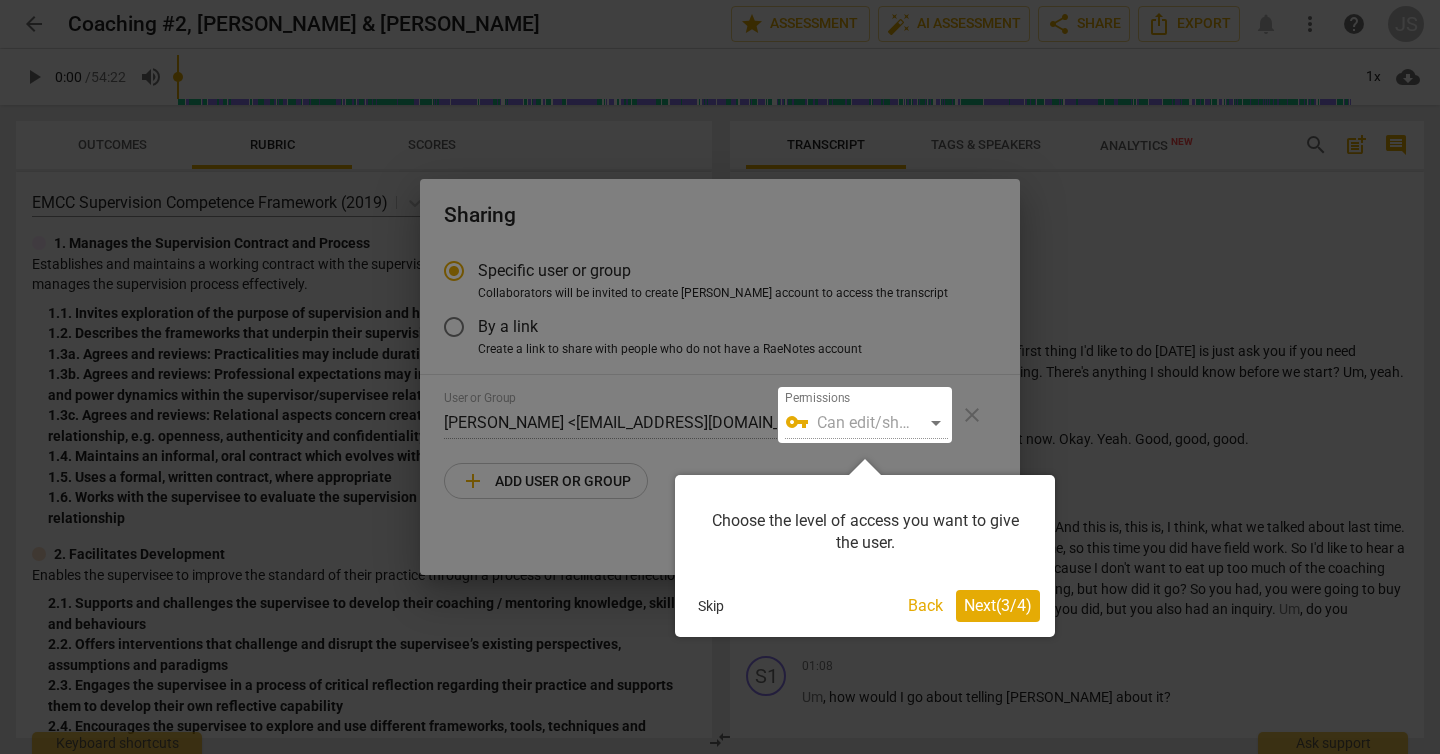 click at bounding box center (865, 415) 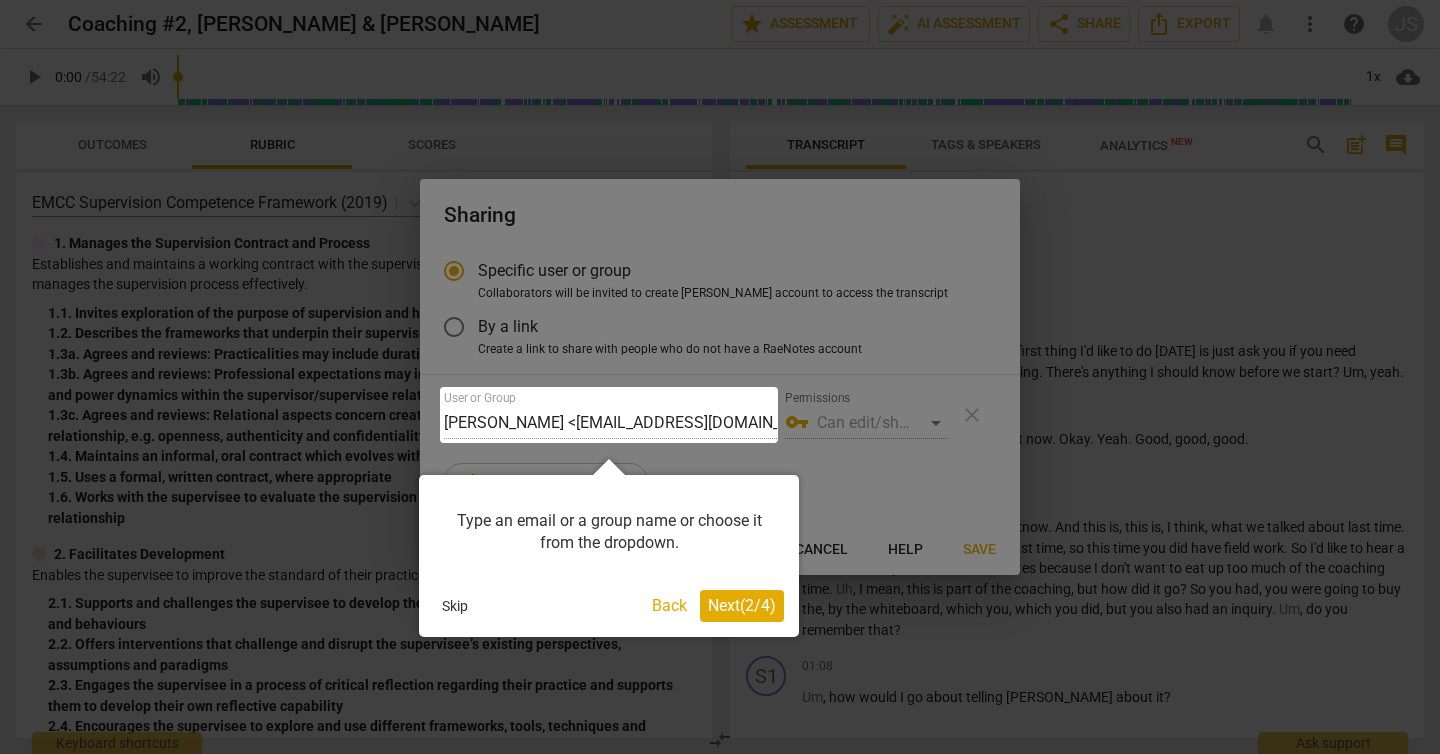 click on "Next  ( 2 / 4 )" at bounding box center (742, 605) 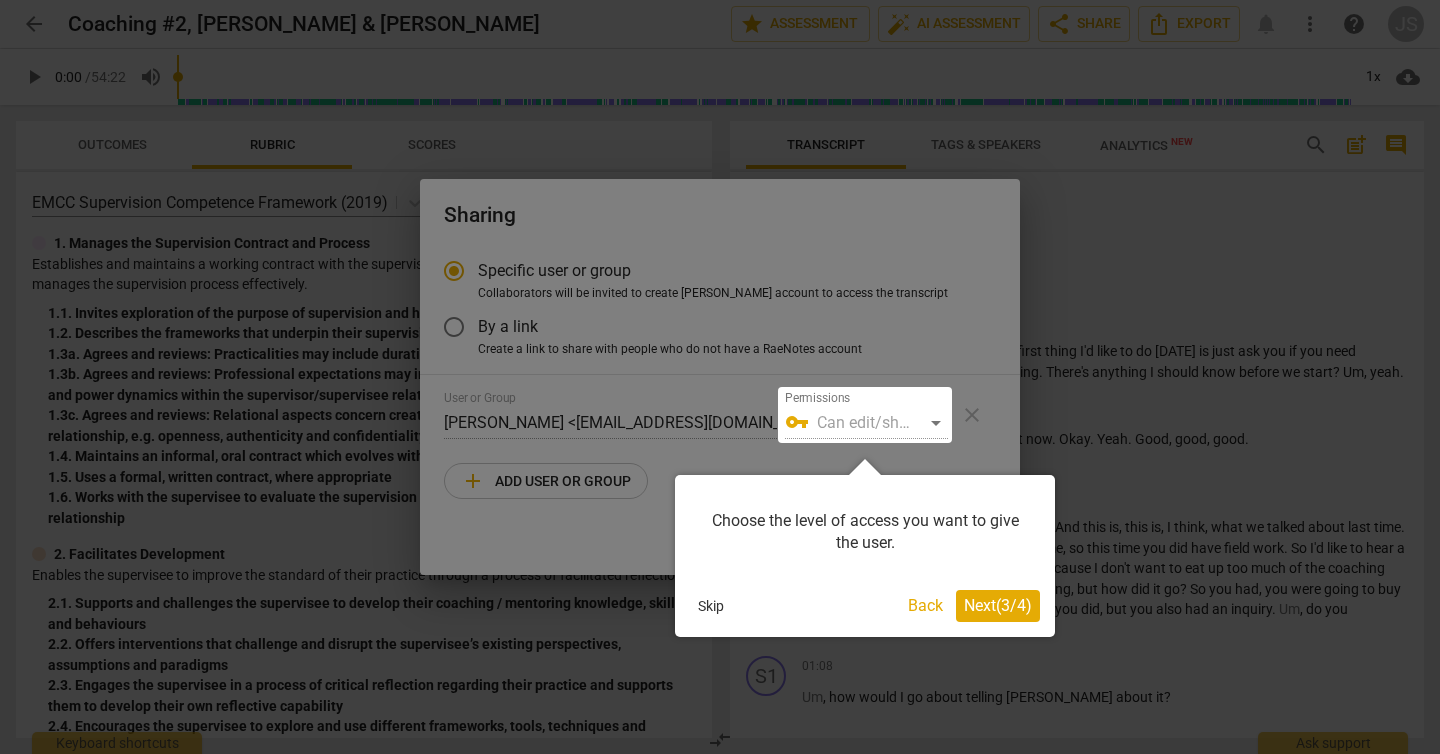 click on "Next  ( 3 / 4 )" at bounding box center (998, 605) 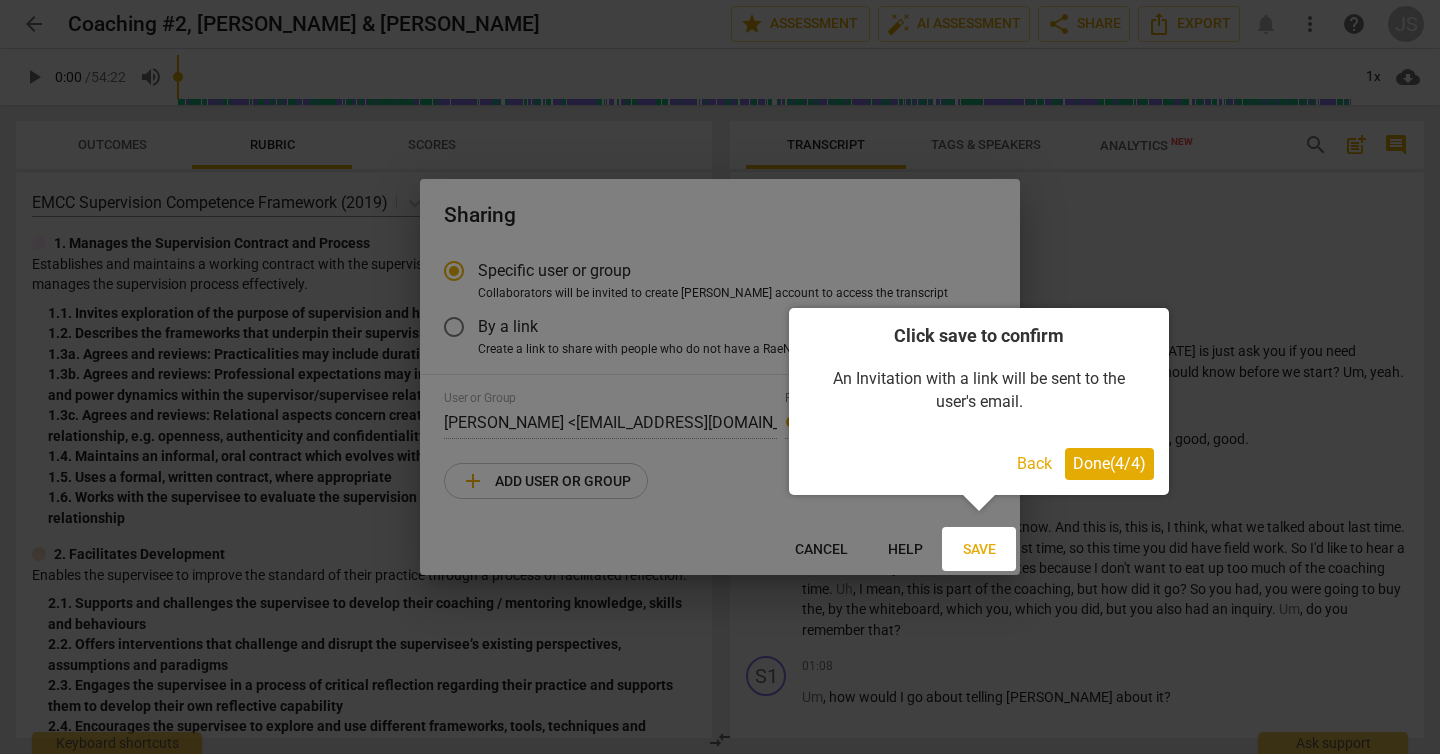 click on "Back" at bounding box center [1034, 464] 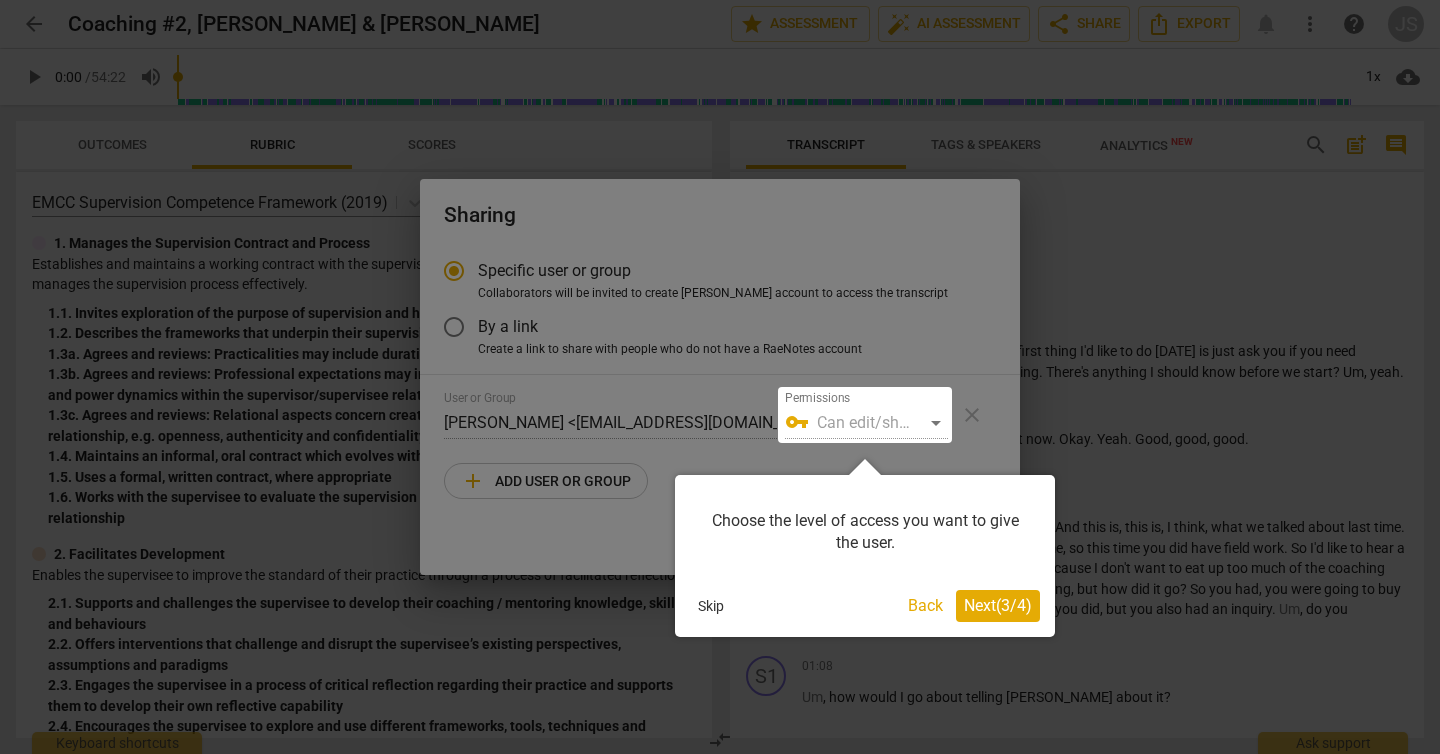 click at bounding box center [865, 415] 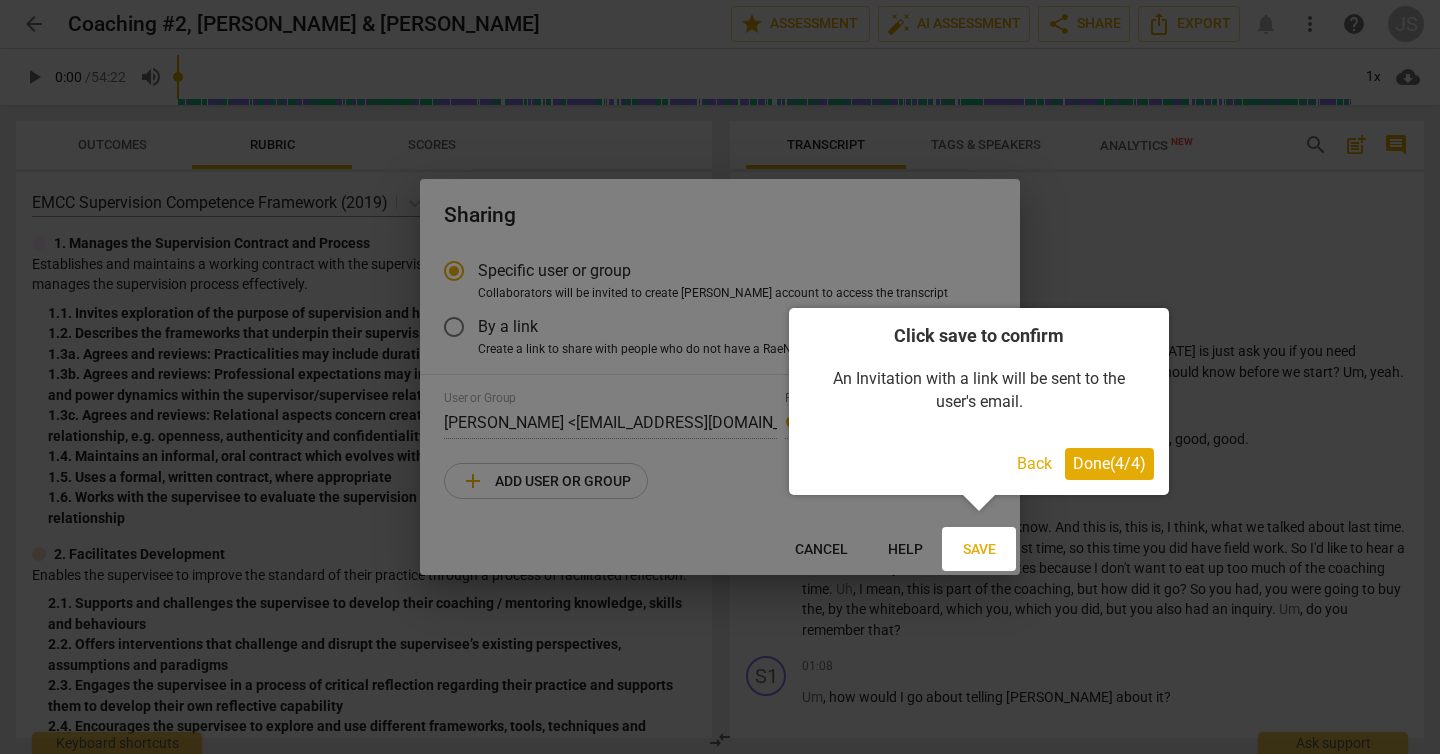 click on "Done  ( 4 / 4 )" at bounding box center (1109, 463) 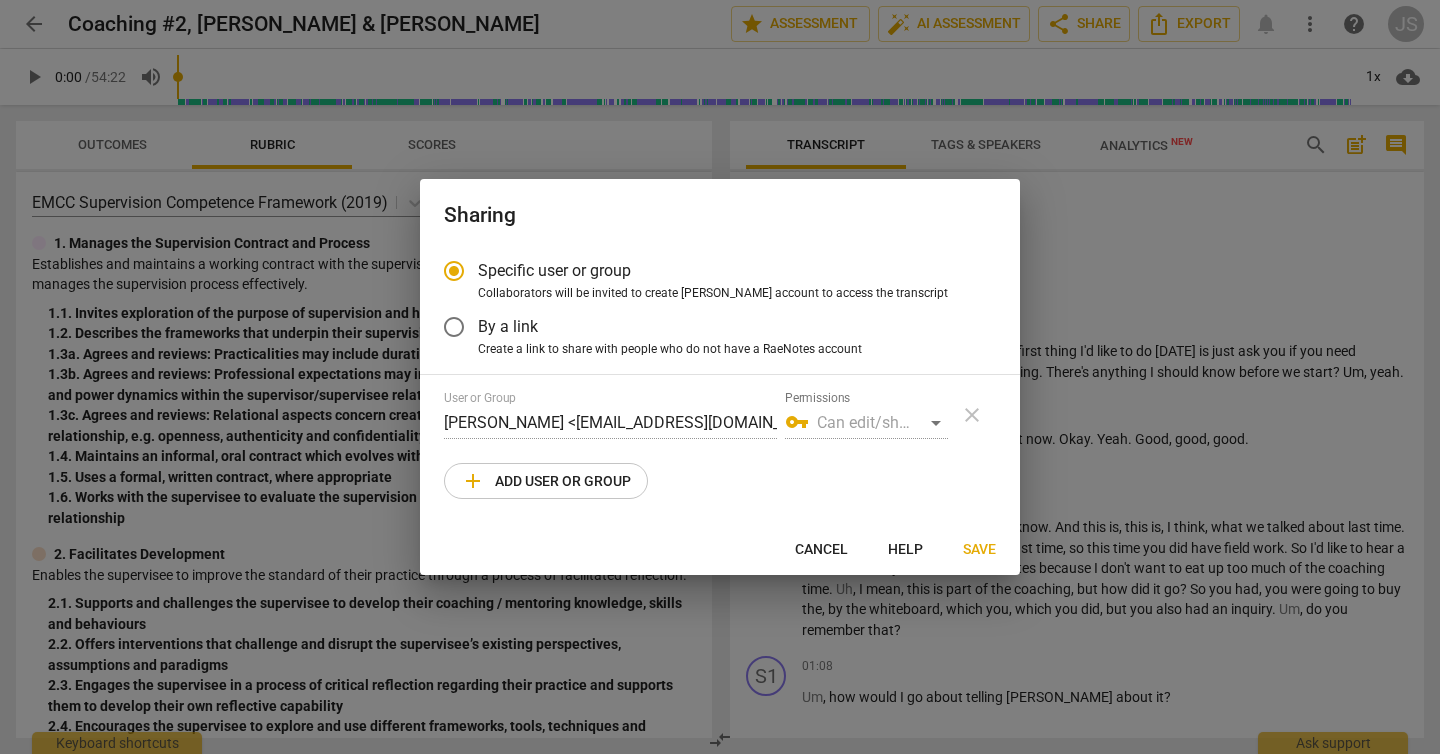 click on "add Add user or group" at bounding box center [546, 481] 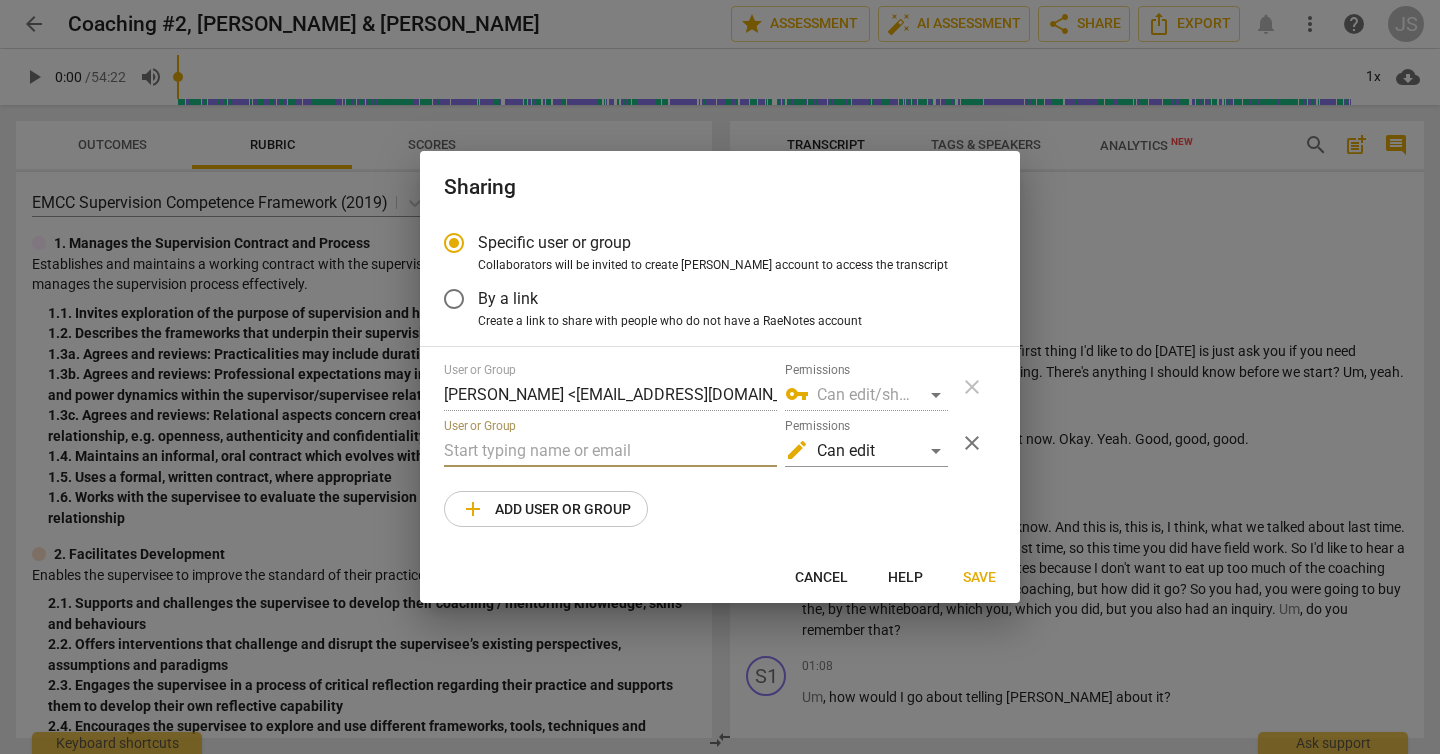 click at bounding box center [610, 451] 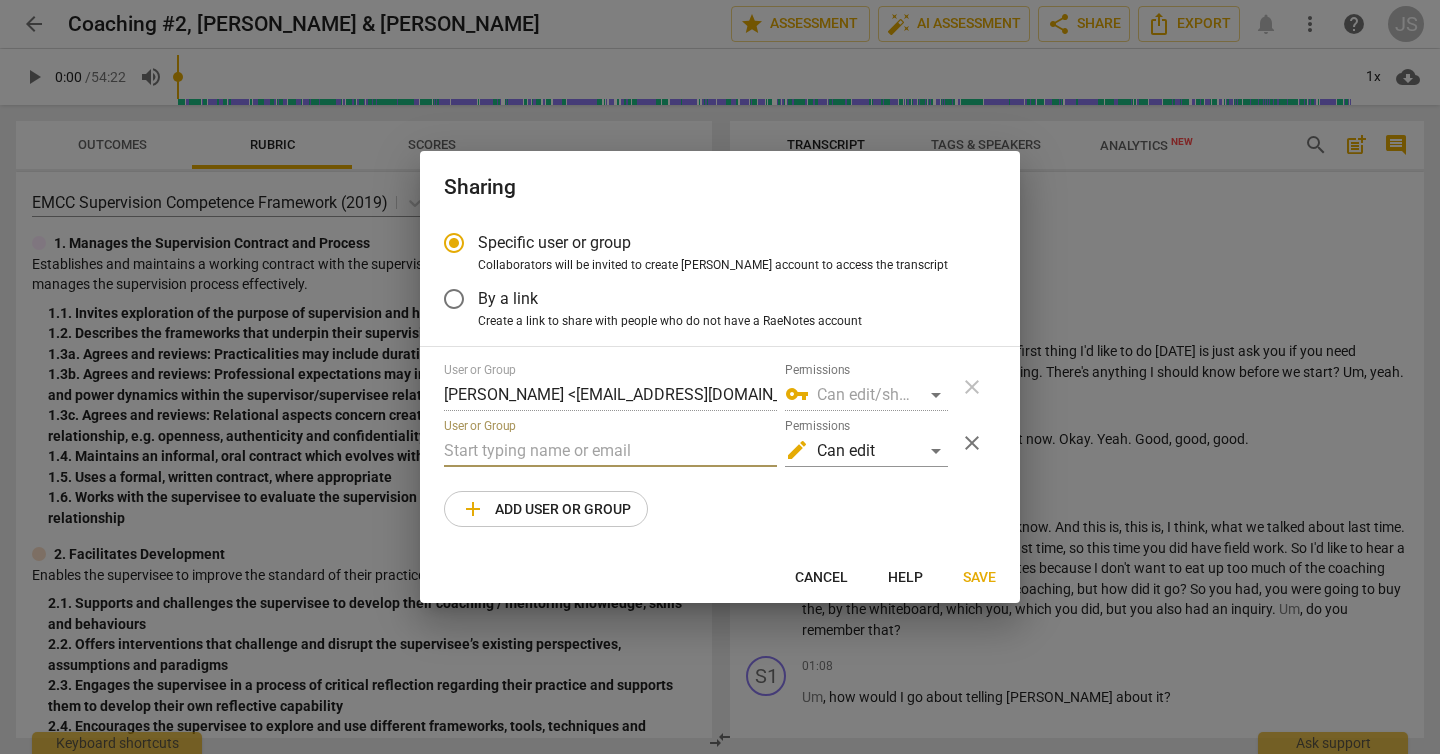 paste on "[PERSON_NAME] [DOMAIN_NAME]" 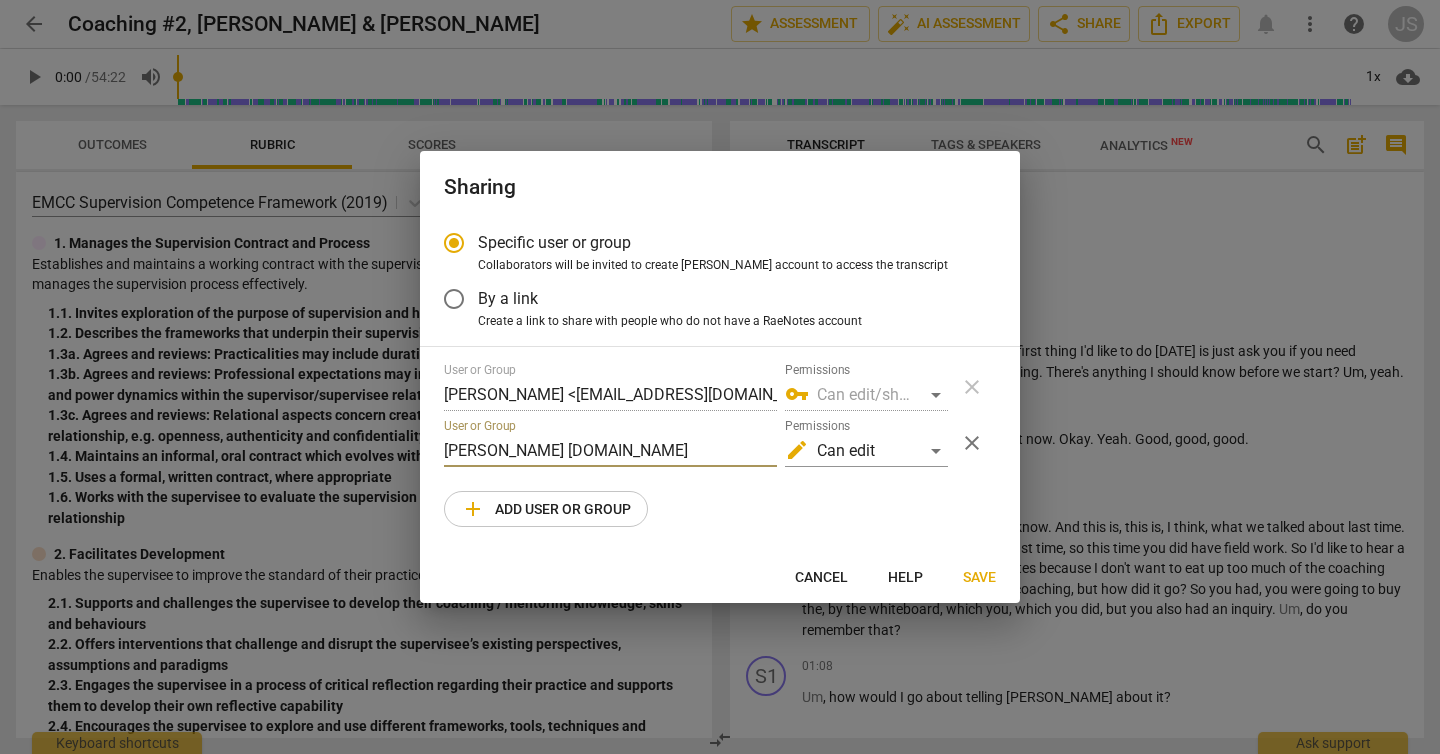 click on "[PERSON_NAME] [DOMAIN_NAME]" at bounding box center [610, 451] 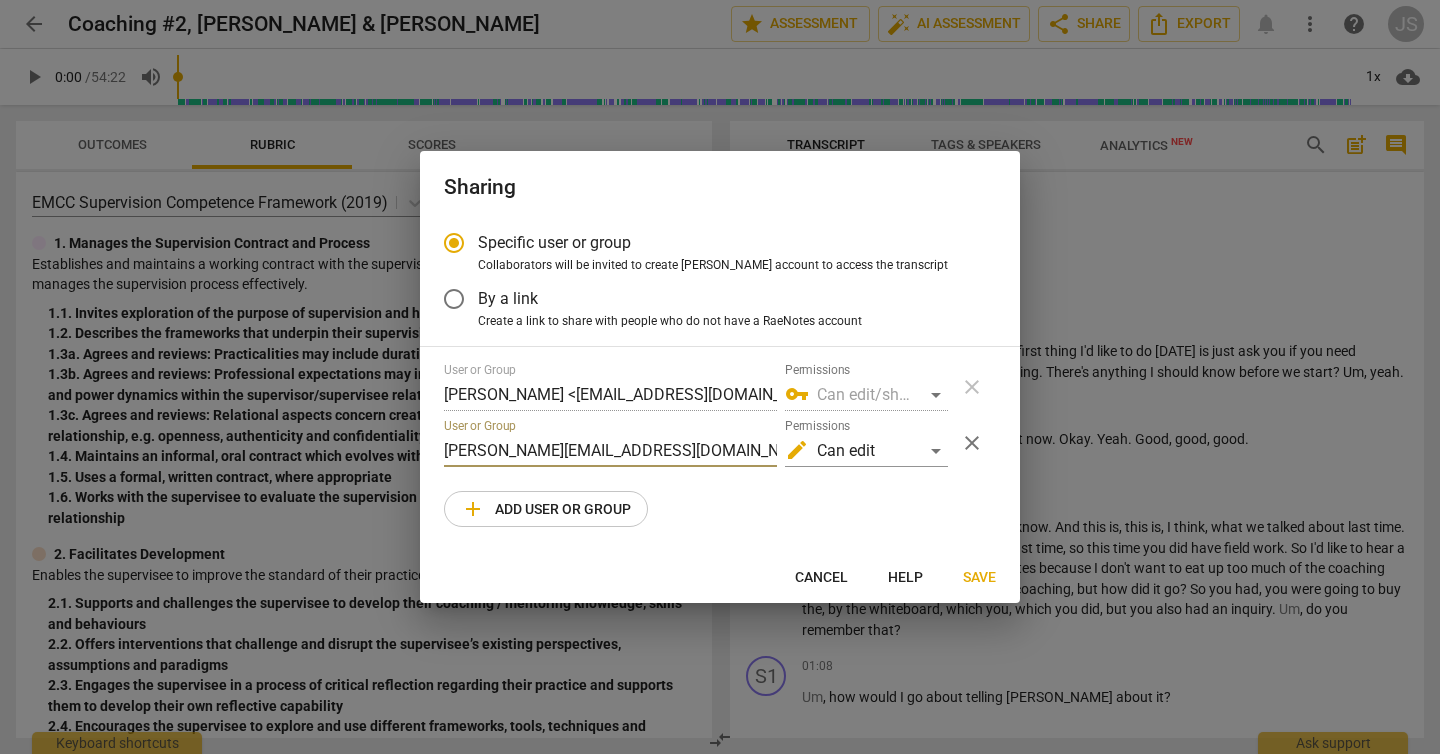 click on "[PERSON_NAME][EMAIL_ADDRESS][DOMAIN_NAME]" at bounding box center (610, 451) 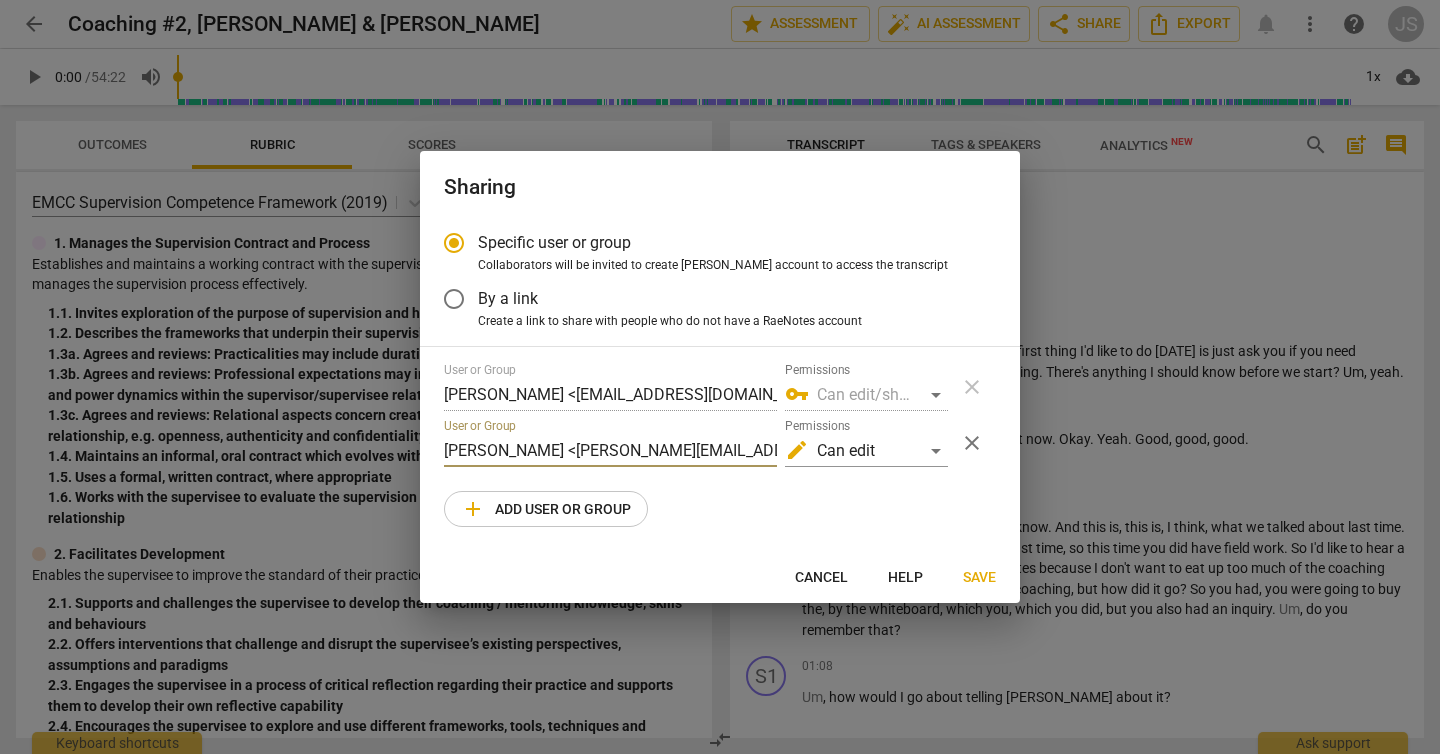 scroll, scrollTop: 0, scrollLeft: 8, axis: horizontal 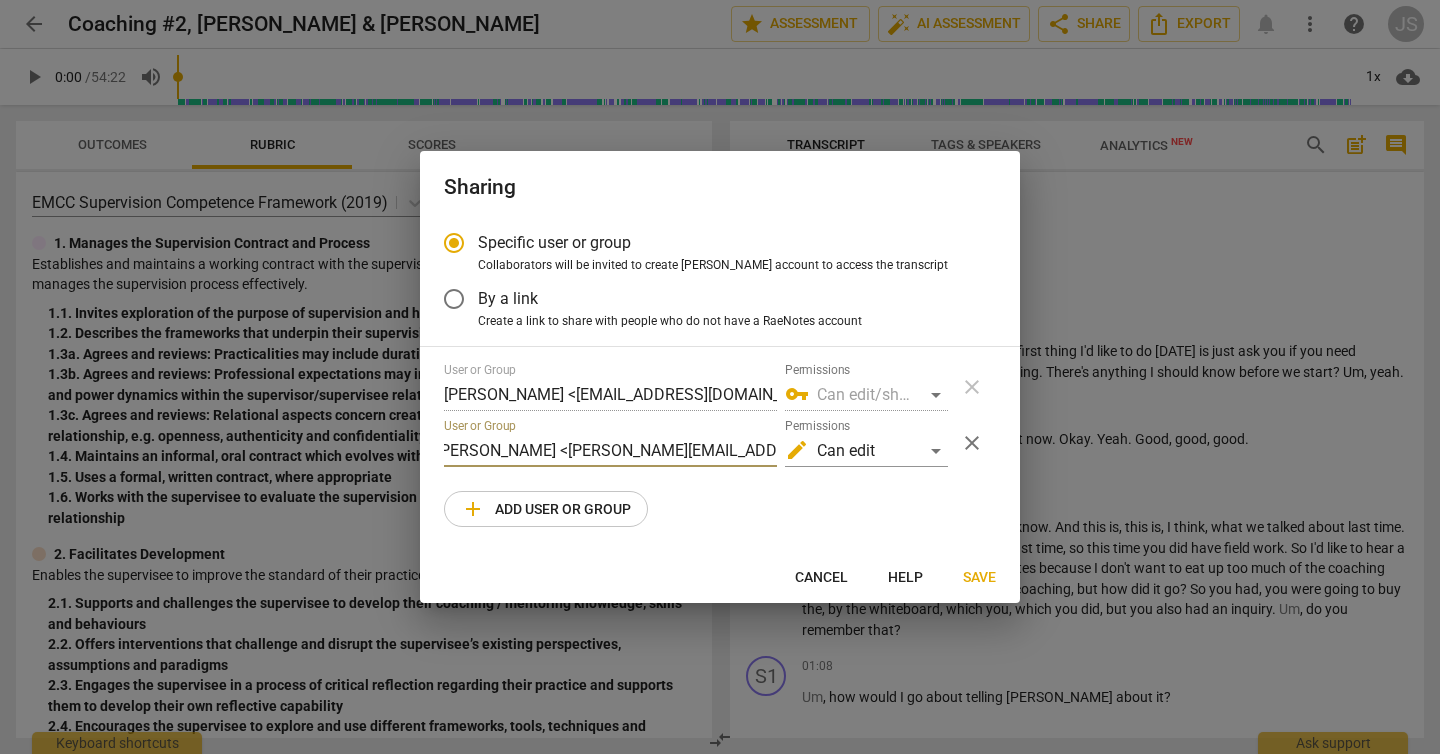 click on "[PERSON_NAME] <[PERSON_NAME][EMAIL_ADDRESS][DOMAIN_NAME]" at bounding box center (610, 451) 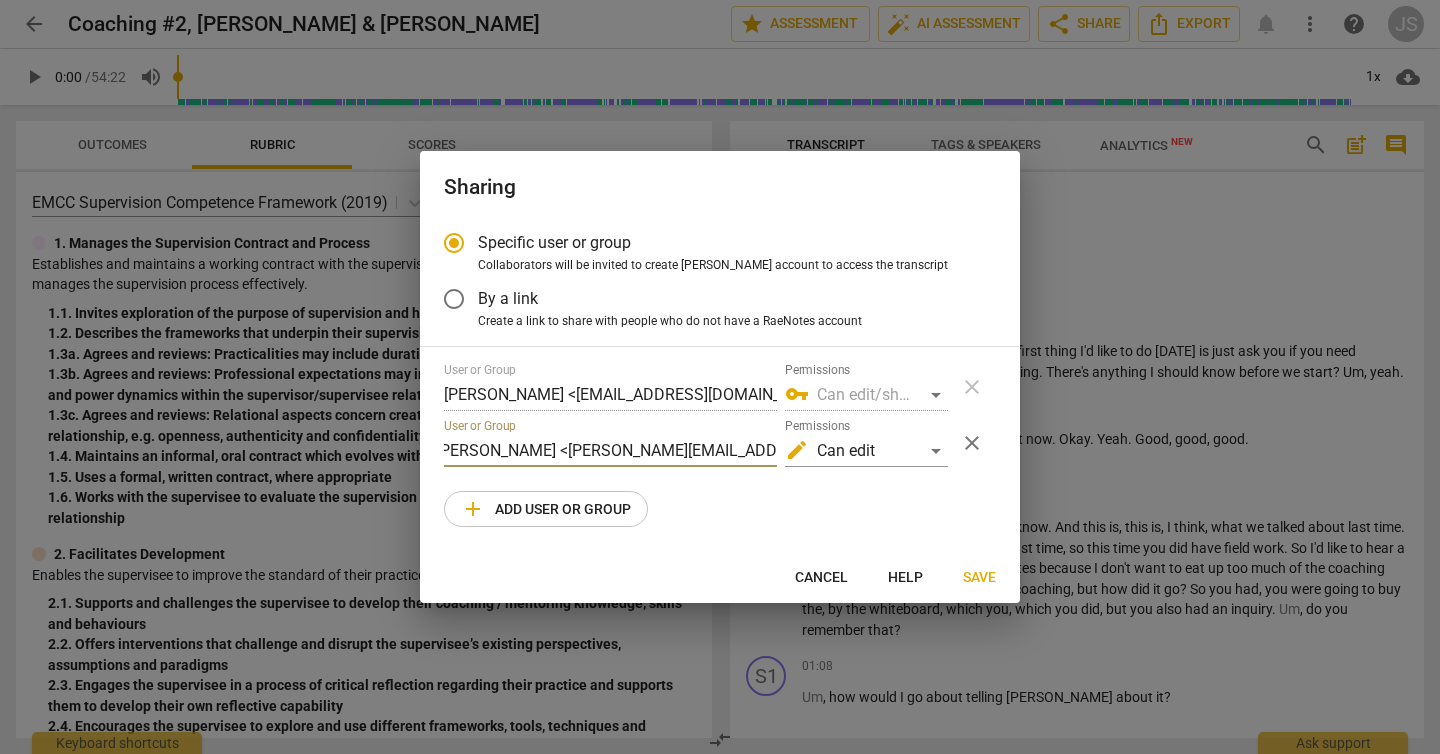 scroll, scrollTop: 0, scrollLeft: 16, axis: horizontal 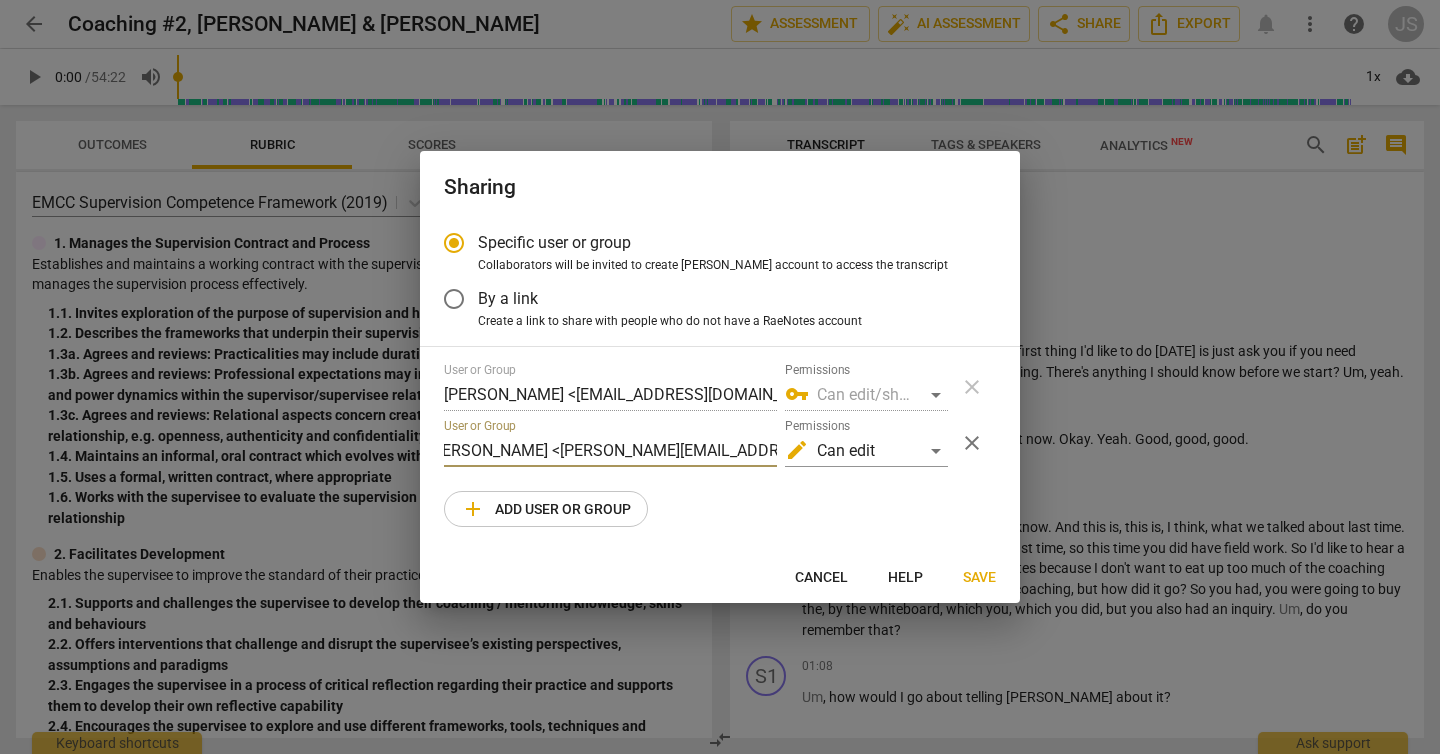 type on "[PERSON_NAME] <[PERSON_NAME][EMAIL_ADDRESS][DOMAIN_NAME]>" 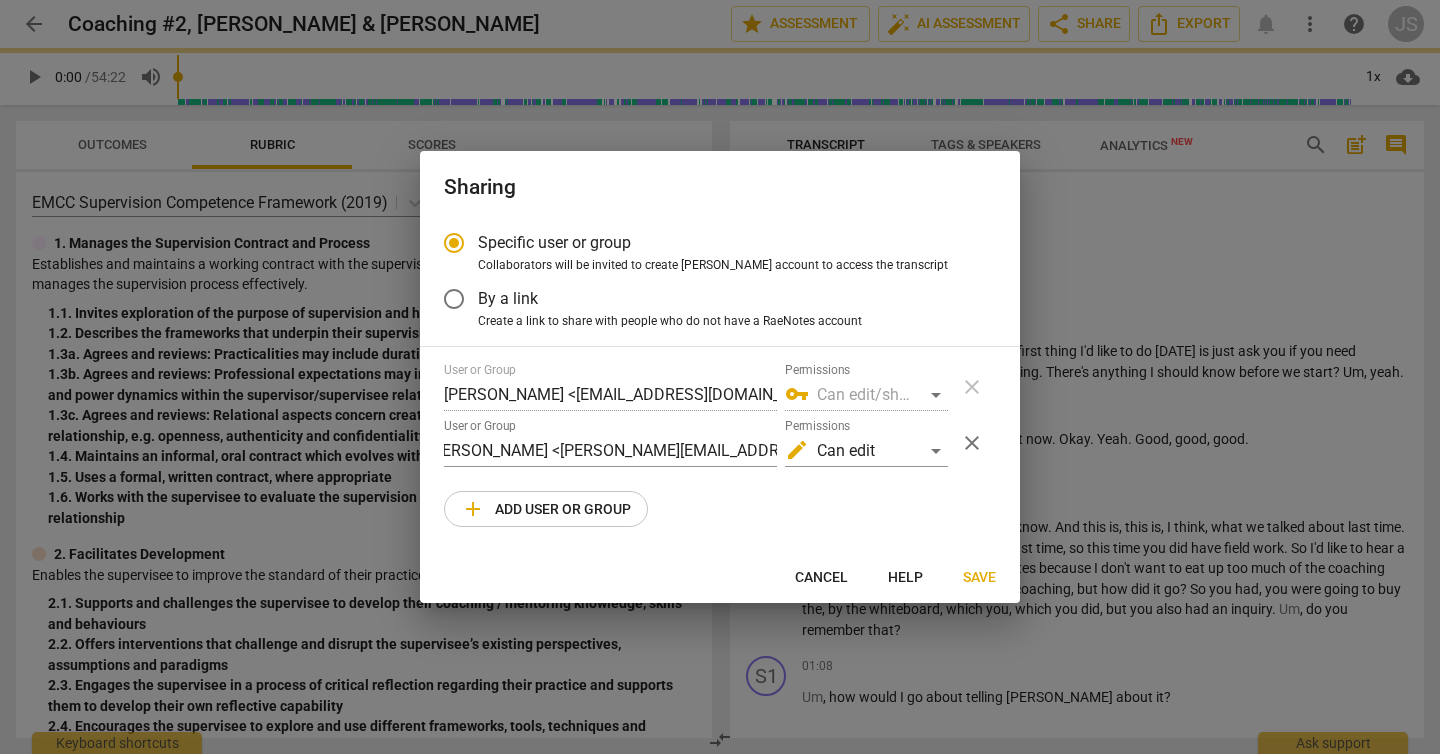 scroll, scrollTop: 0, scrollLeft: 0, axis: both 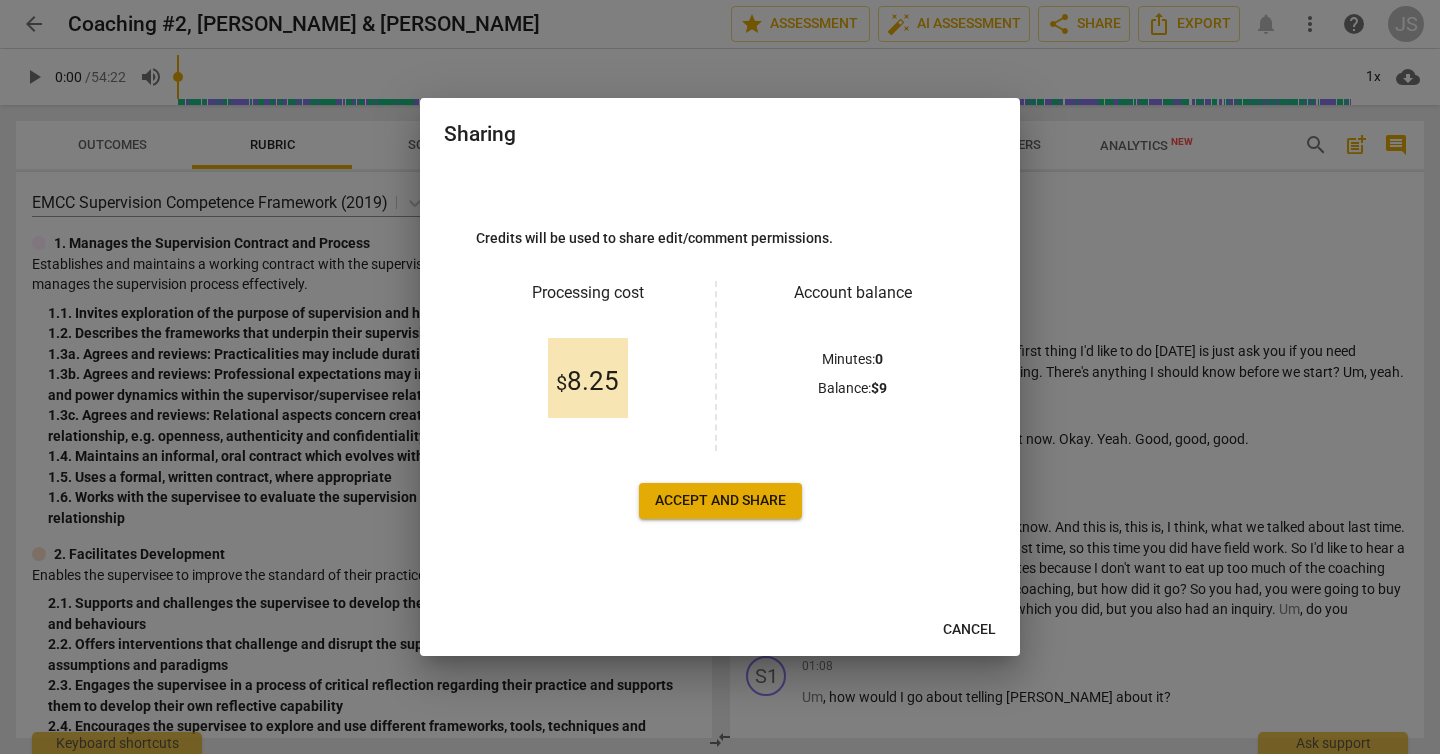click on "Accept and share" at bounding box center (720, 501) 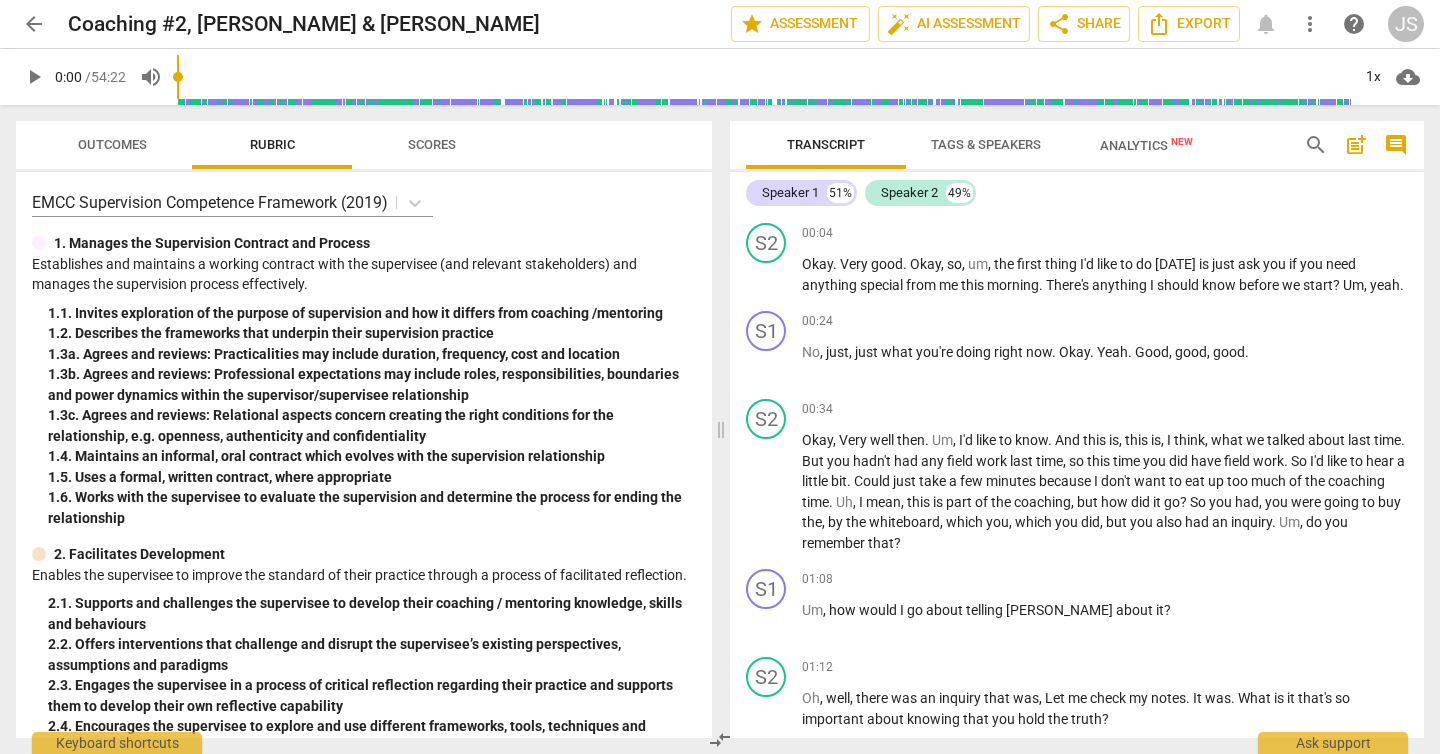 scroll, scrollTop: 0, scrollLeft: 0, axis: both 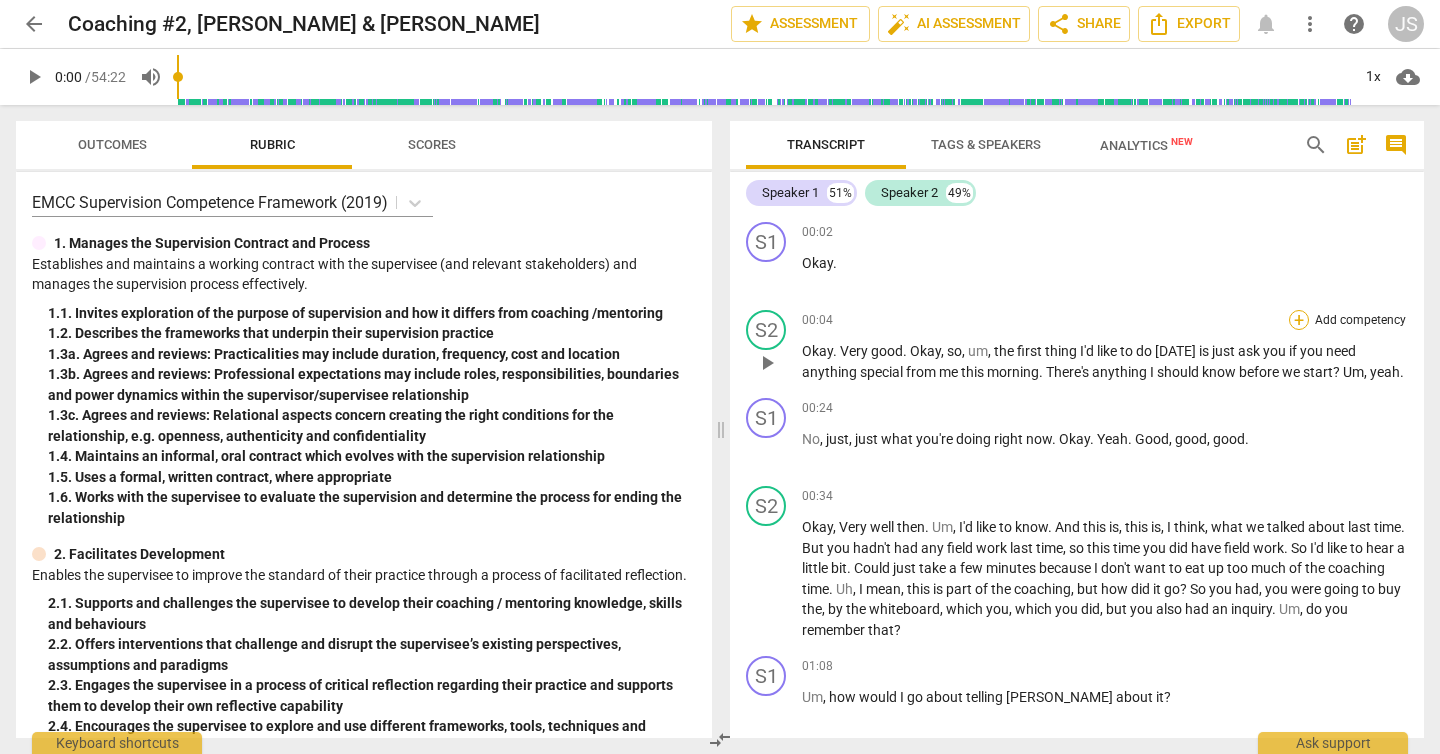 click on "+" at bounding box center [1299, 320] 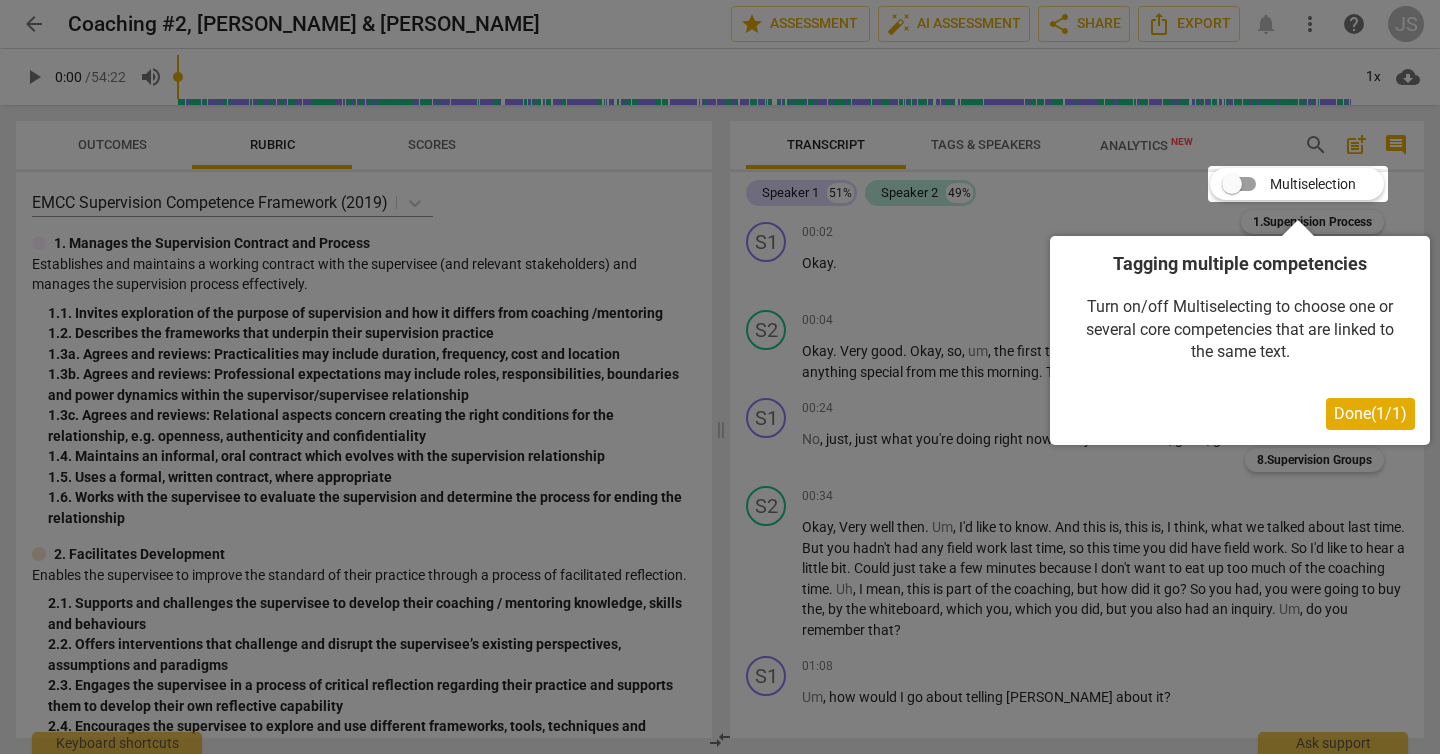 click at bounding box center [1298, 184] 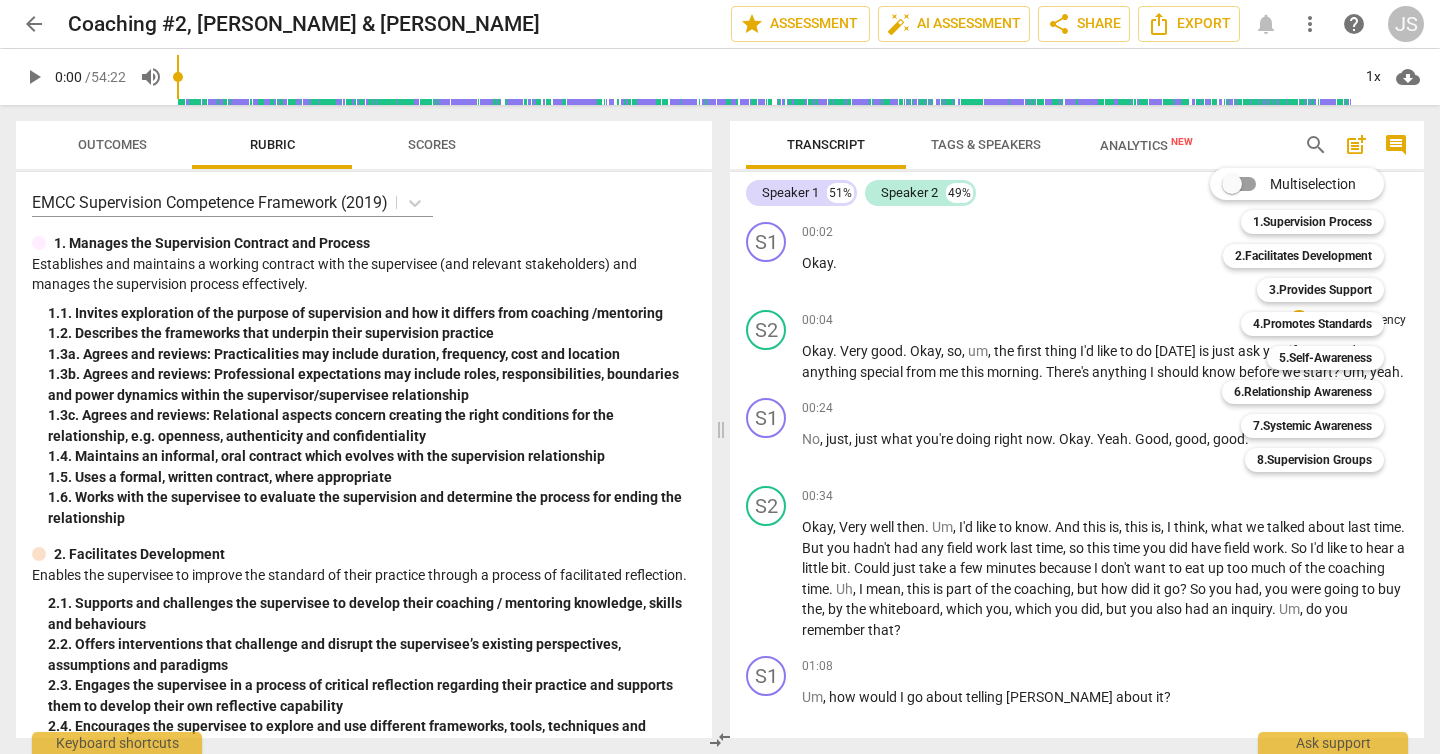 click on "Multiselection" at bounding box center [1232, 184] 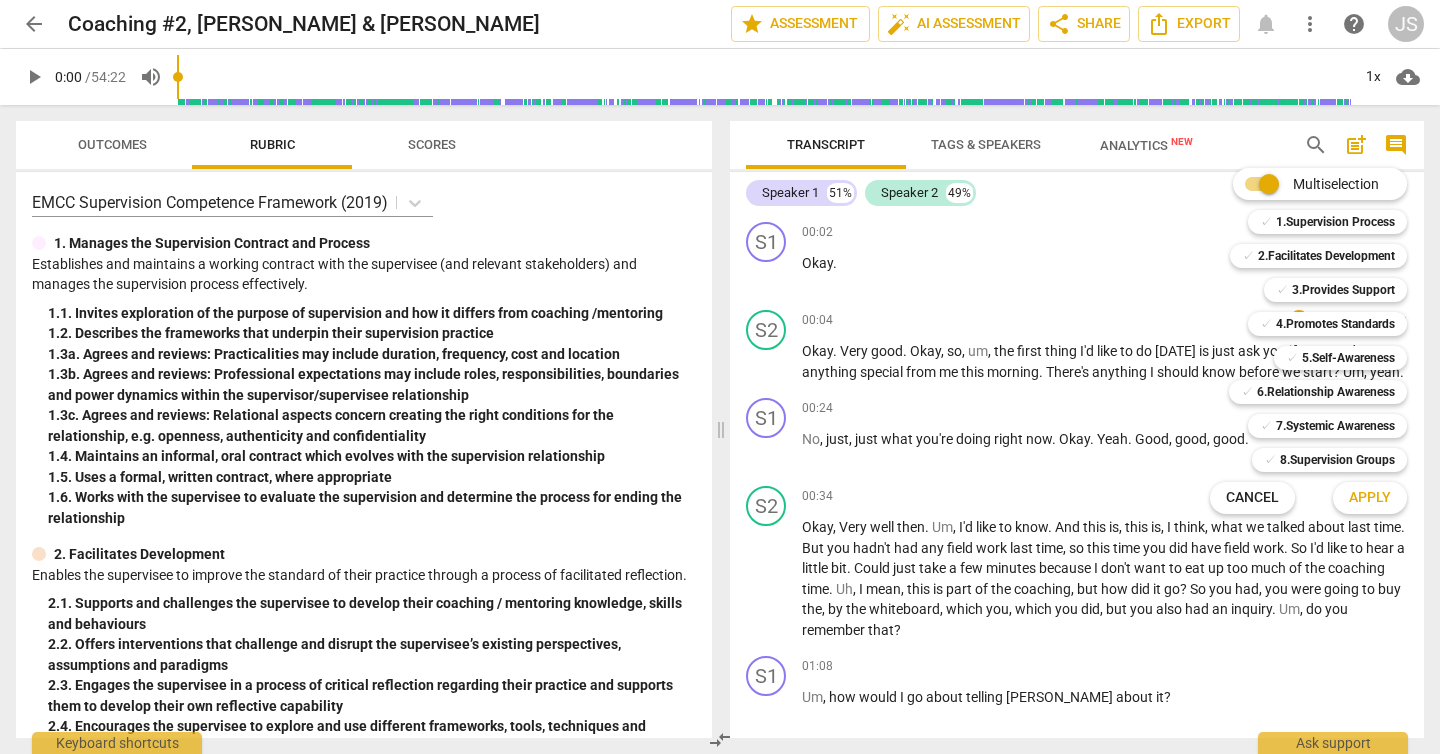 click on "Cancel" at bounding box center [1252, 498] 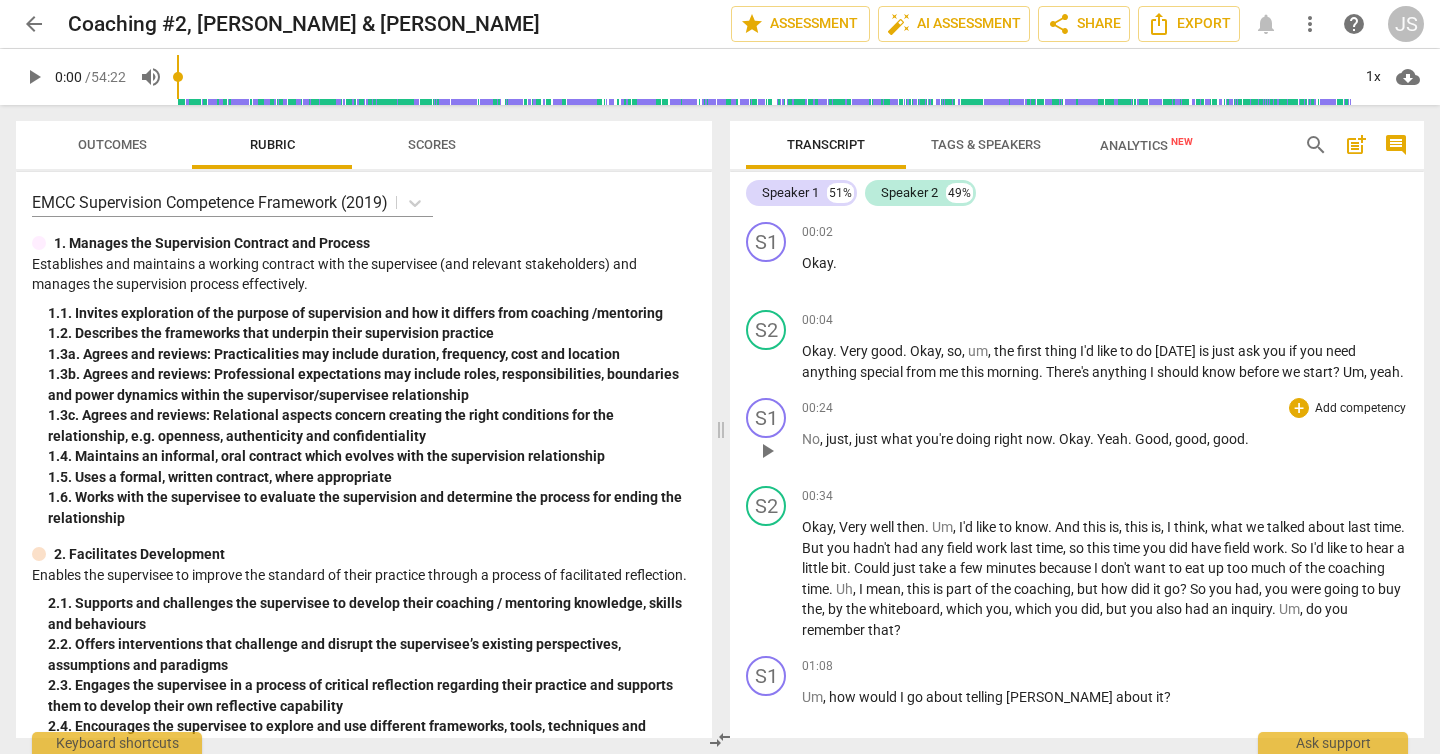 click on "Add competency" at bounding box center [1360, 409] 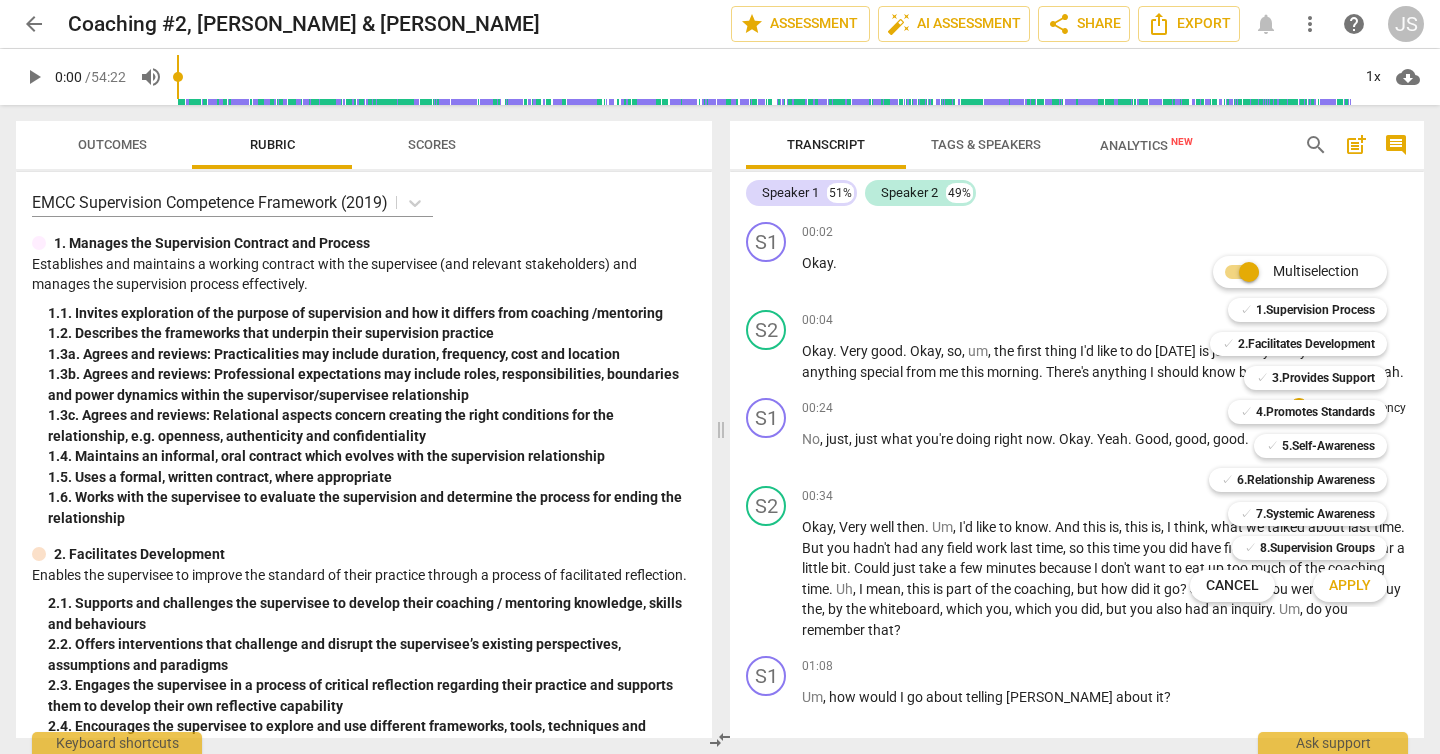 click at bounding box center (720, 377) 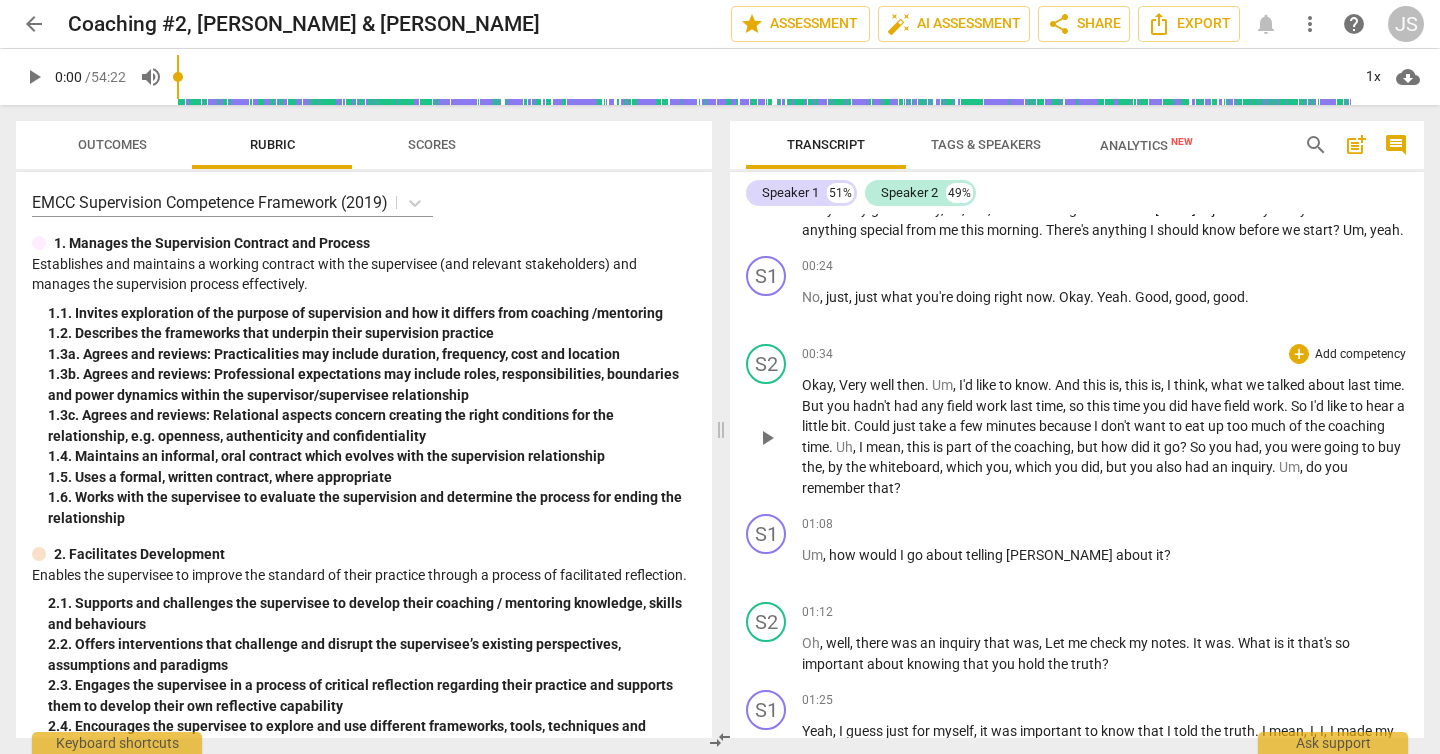 scroll, scrollTop: 0, scrollLeft: 0, axis: both 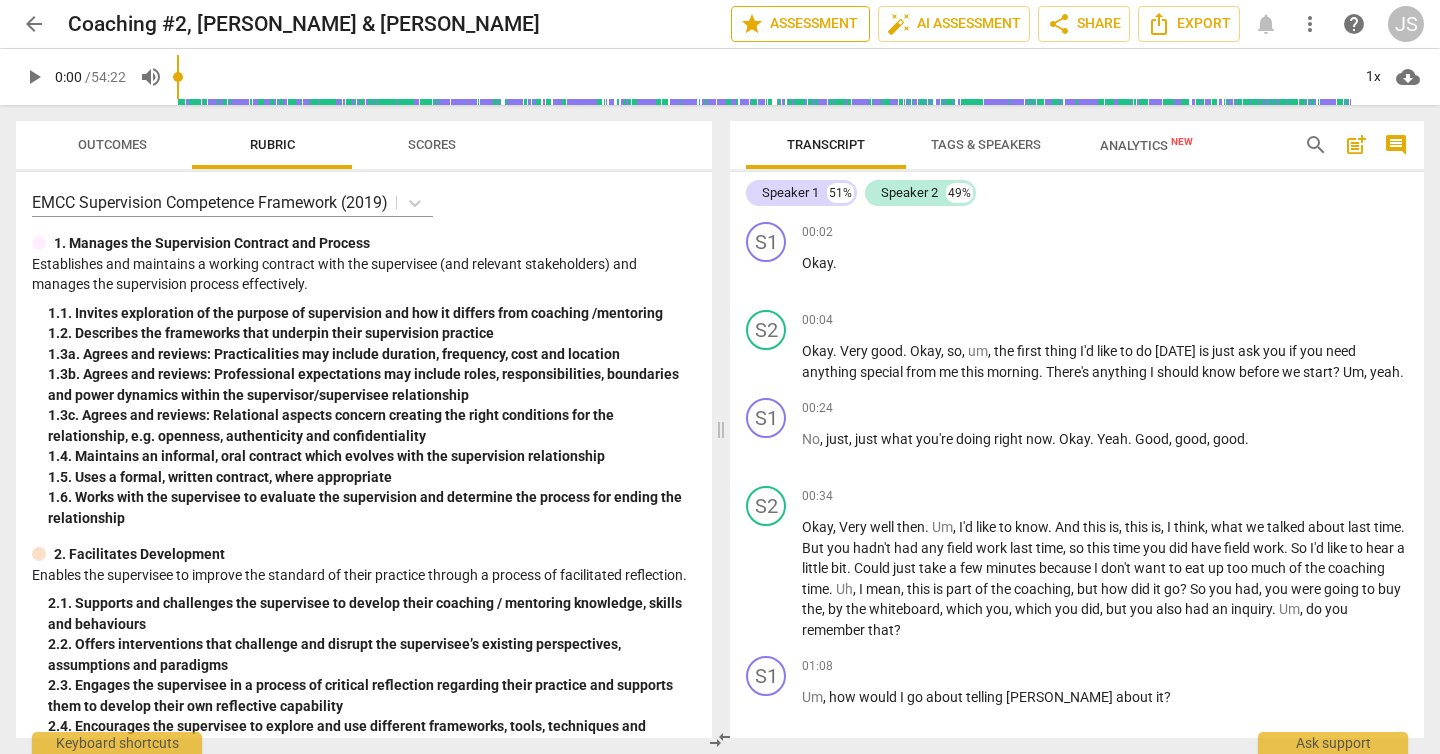 click on "star    Assessment" at bounding box center [800, 24] 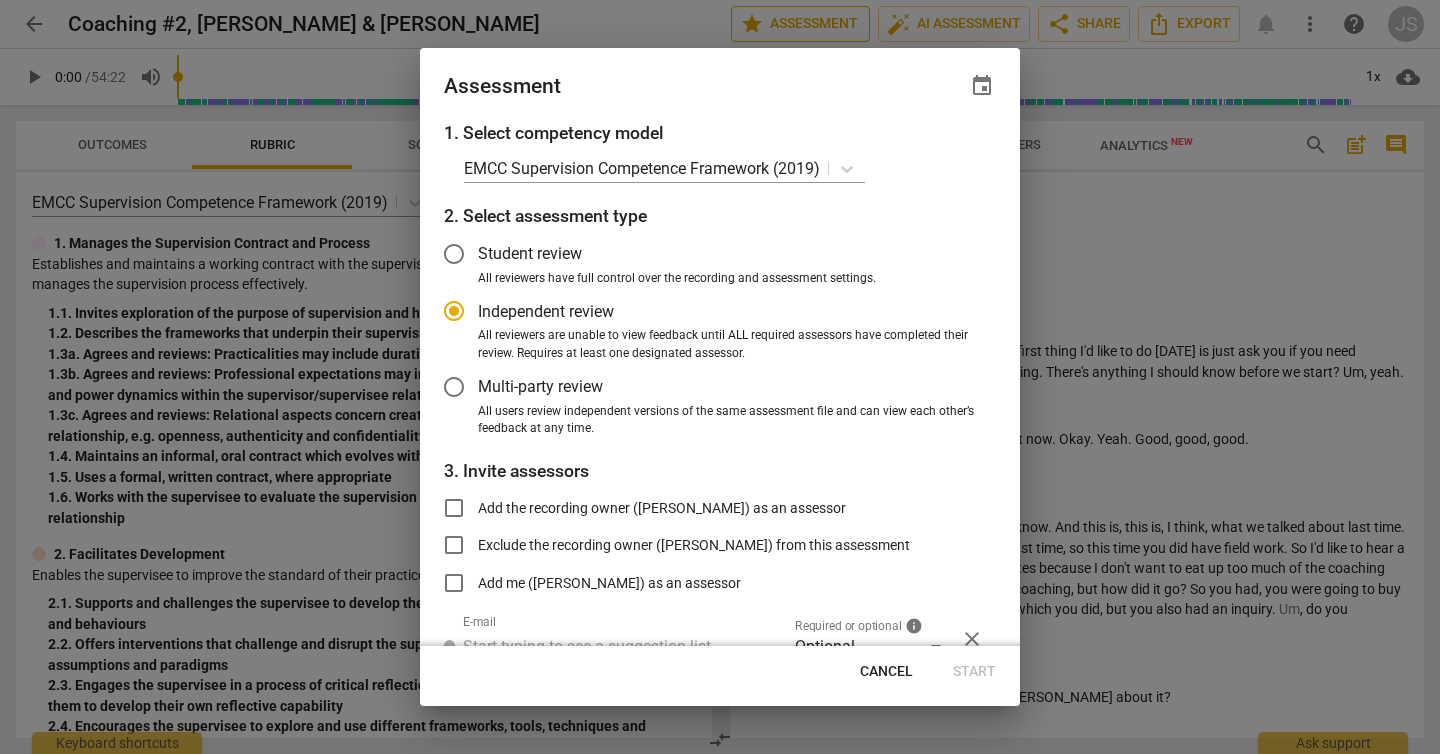 radio on "false" 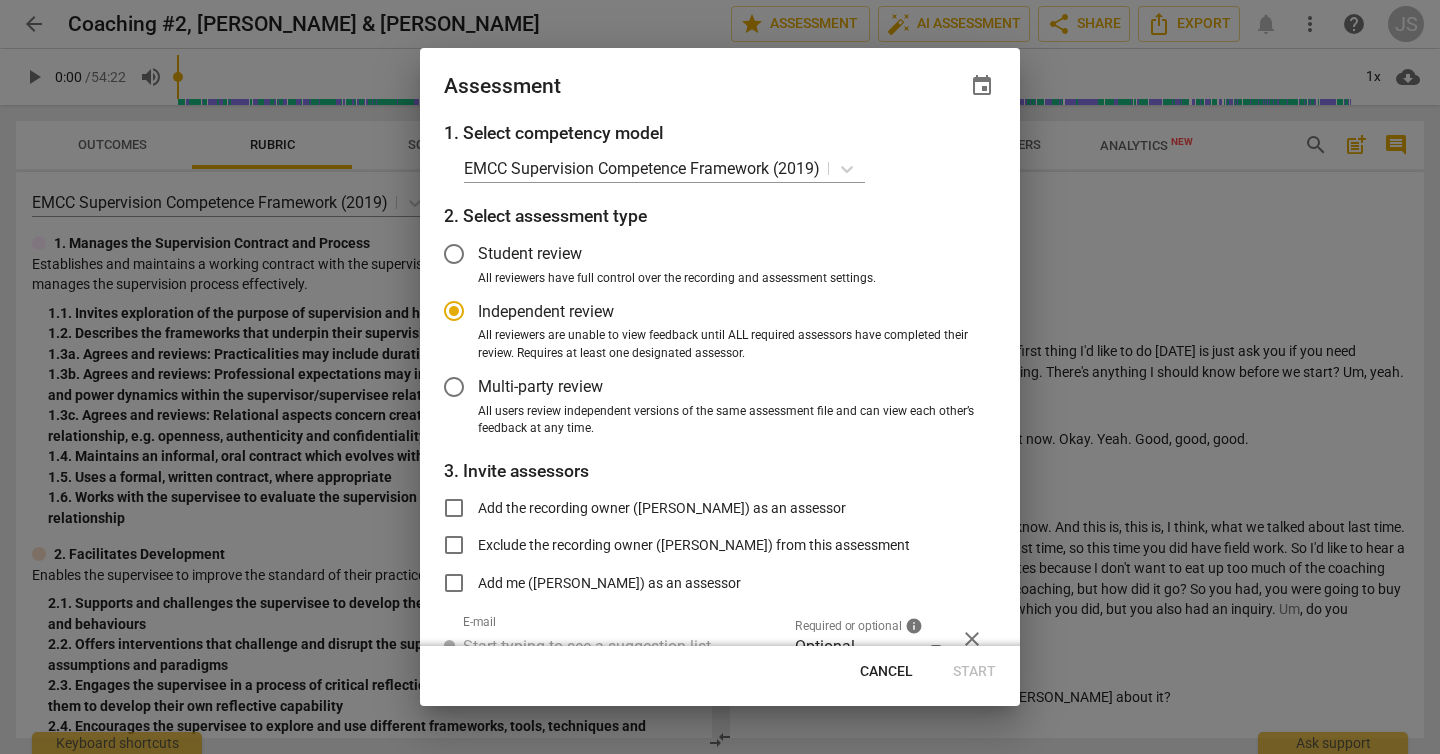 click on "Student review" at bounding box center (454, 254) 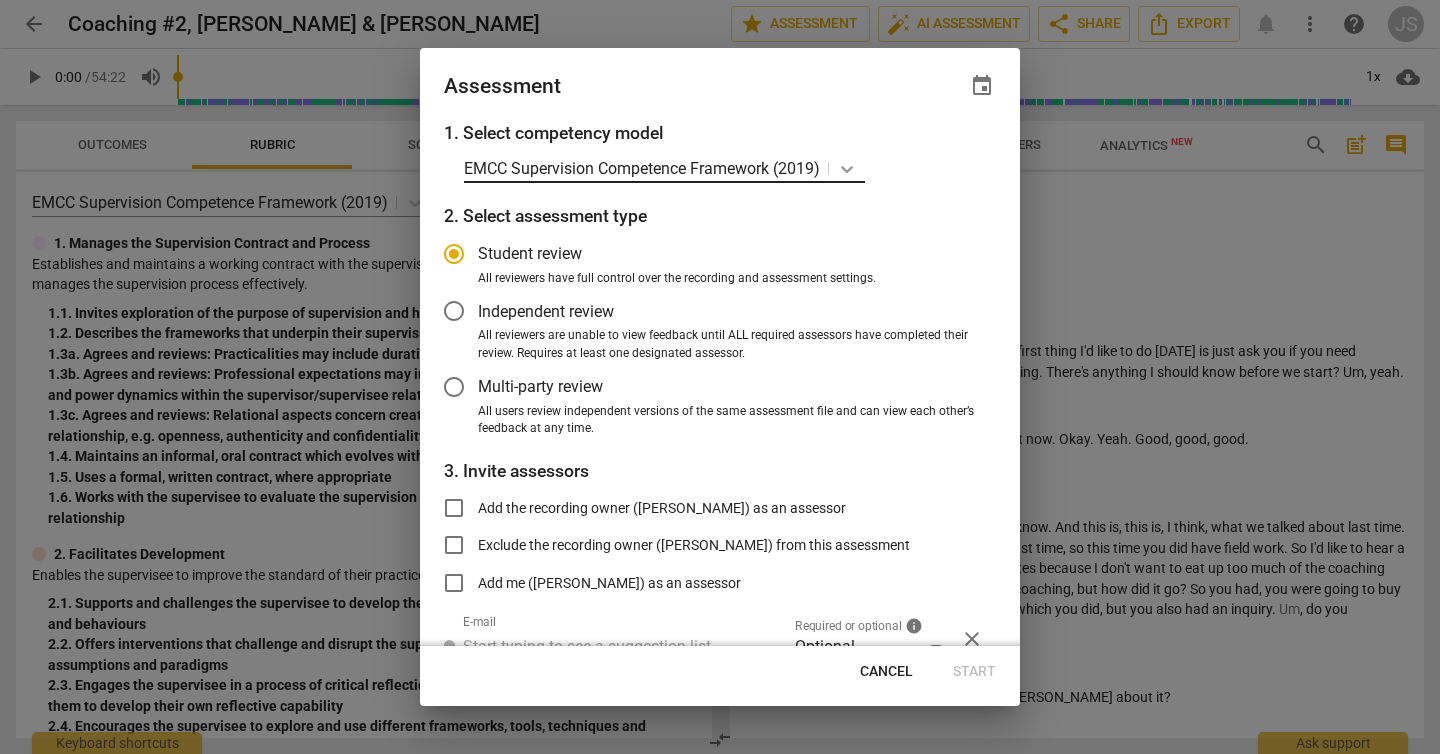 click 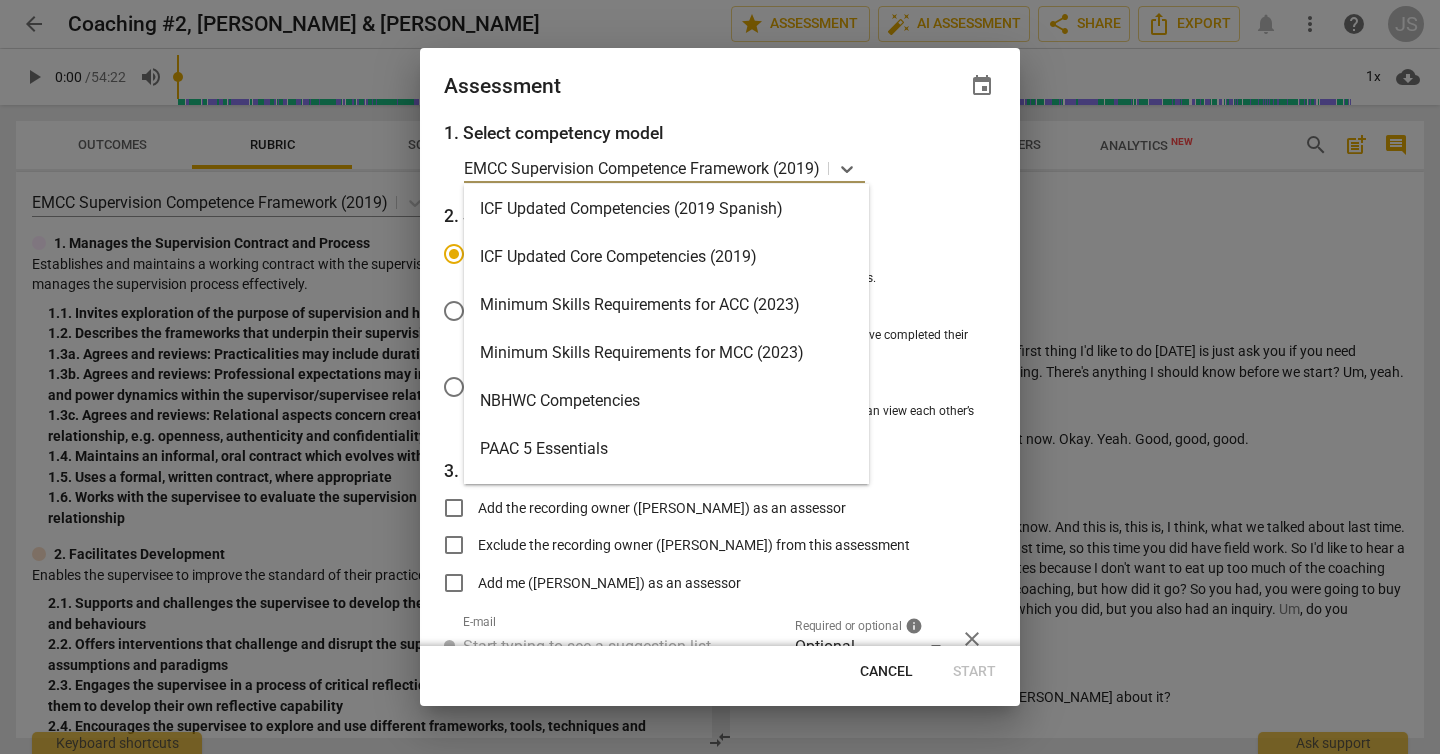scroll, scrollTop: 314, scrollLeft: 0, axis: vertical 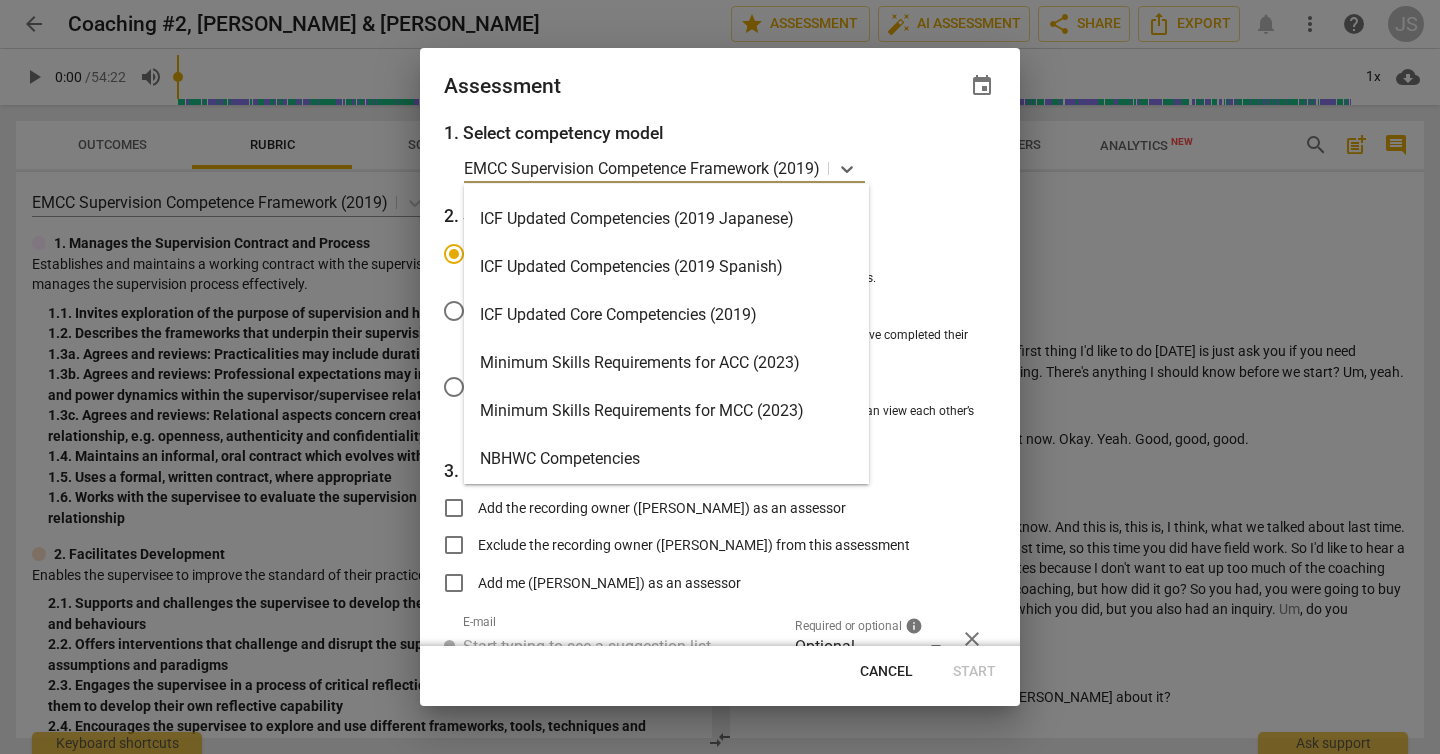 click on "ICF Updated Core Competencies (2019)" at bounding box center (666, 315) 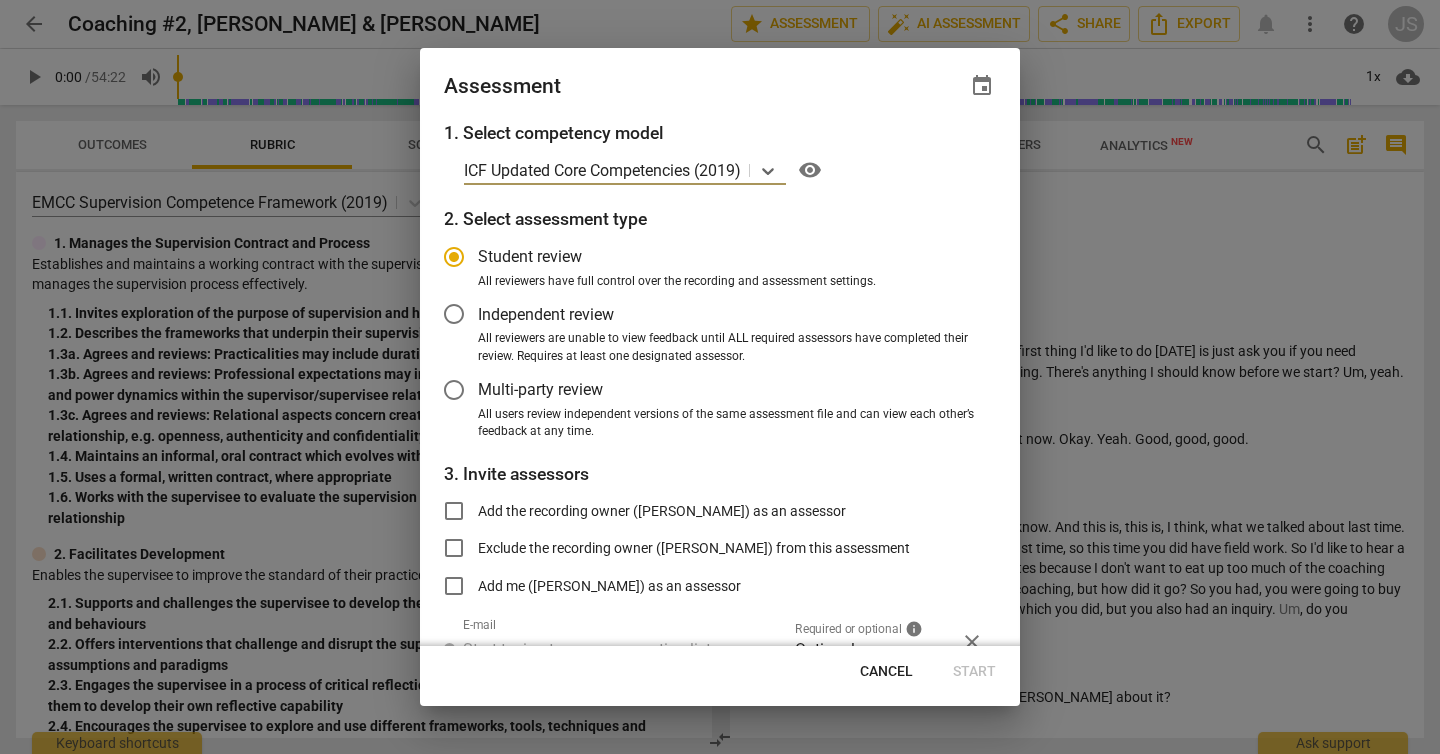 scroll, scrollTop: 95, scrollLeft: 0, axis: vertical 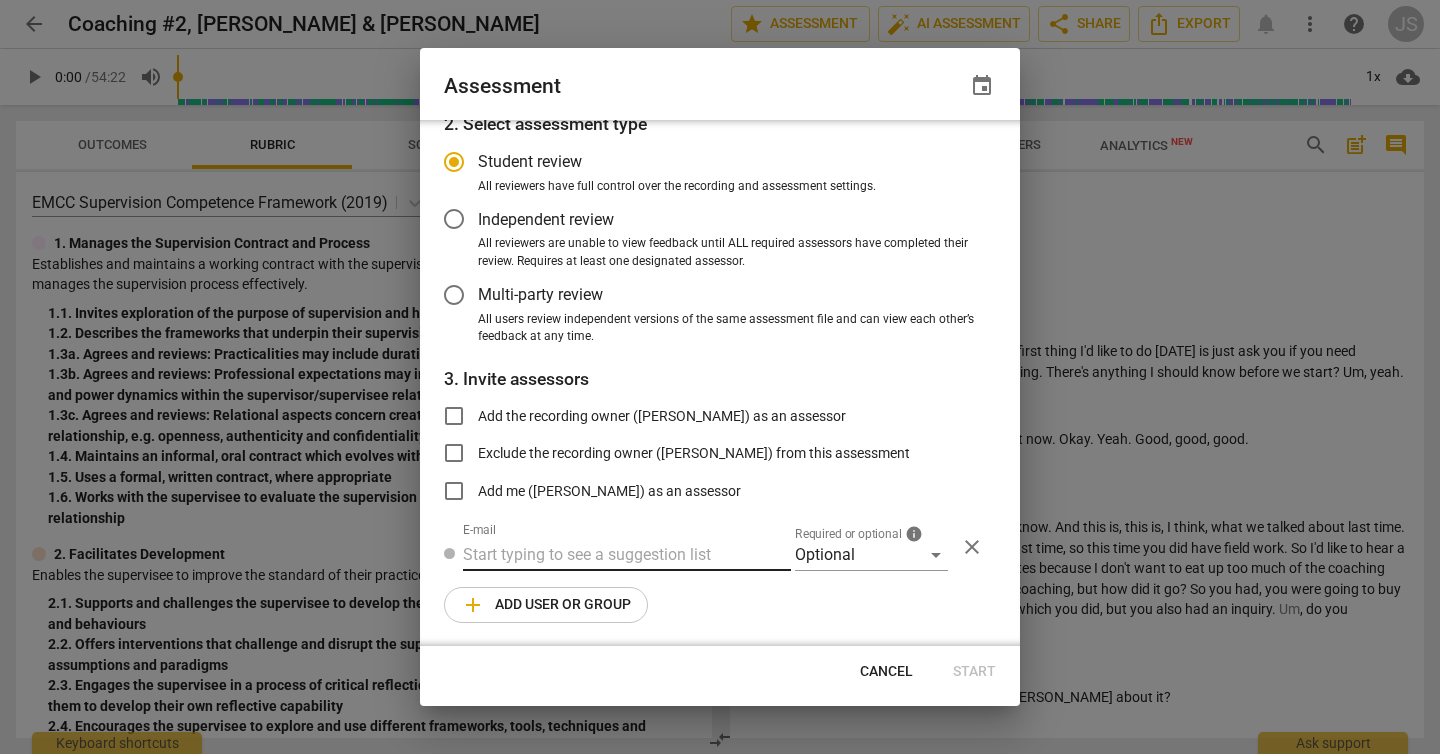 click at bounding box center (627, 555) 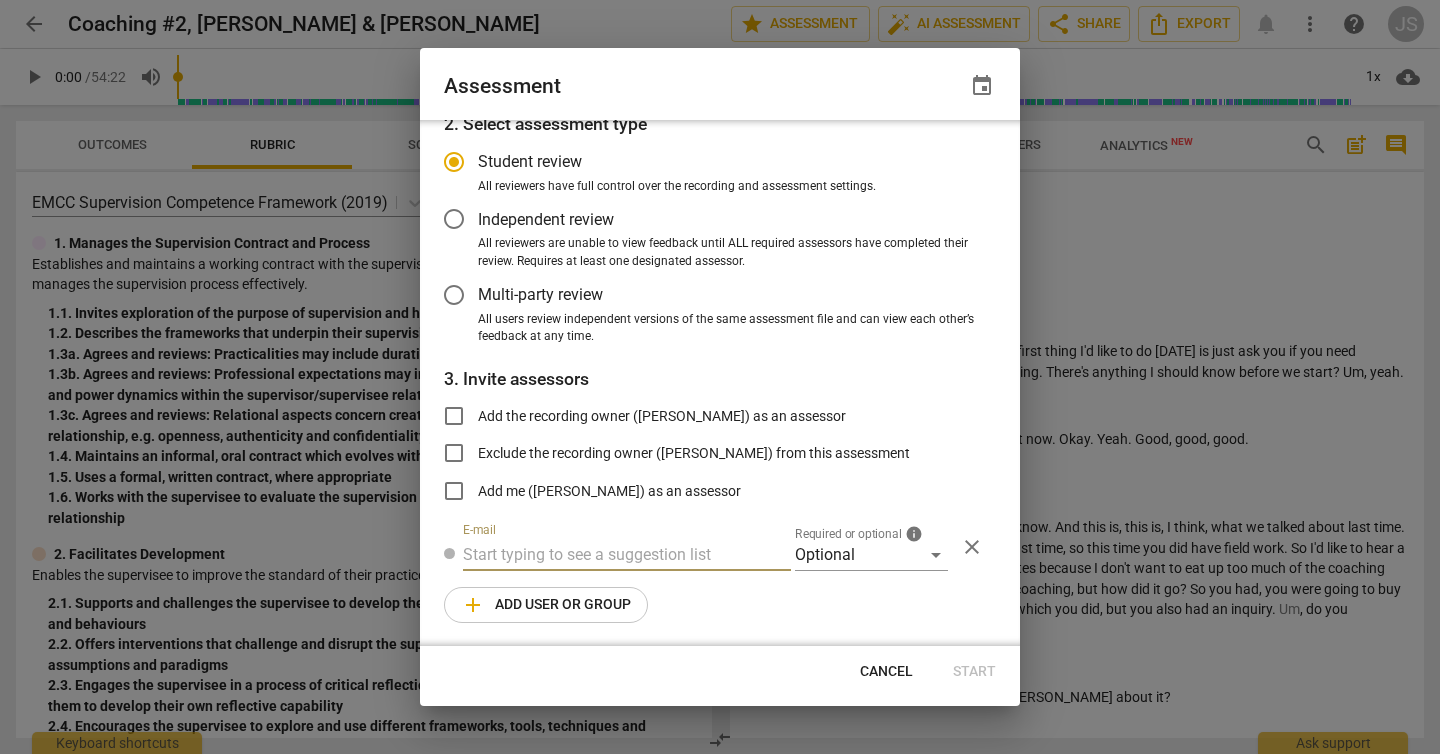 click on "Add the recording owner ([PERSON_NAME]) as an assessor" at bounding box center [454, 416] 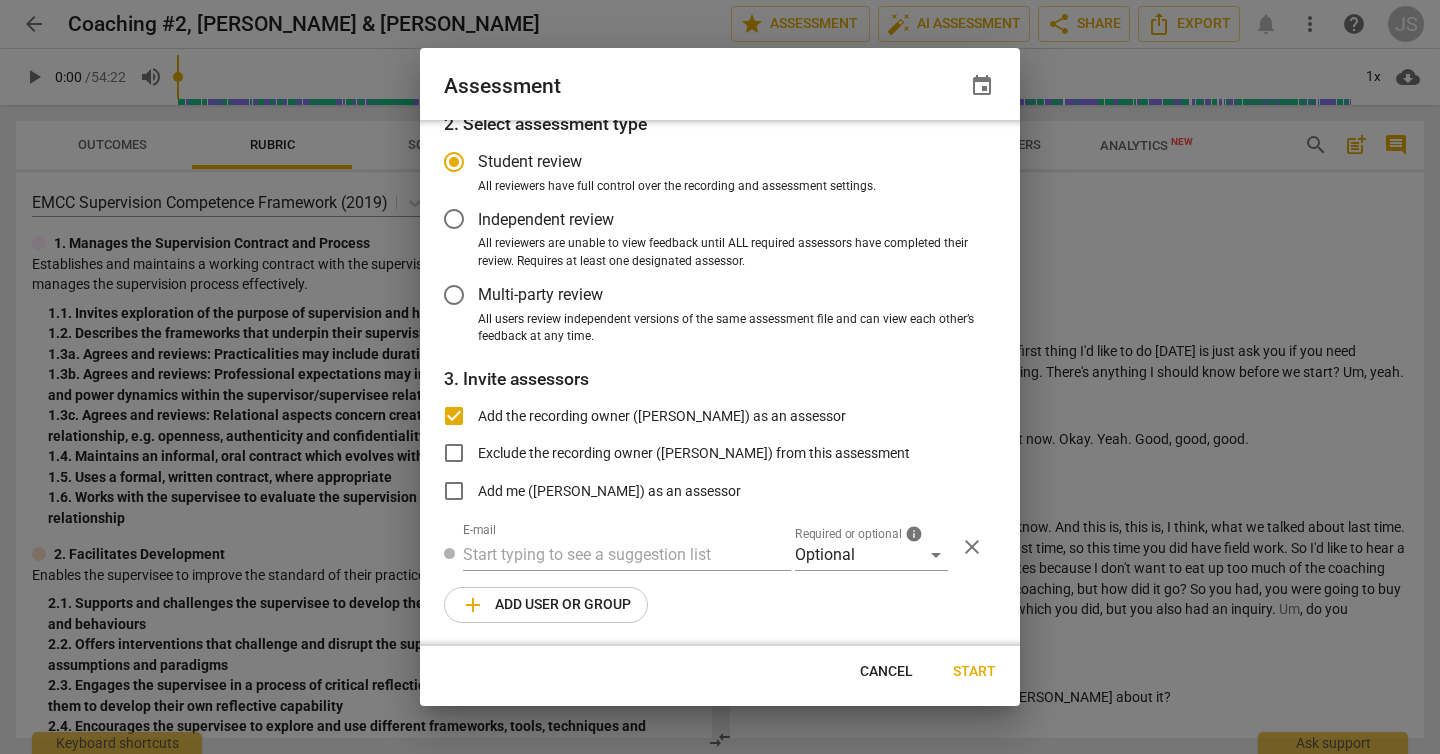 radio on "false" 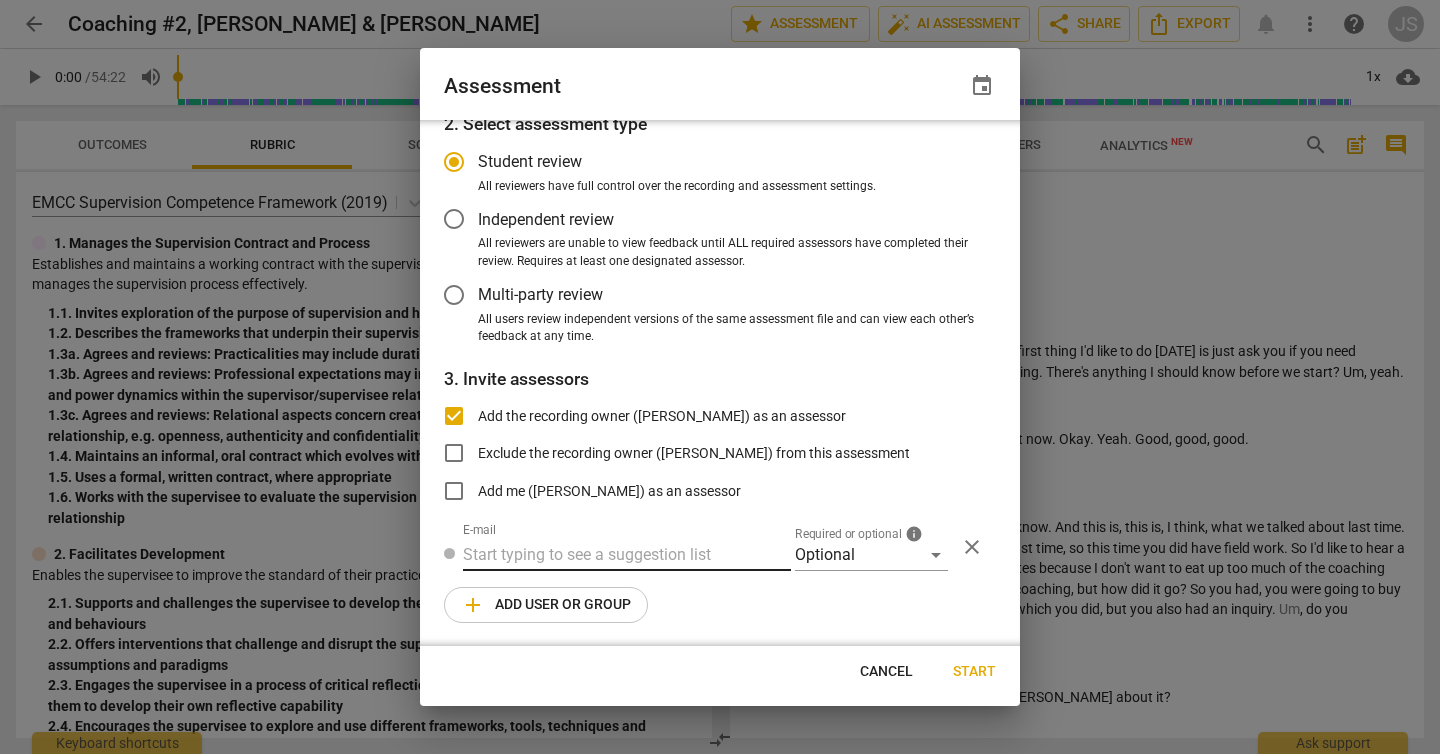 click at bounding box center [627, 555] 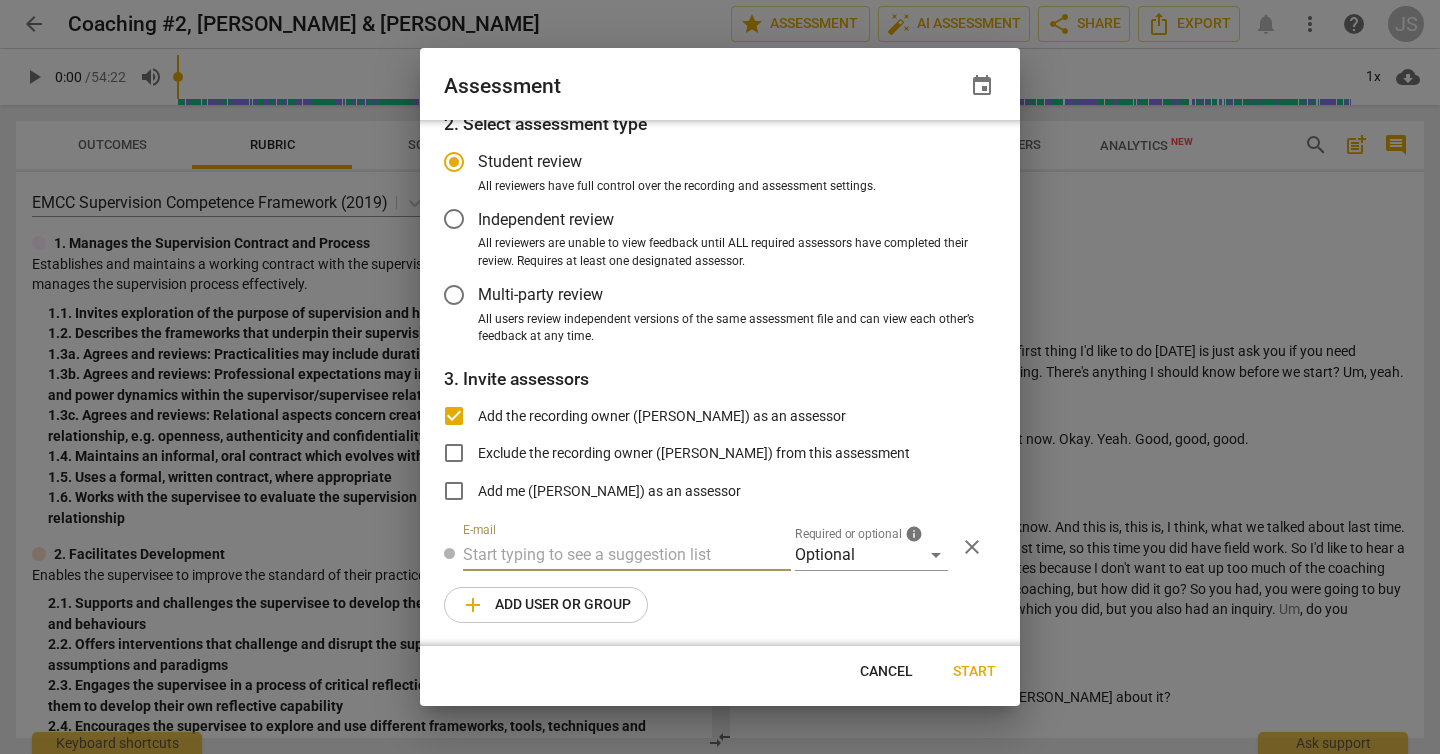 click at bounding box center [627, 555] 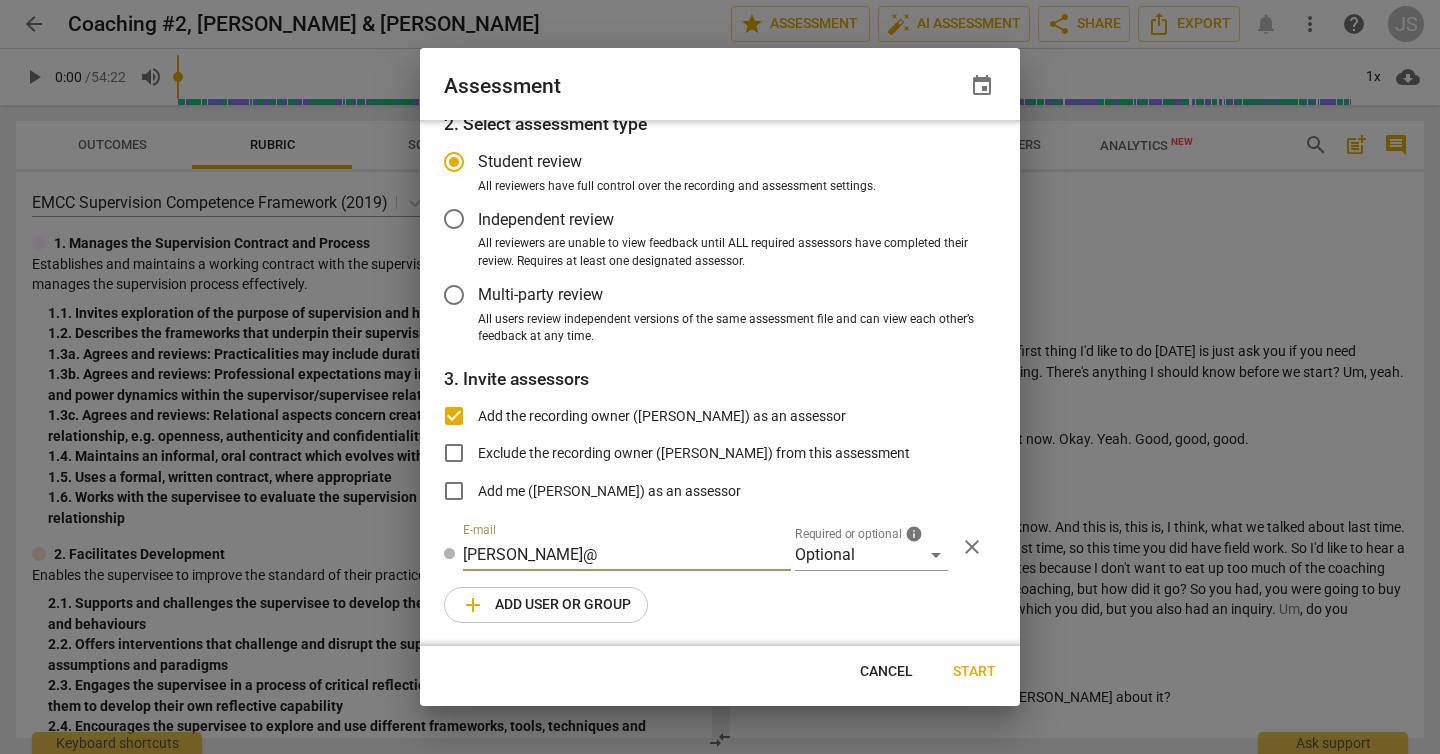 type on "[PERSON_NAME]@" 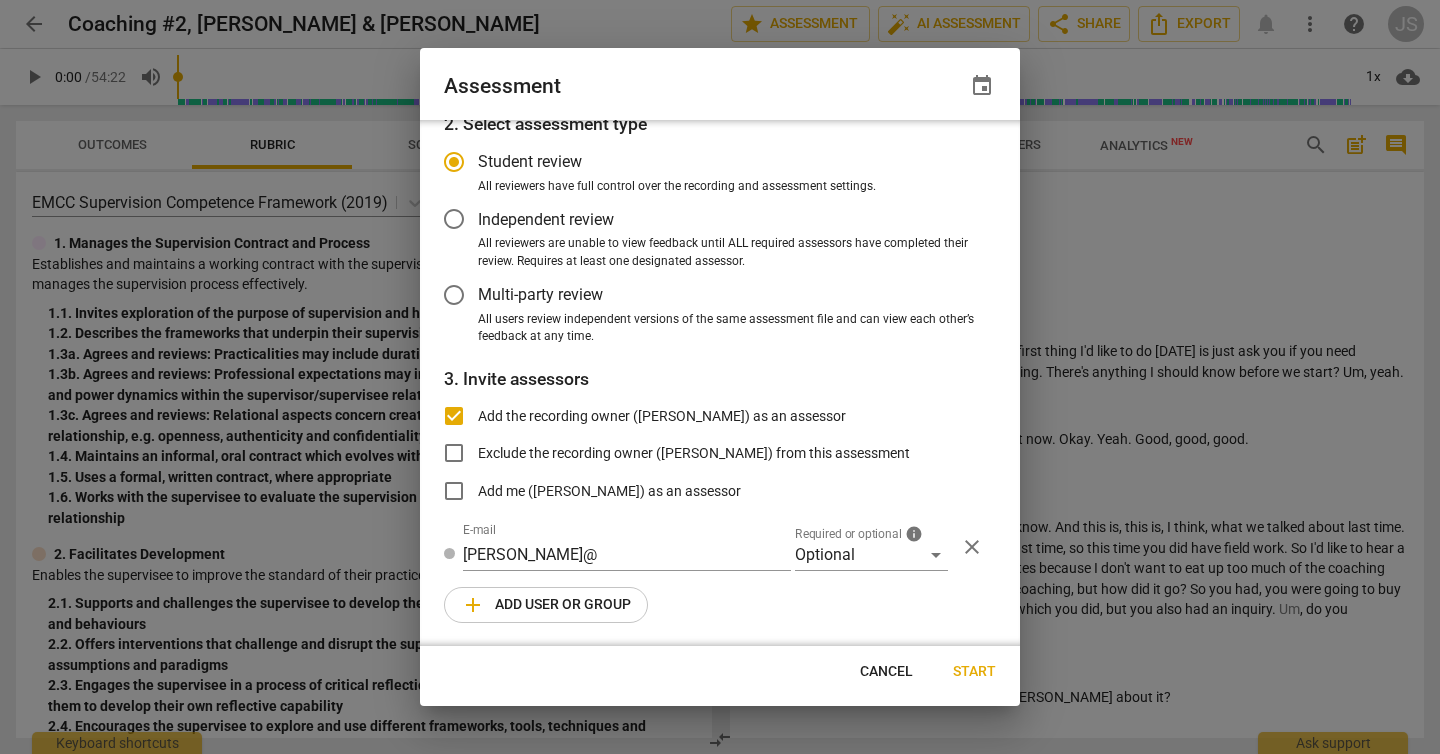 radio on "false" 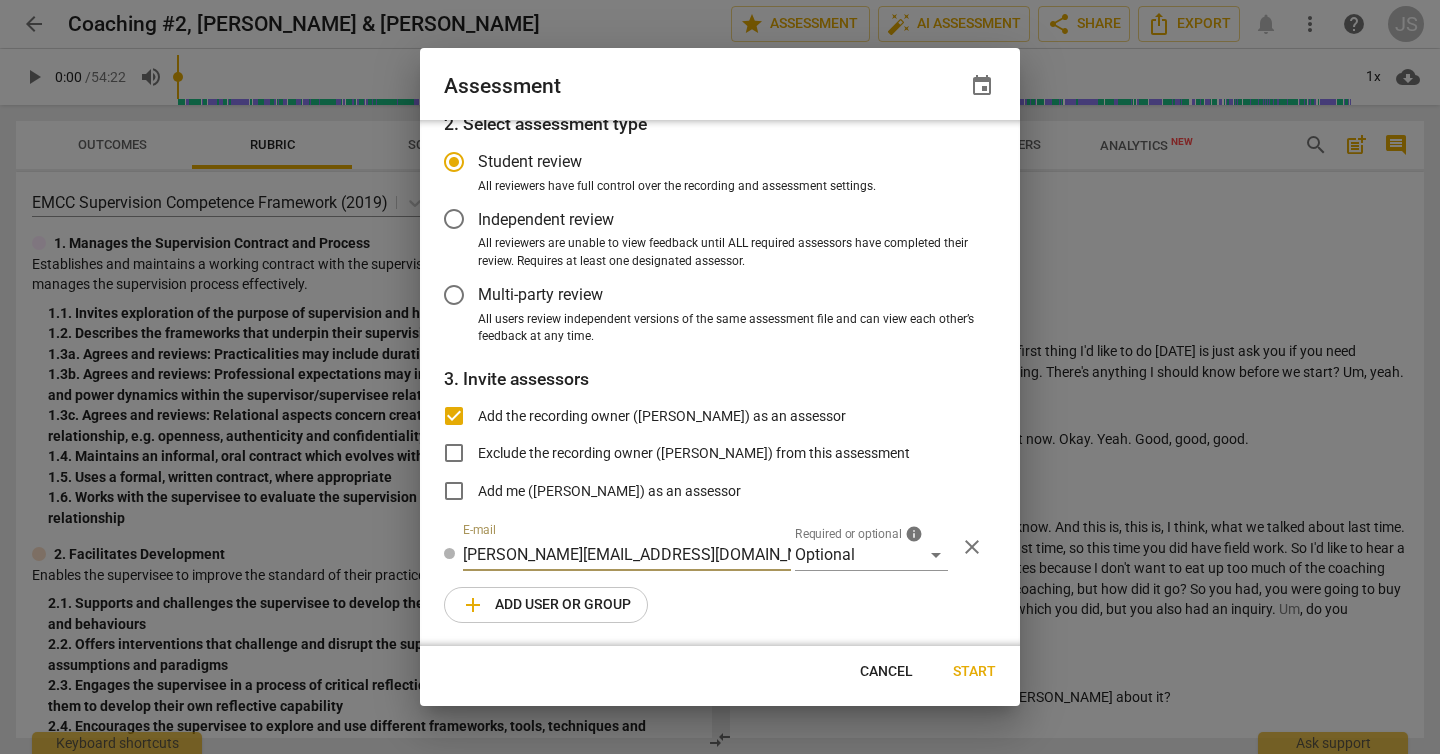type on "[PERSON_NAME][EMAIL_ADDRESS][DOMAIN_NAME]" 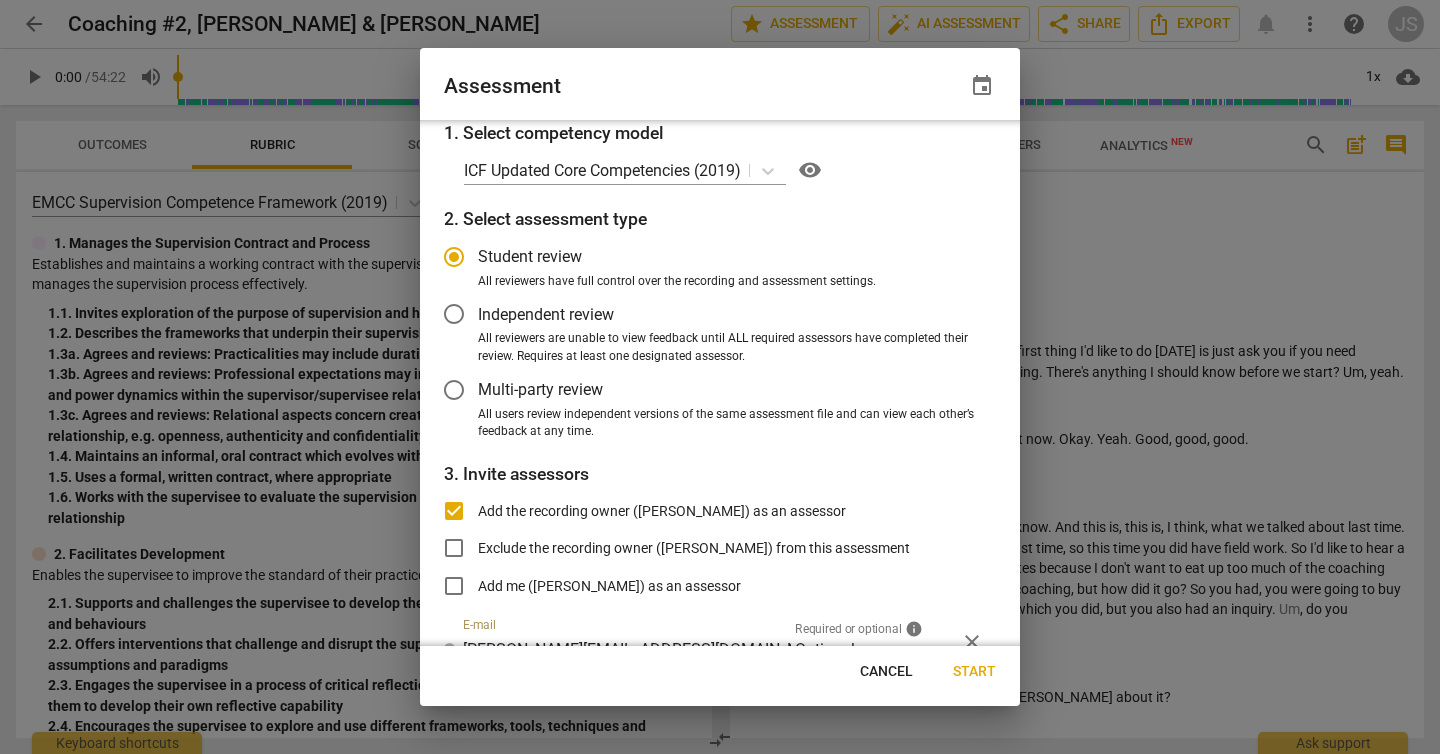 scroll, scrollTop: 95, scrollLeft: 0, axis: vertical 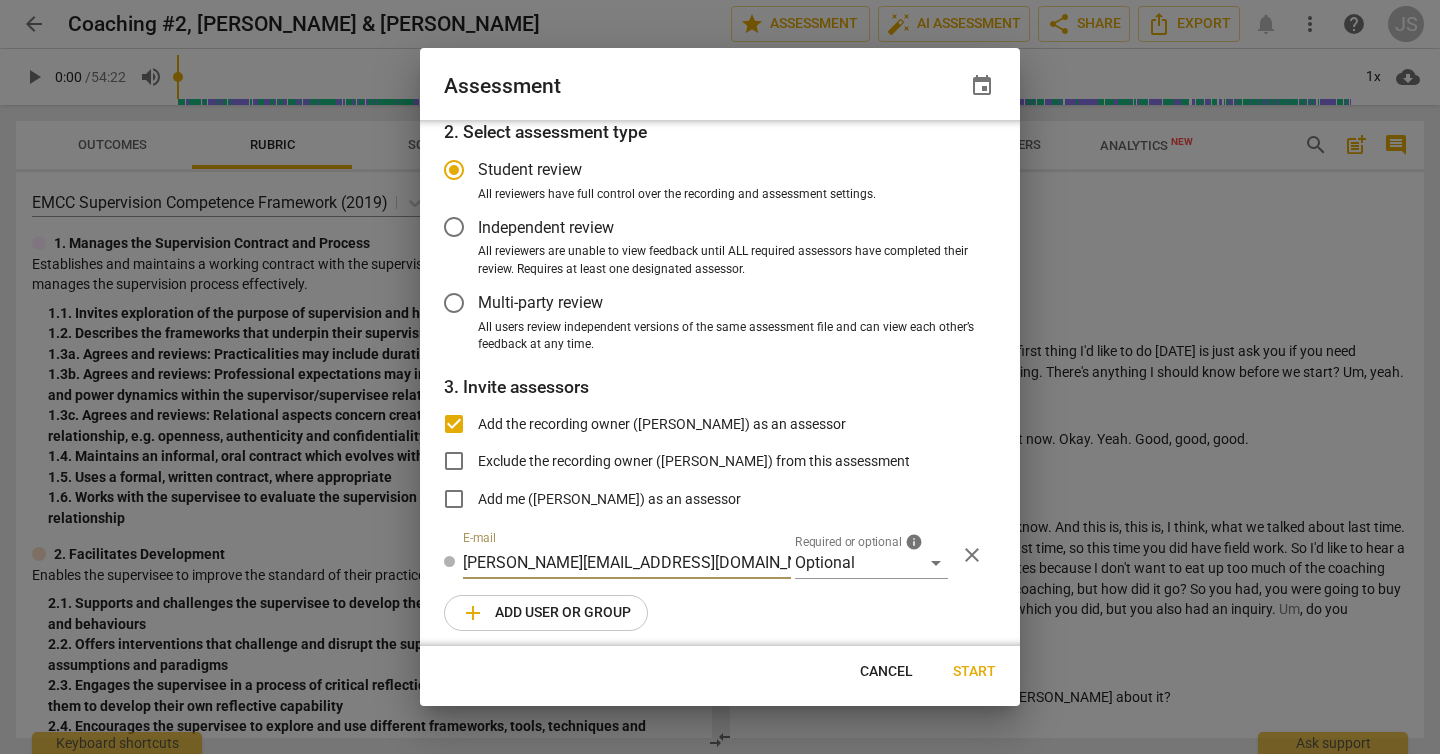 radio on "false" 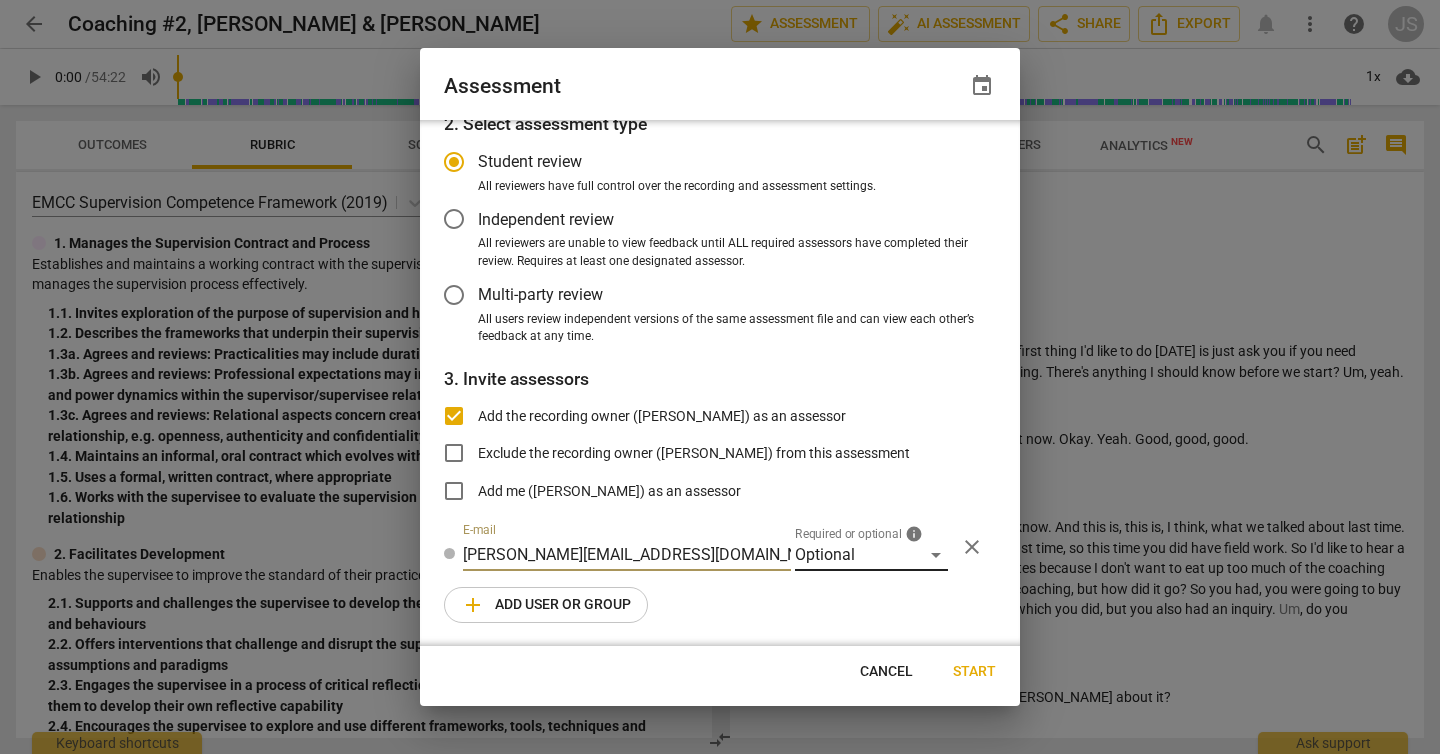 type on "[PERSON_NAME][EMAIL_ADDRESS][DOMAIN_NAME]" 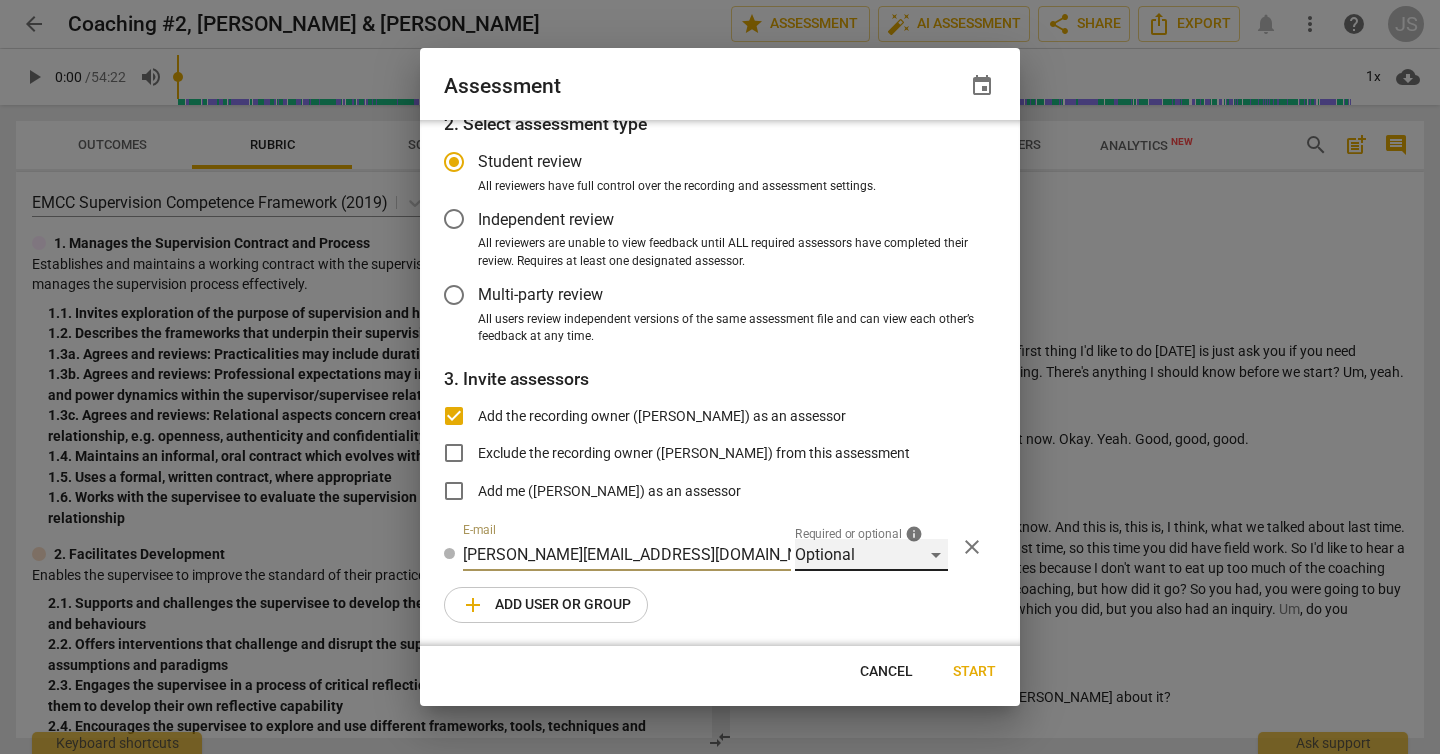click on "Optional" at bounding box center (871, 555) 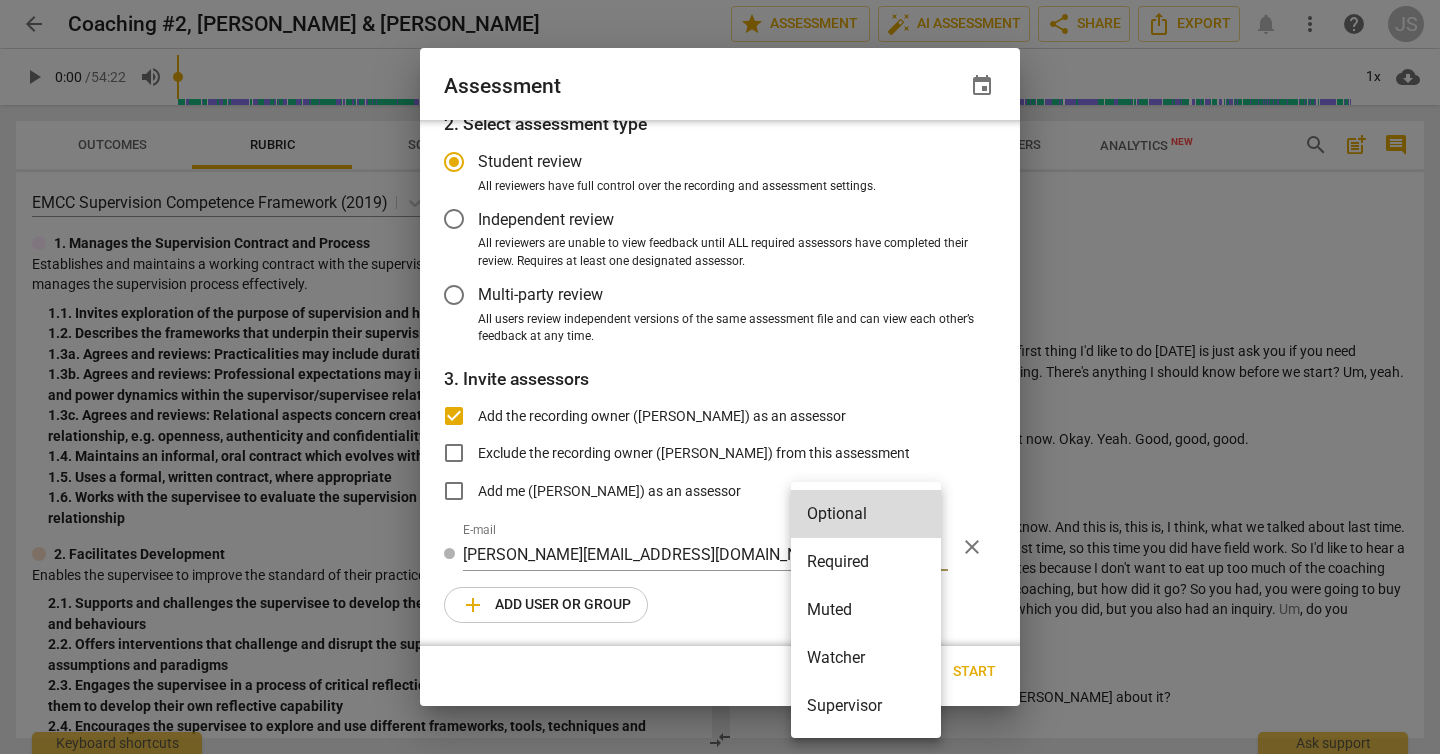 click on "Supervisor" at bounding box center (866, 706) 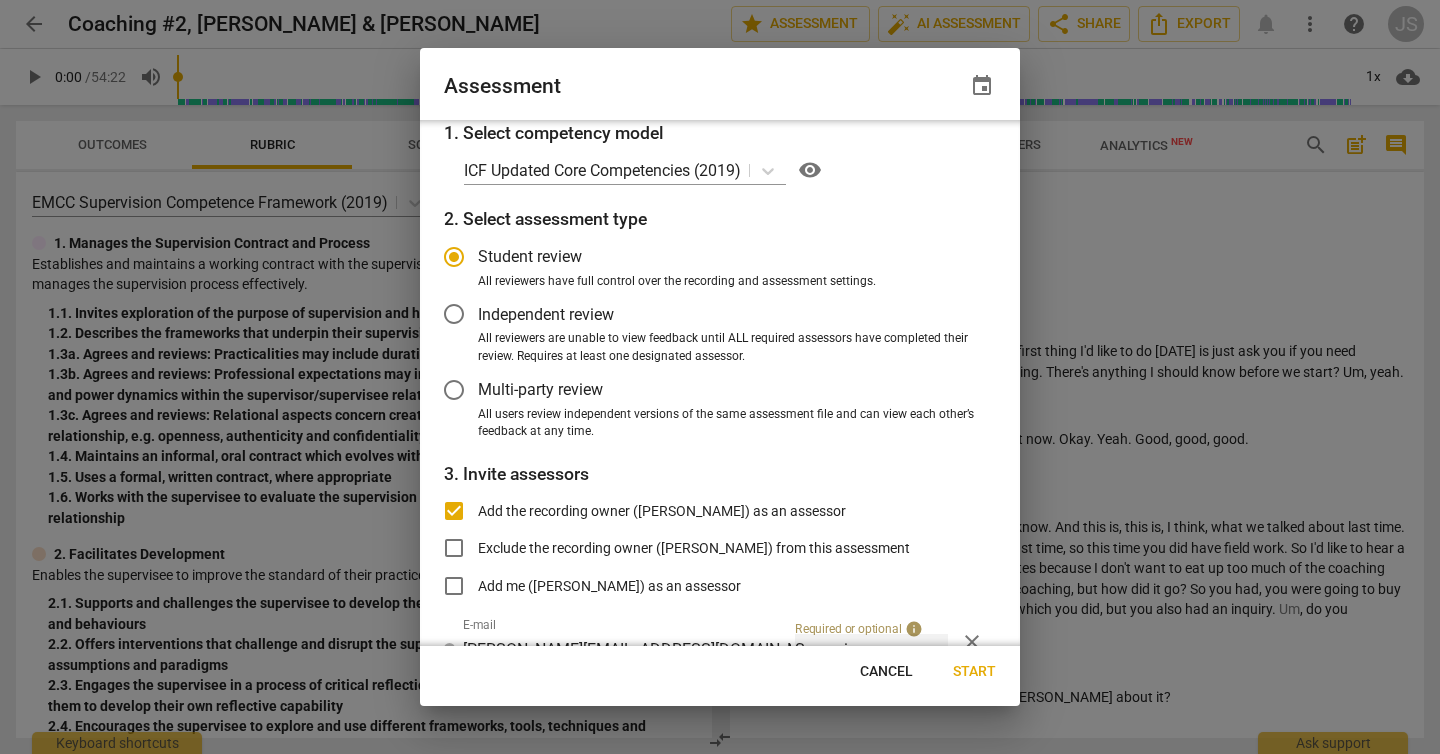 scroll, scrollTop: 95, scrollLeft: 0, axis: vertical 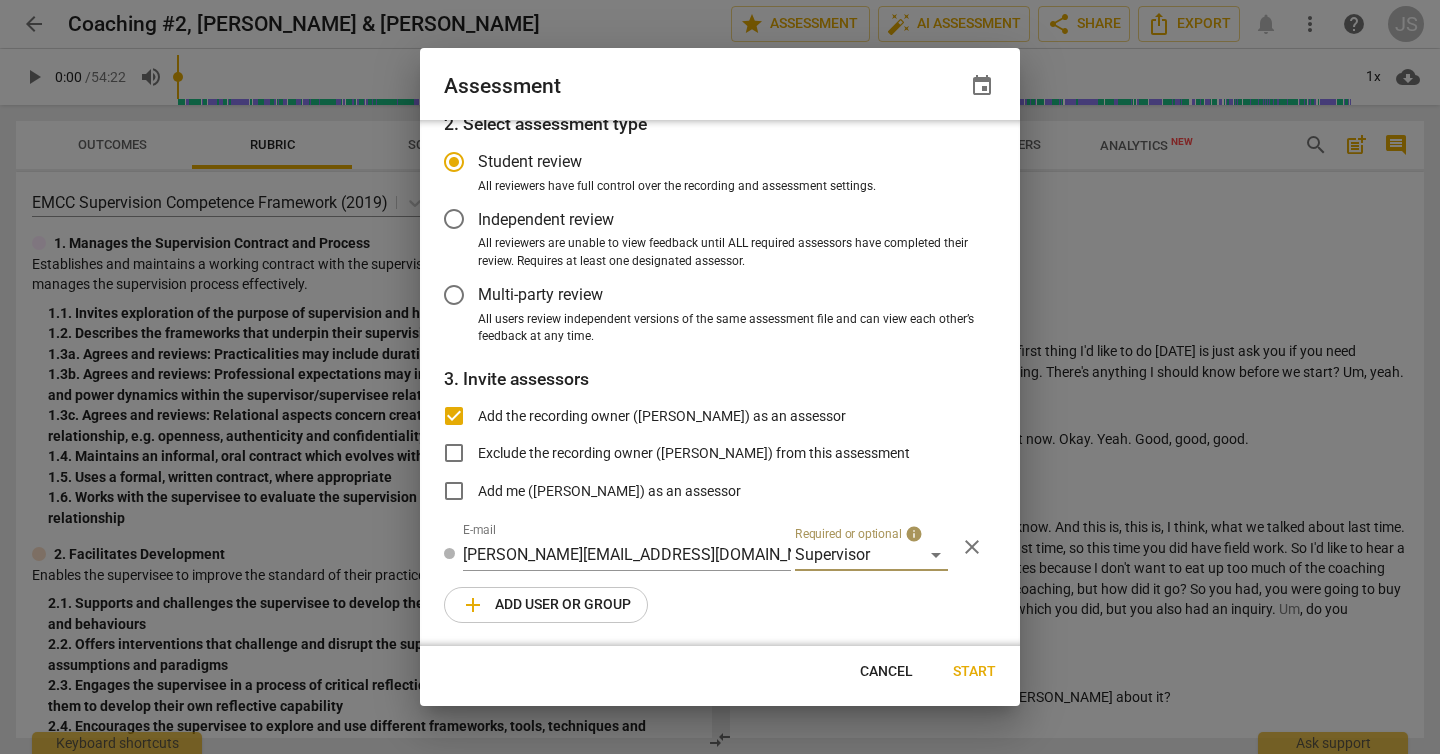 click on "Start" at bounding box center (974, 672) 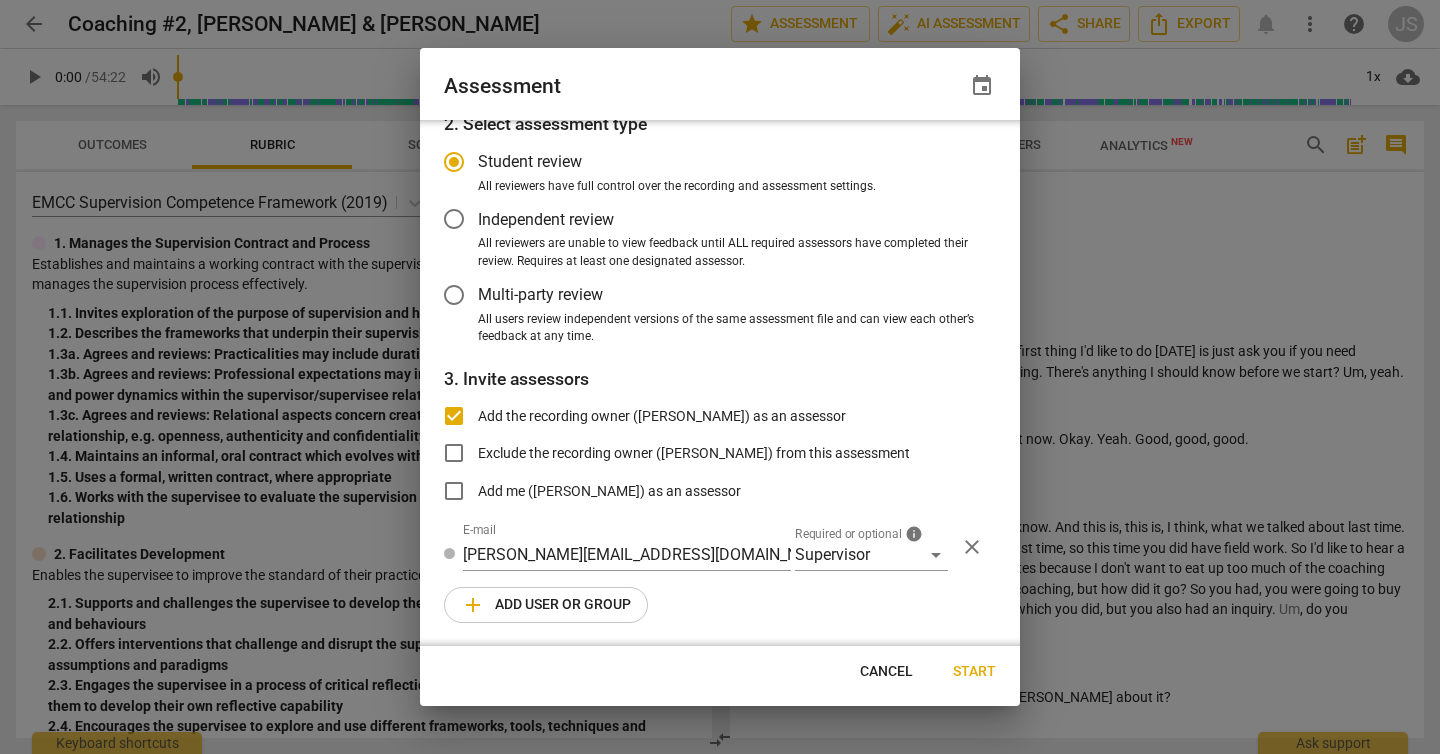 radio on "false" 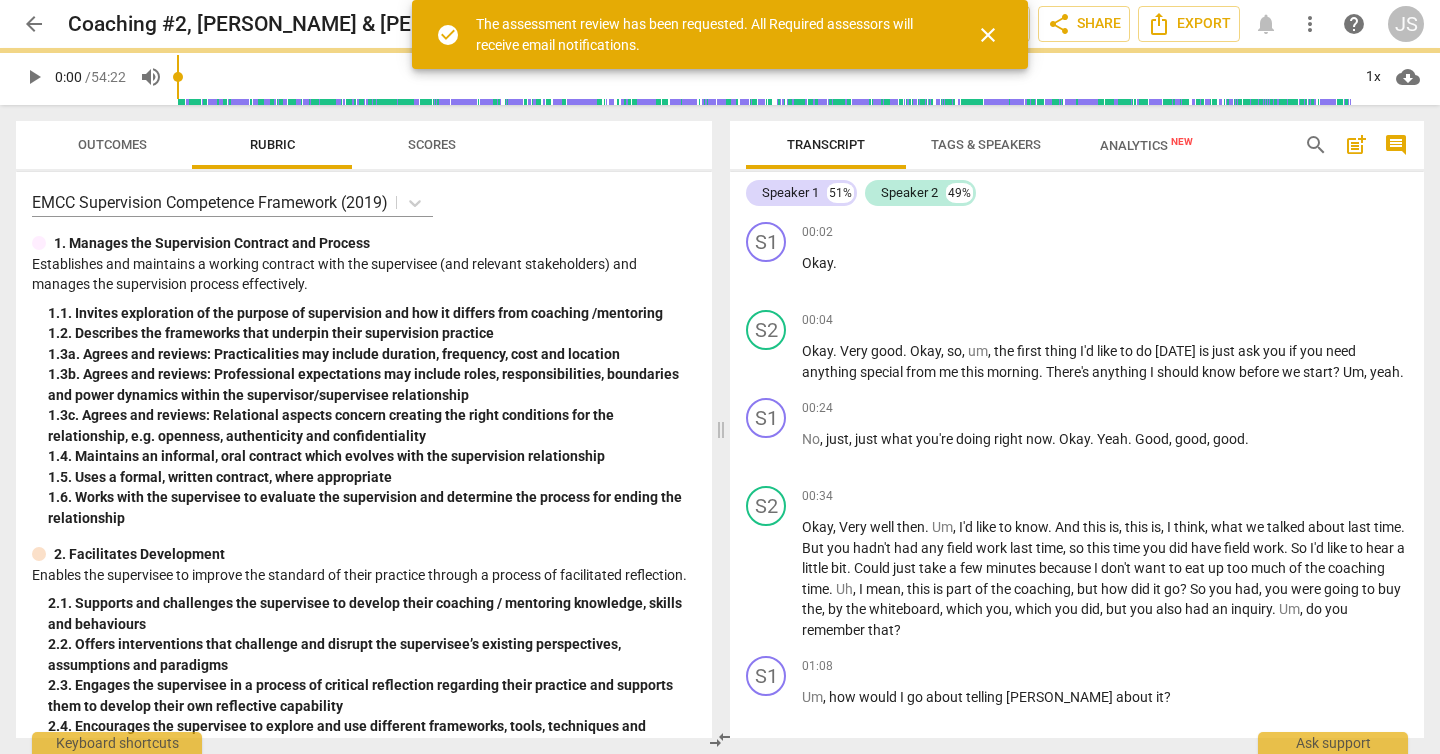 scroll, scrollTop: 29, scrollLeft: 0, axis: vertical 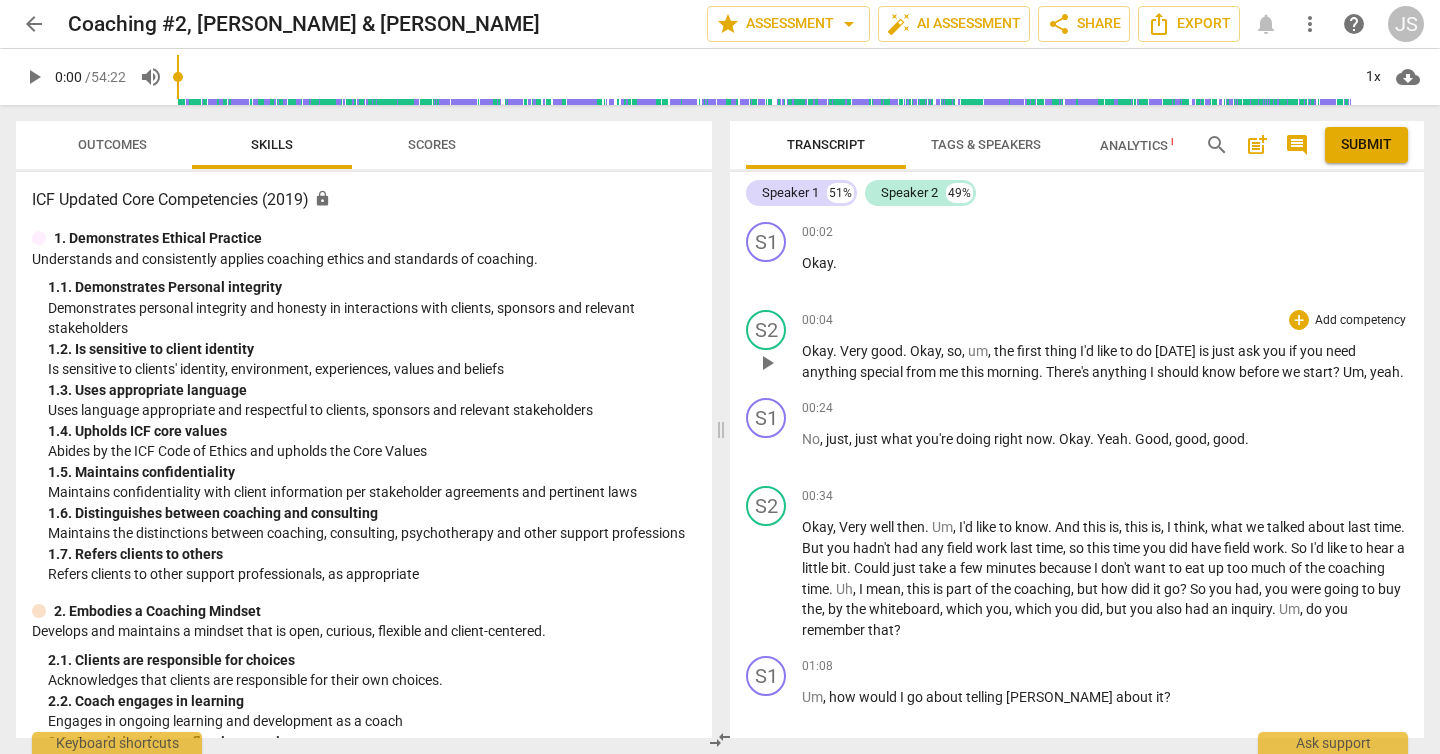 click on "Add competency" at bounding box center (1360, 321) 